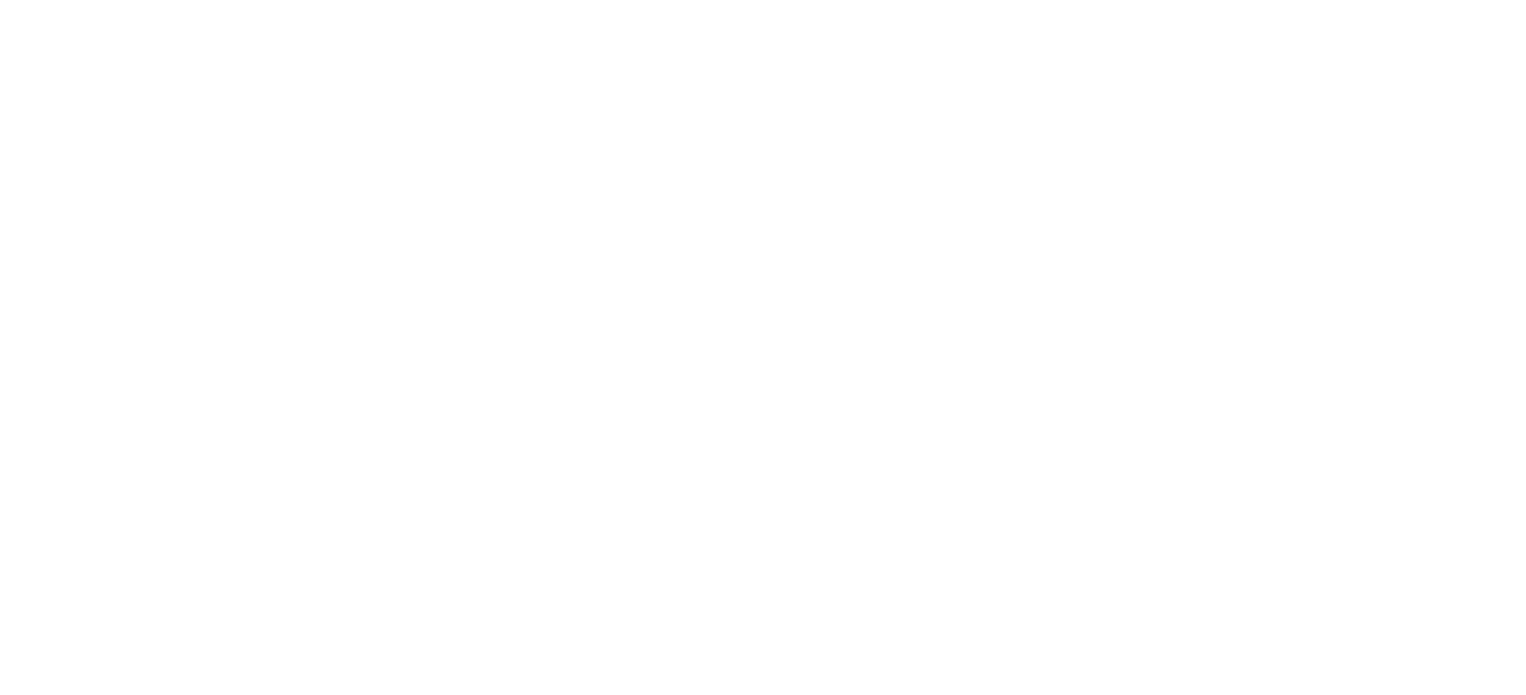 scroll, scrollTop: 0, scrollLeft: 0, axis: both 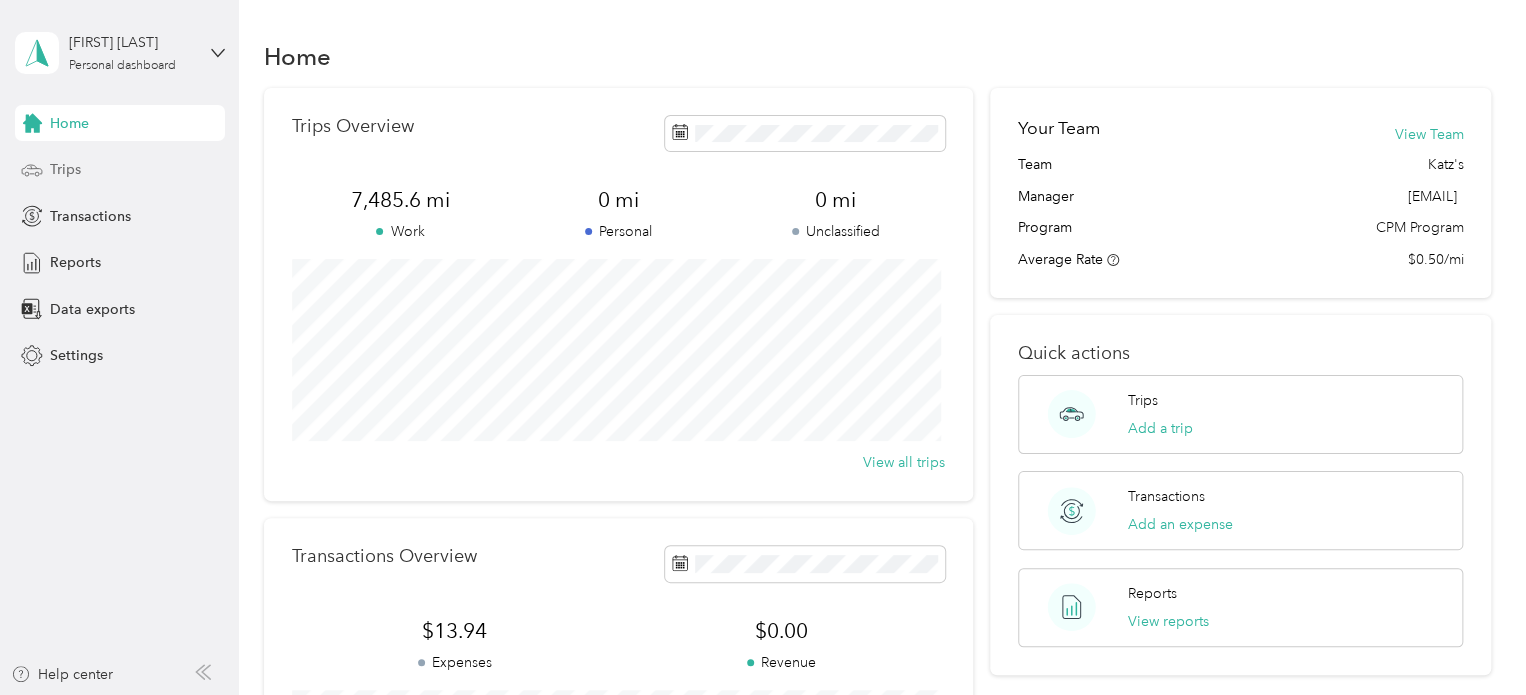 click on "Trips" at bounding box center [65, 169] 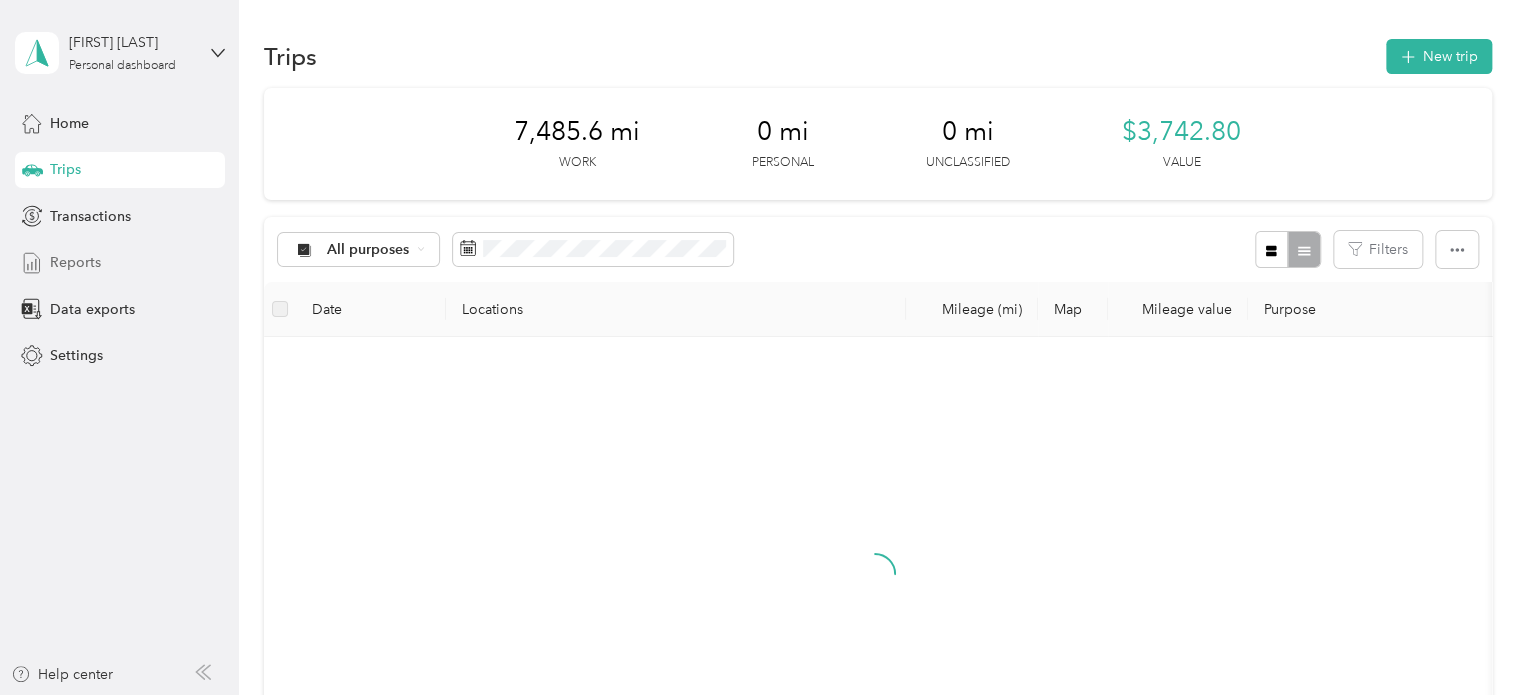 click on "Reports" at bounding box center (75, 262) 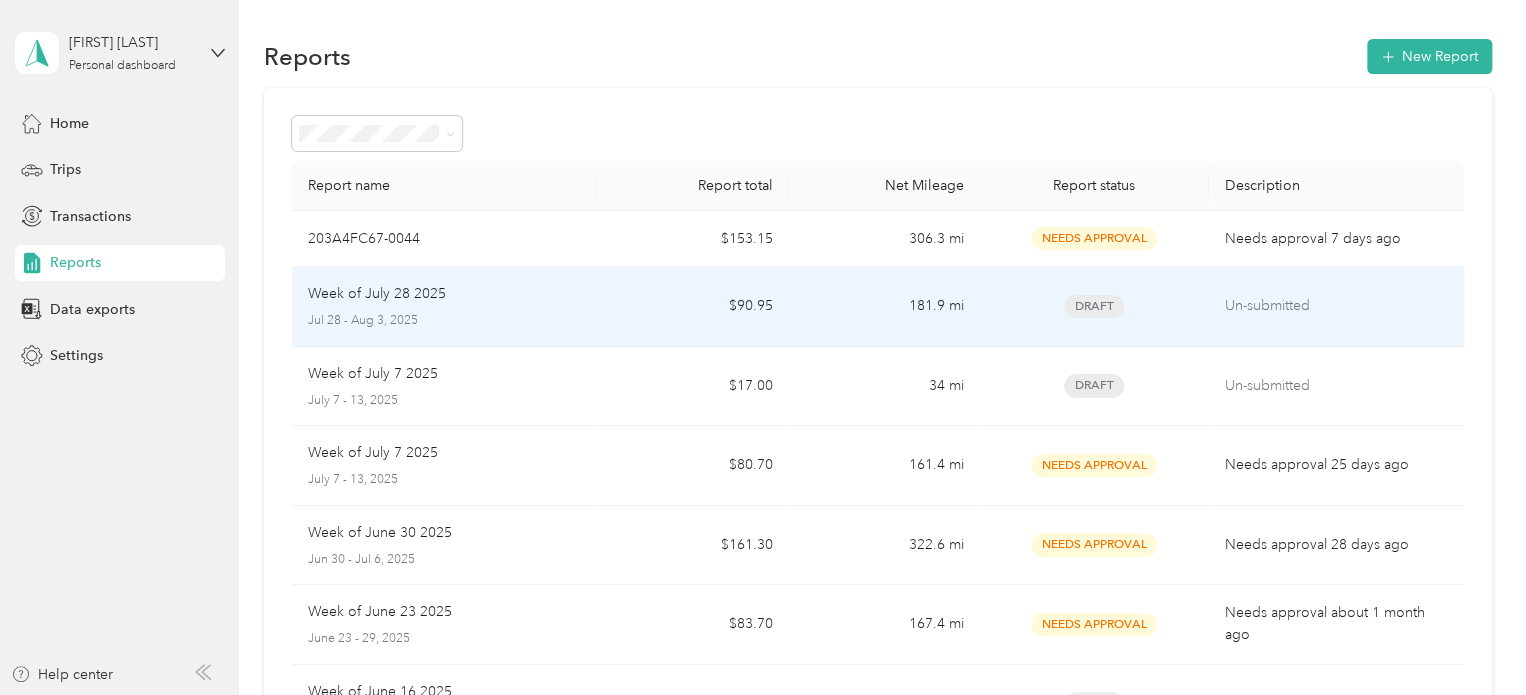 click on "Week of July 28 2025" at bounding box center (445, 294) 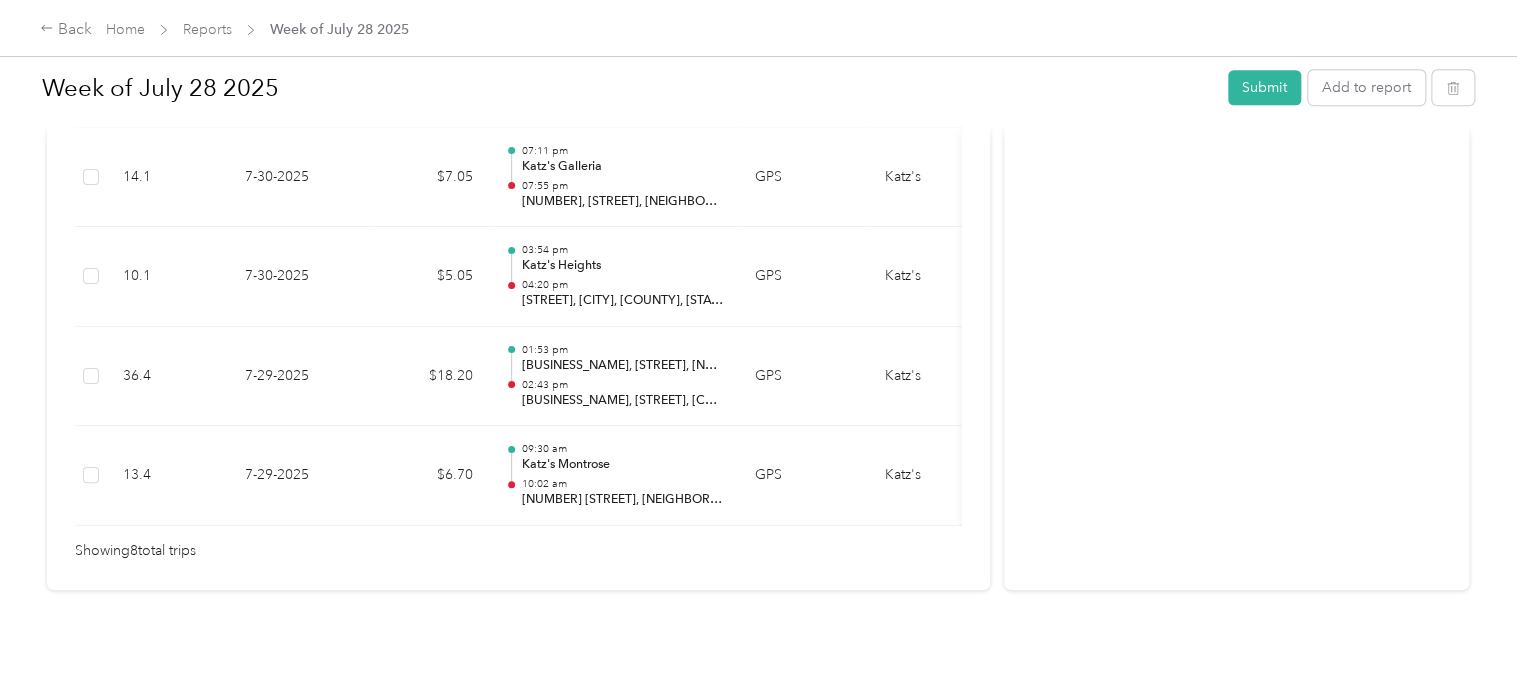 scroll, scrollTop: 1007, scrollLeft: 0, axis: vertical 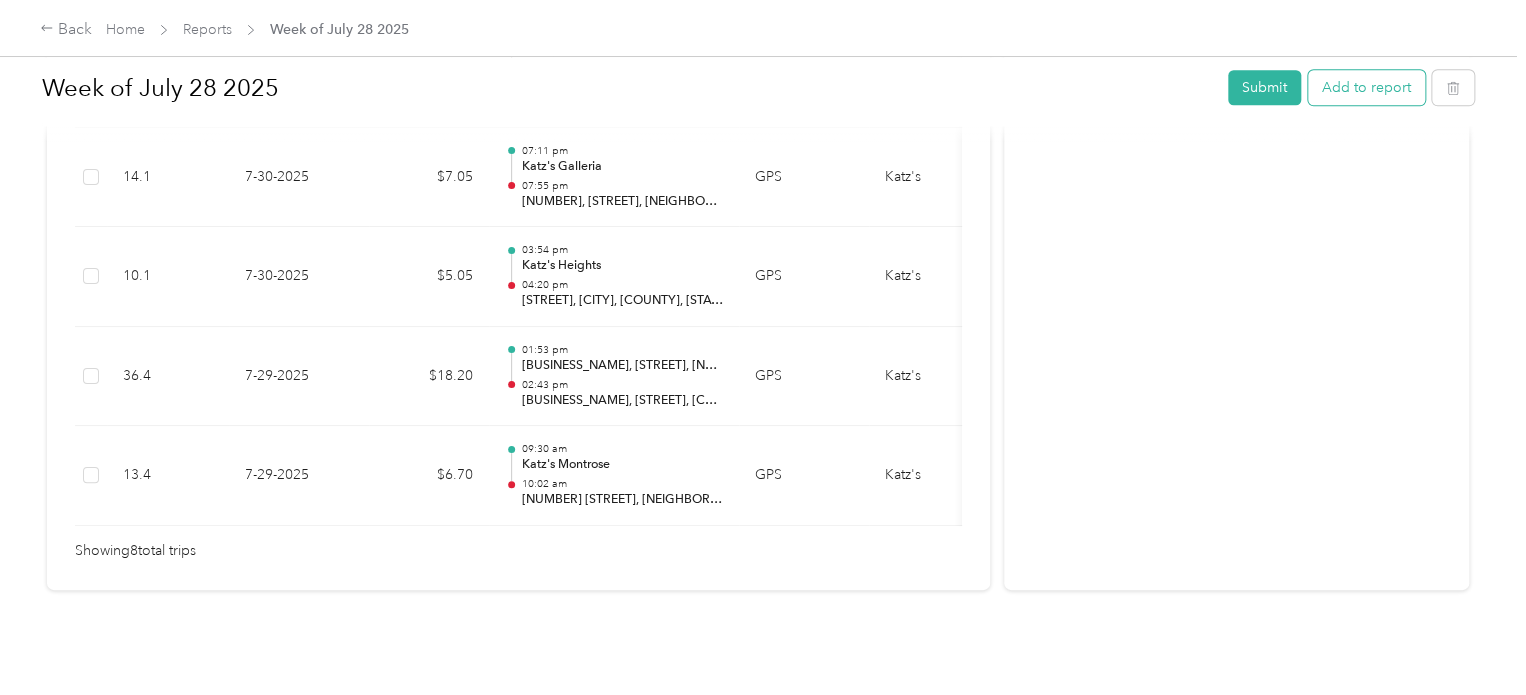 click on "Add to report" at bounding box center (1366, 87) 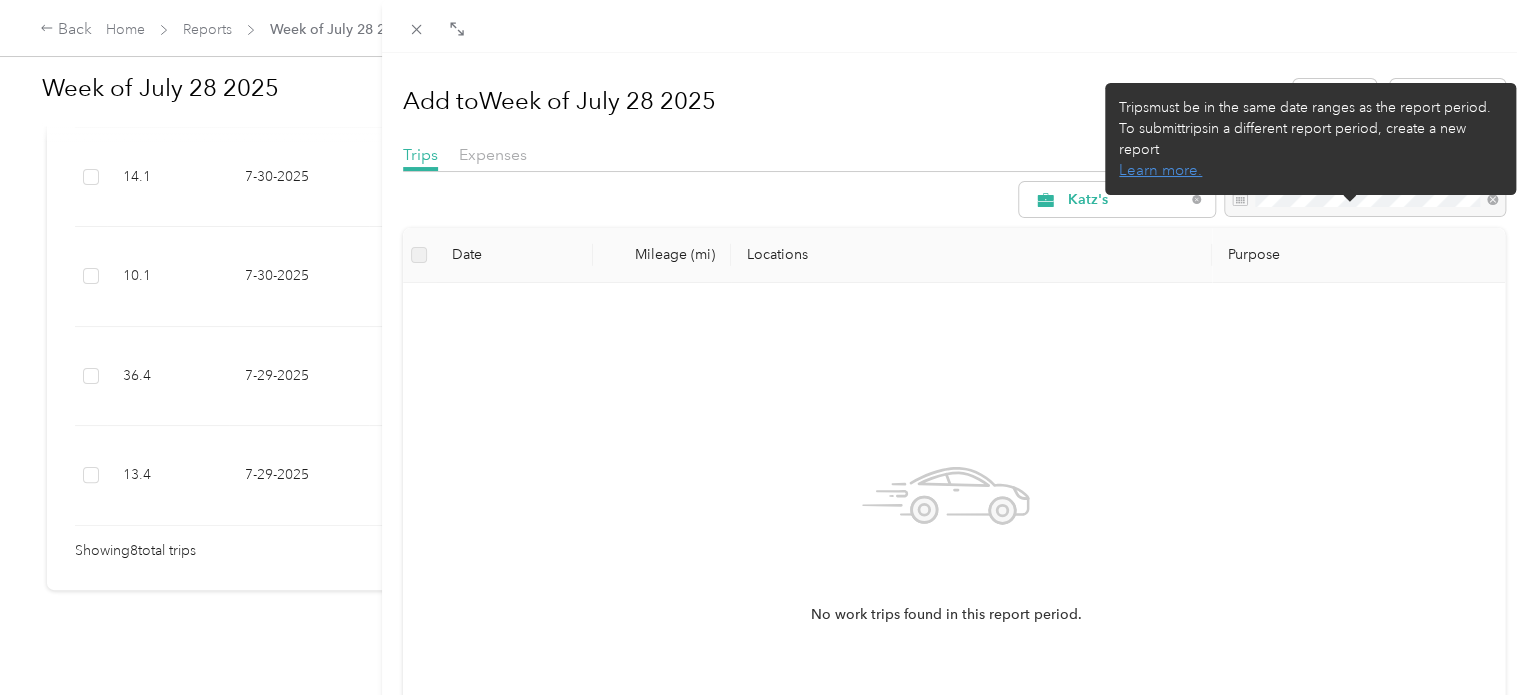 click on "Trips  must be in the same date ranges as the report period. To submit  trips  in a different report period, create a new report Learn more." at bounding box center (1310, 139) 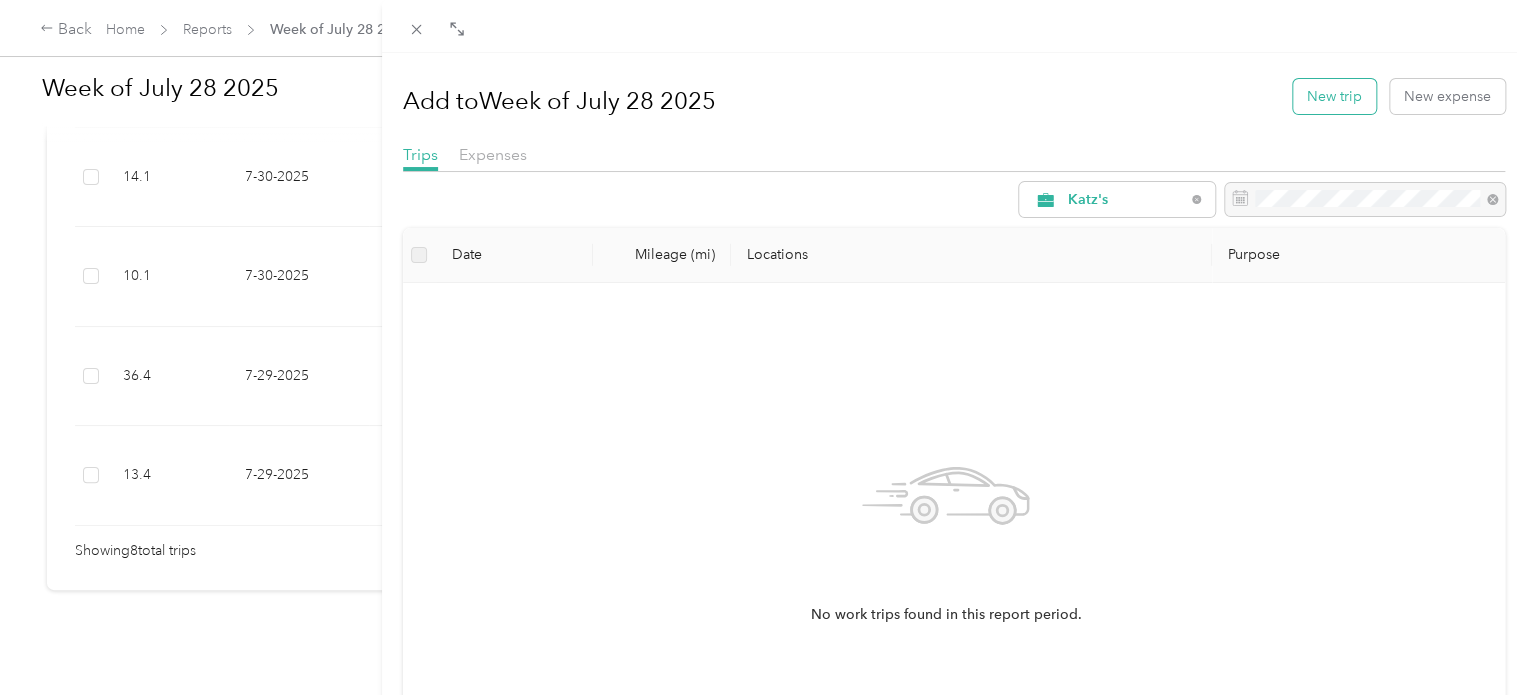 click on "New trip" at bounding box center [1334, 96] 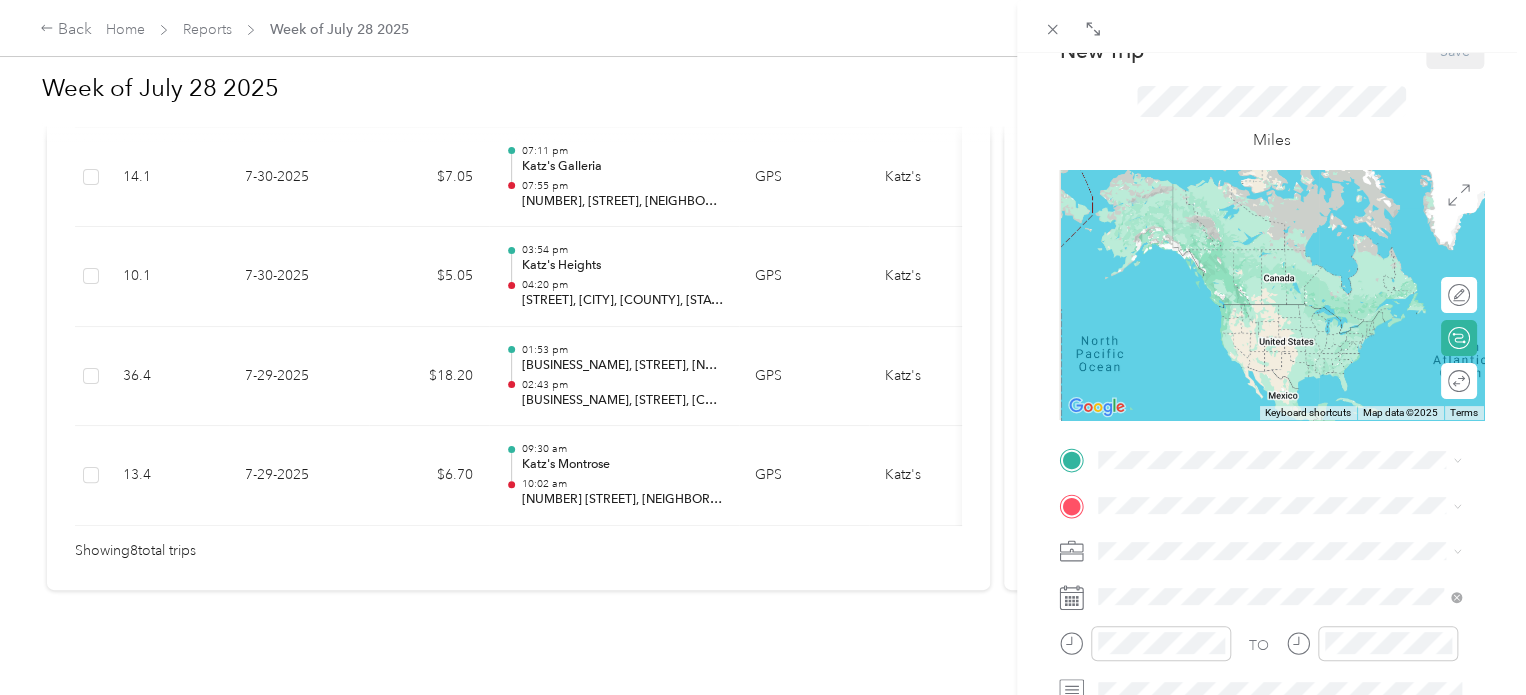 scroll, scrollTop: 100, scrollLeft: 0, axis: vertical 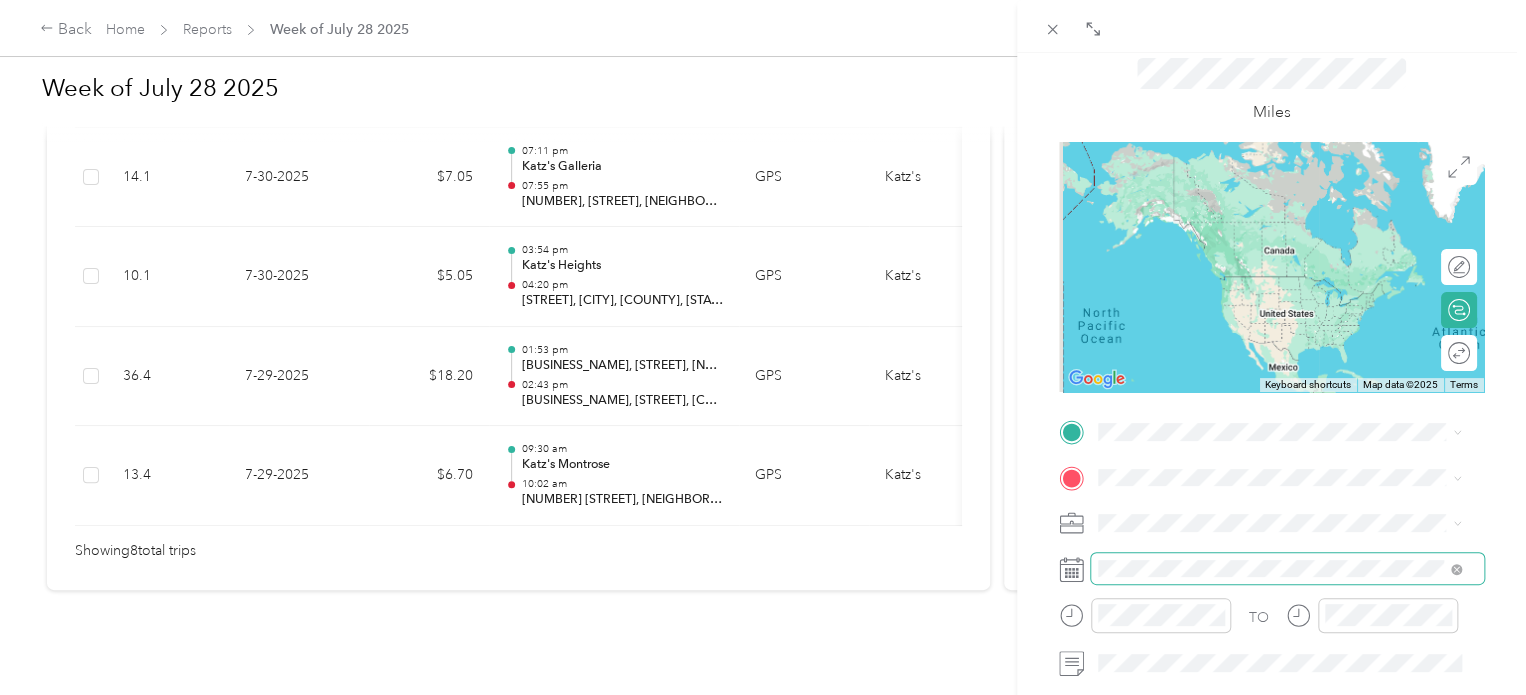 click at bounding box center (1287, 569) 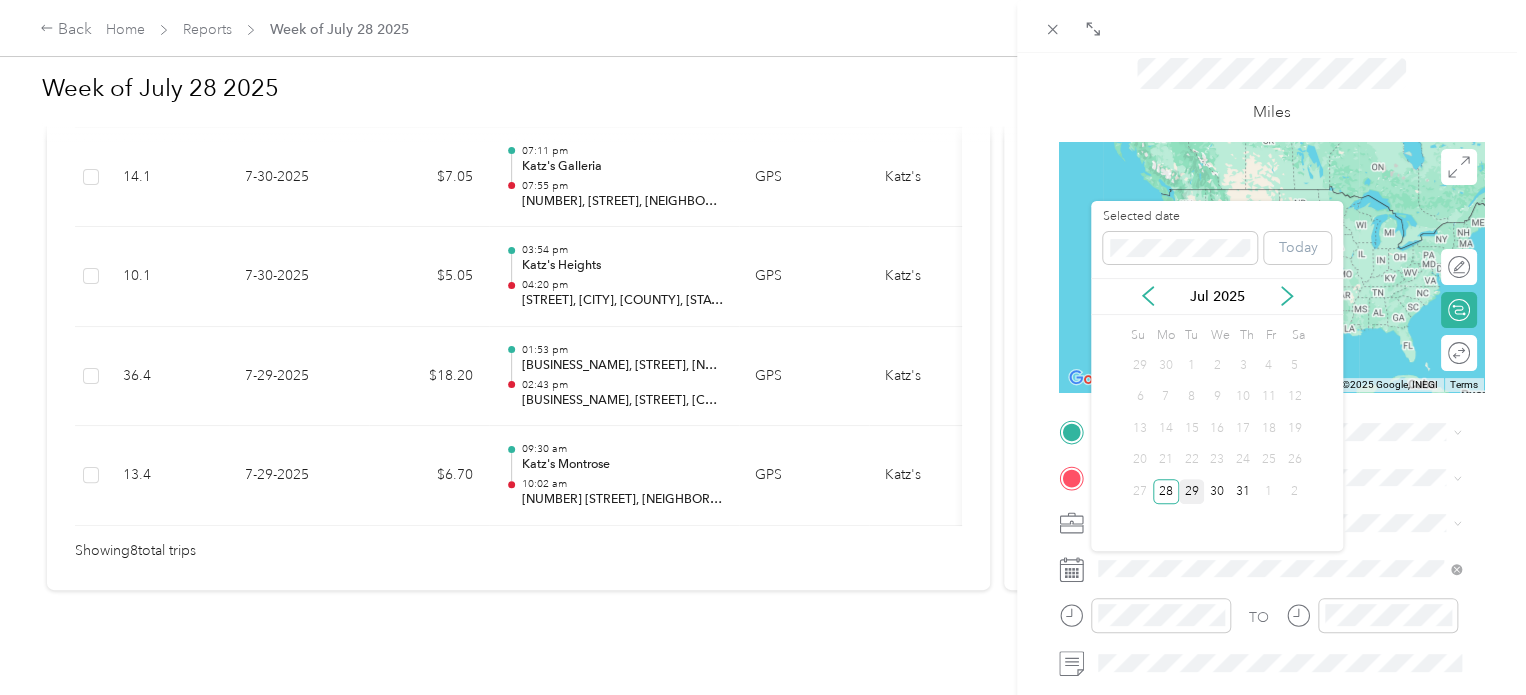 click on "29" at bounding box center [1192, 491] 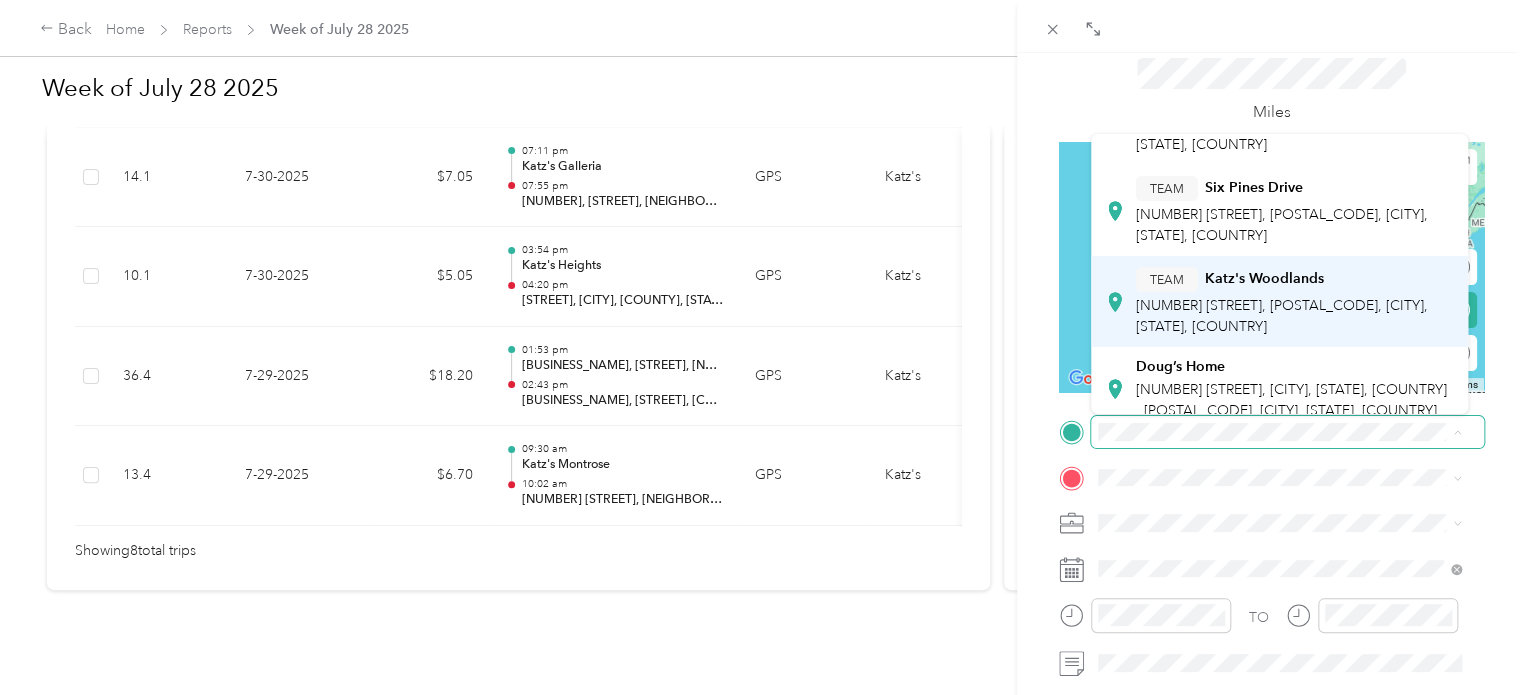 scroll, scrollTop: 300, scrollLeft: 0, axis: vertical 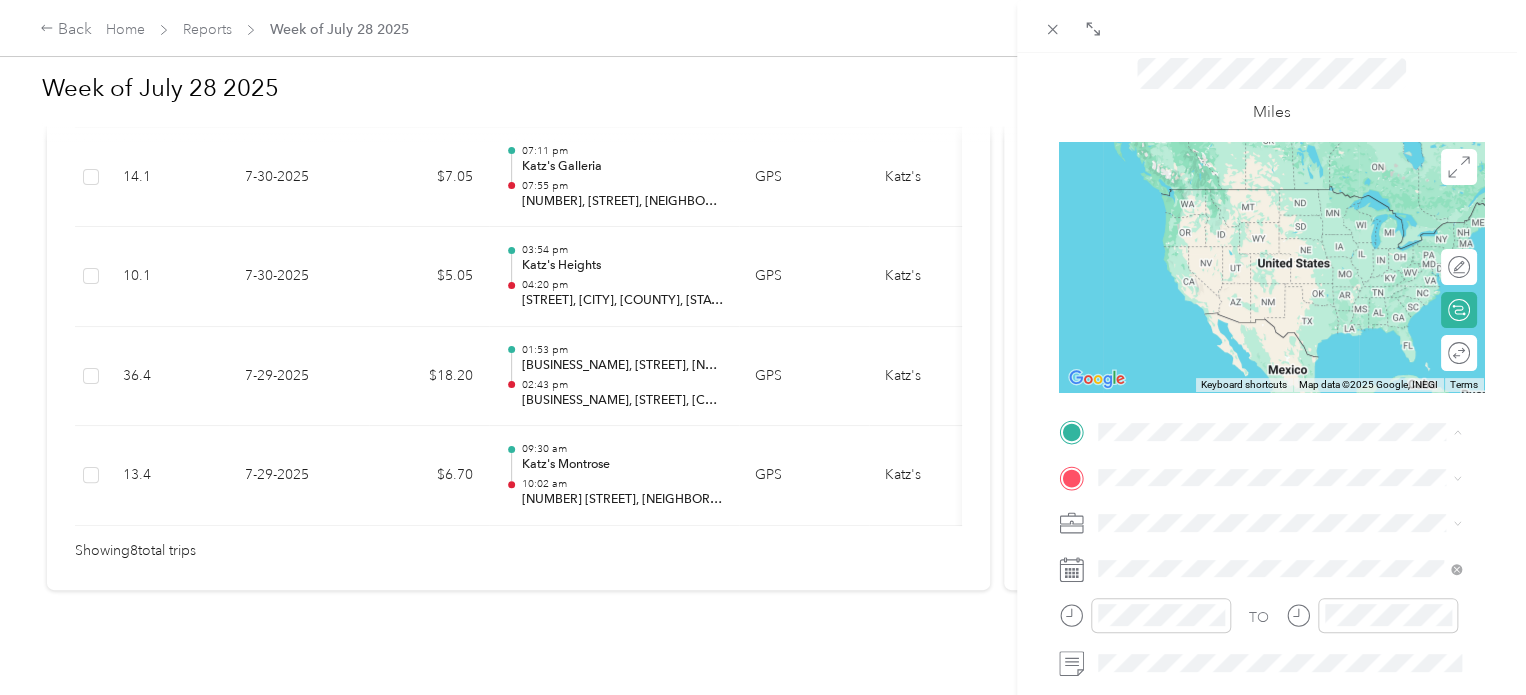 click on "[PERSON]'s Home [NUMBER] [STREET], [CITY], [STATE], [COUNTRY] , [POSTAL_CODE], [CITY], [STATE], [COUNTRY]" at bounding box center (1295, 373) 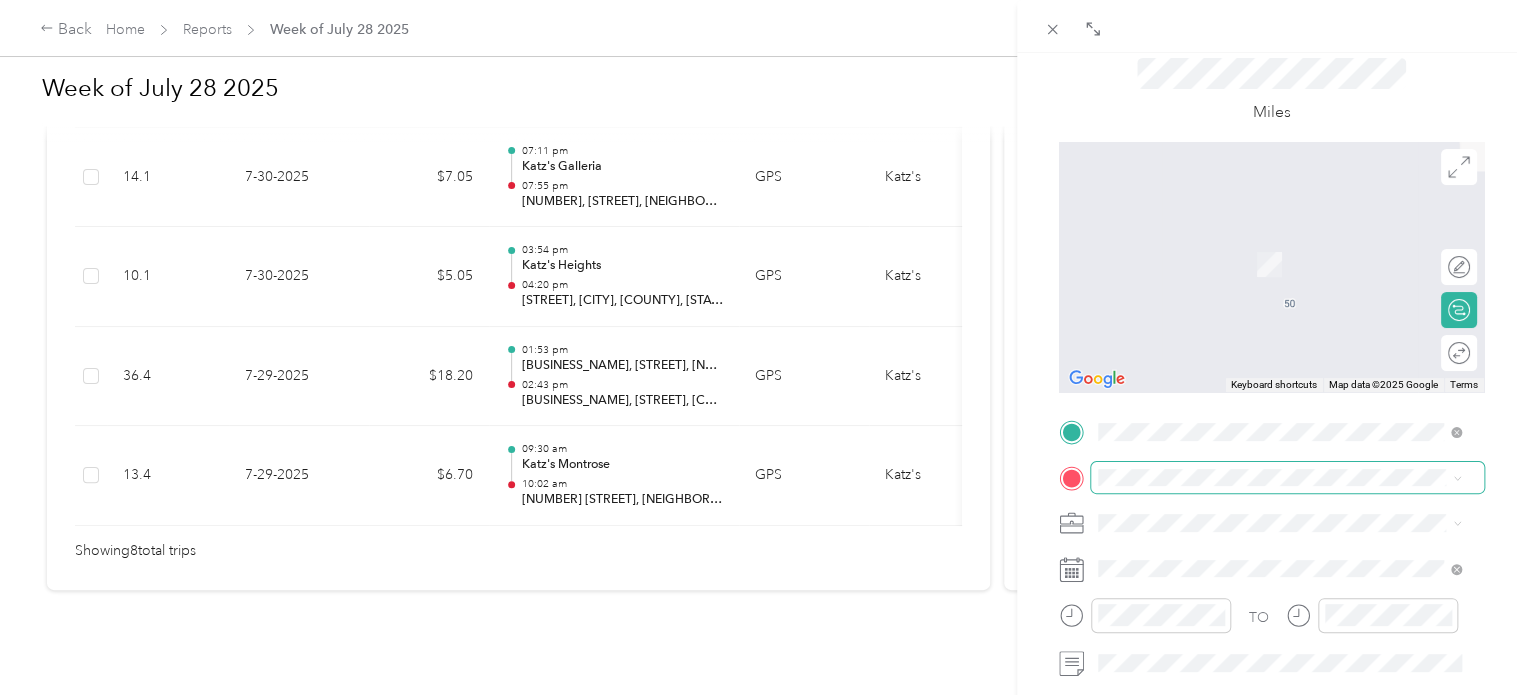 click at bounding box center [1287, 478] 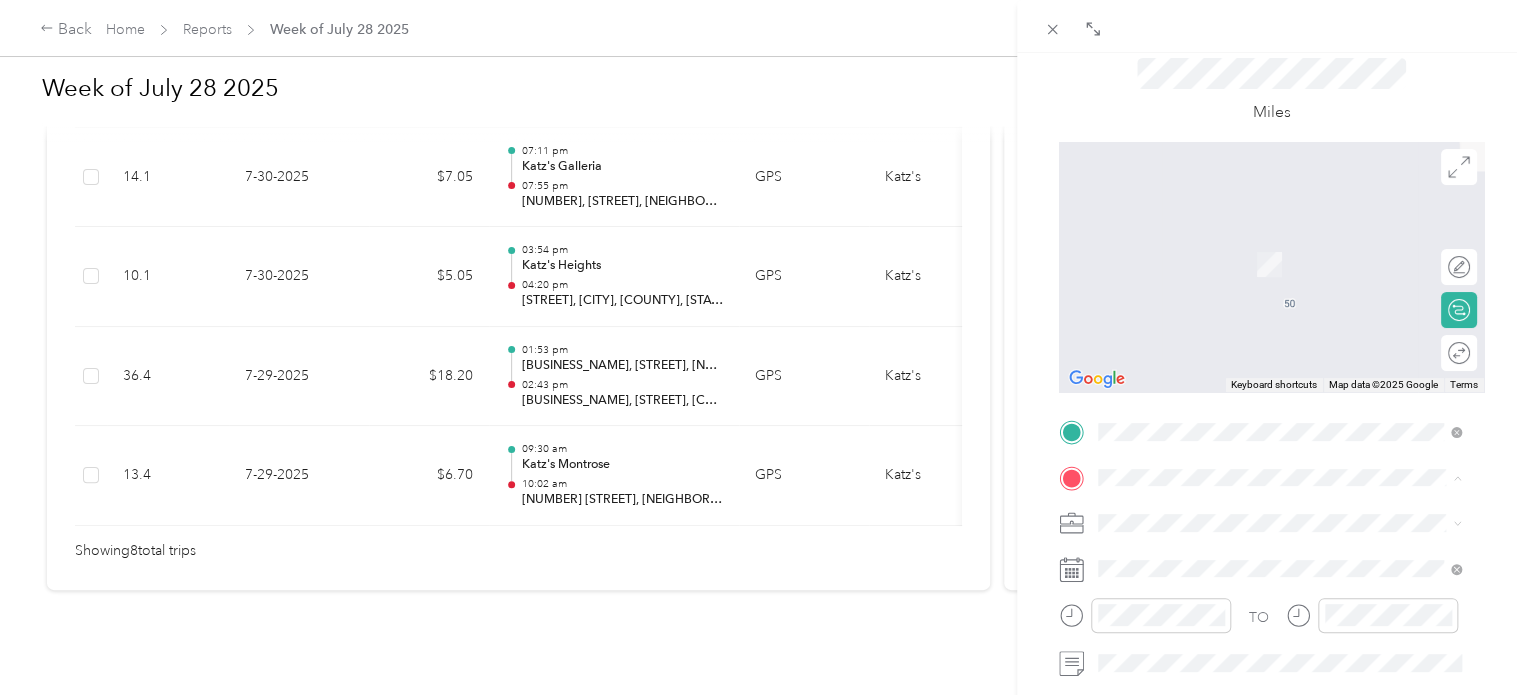click on "TEAM Katz's Montrose [NUMBER] [STREET], [POSTAL_CODE], [CITY], [STATE], [COUNTRY]" at bounding box center [1295, 358] 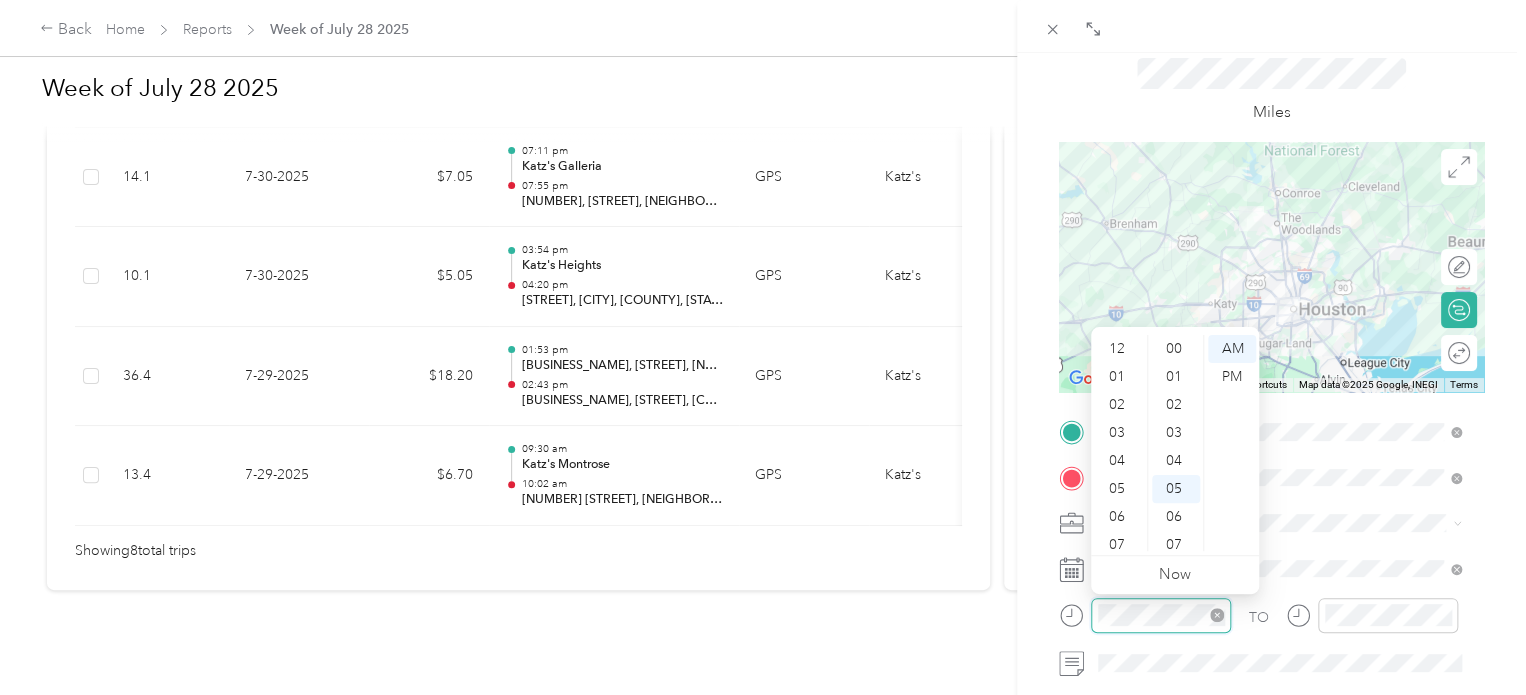 scroll, scrollTop: 140, scrollLeft: 0, axis: vertical 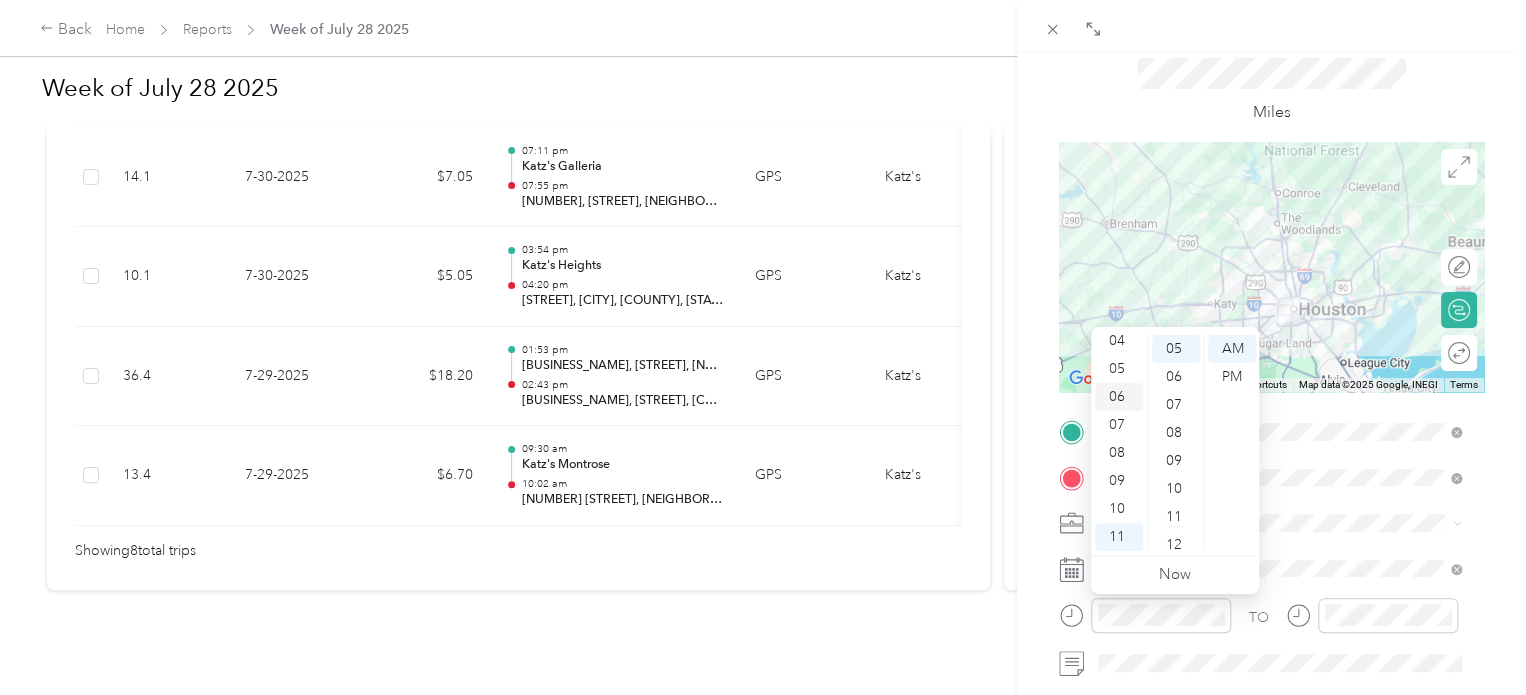 click on "06" at bounding box center (1119, 397) 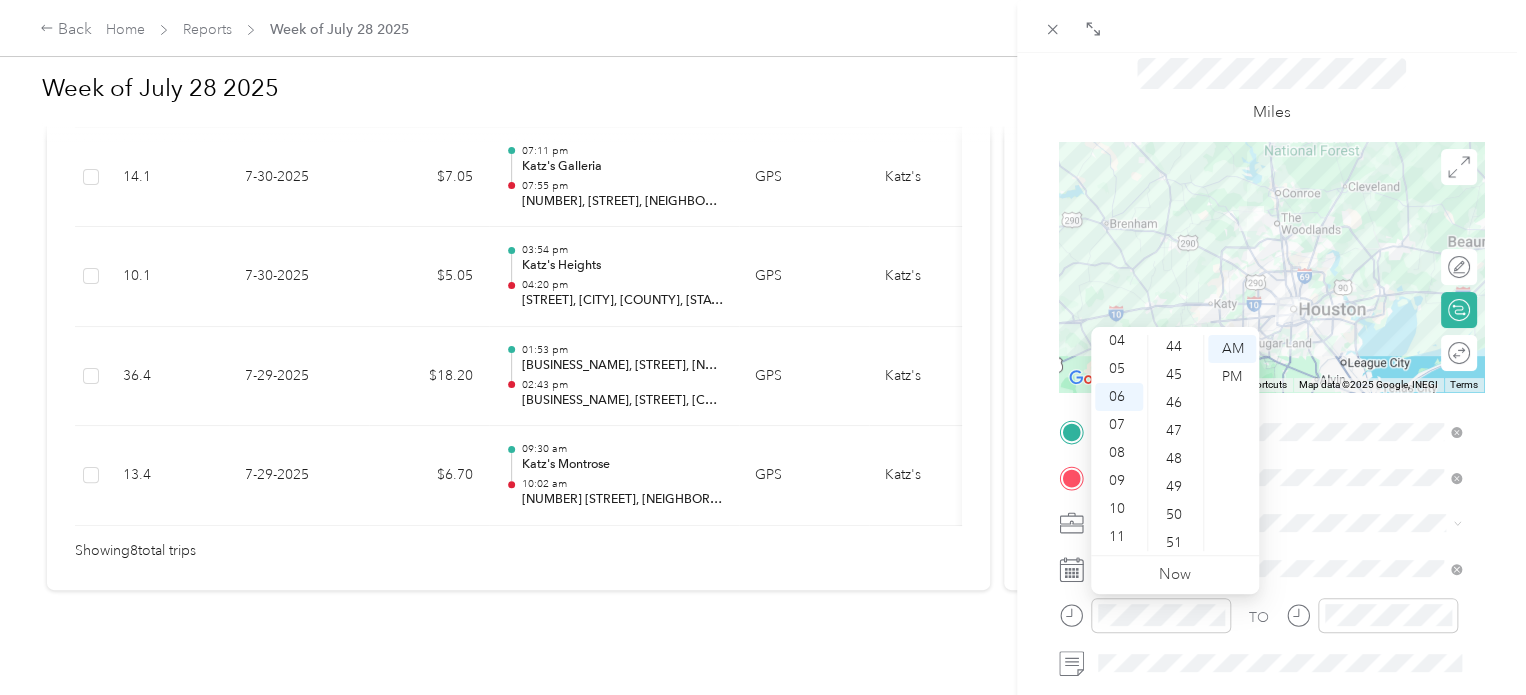 scroll, scrollTop: 1400, scrollLeft: 0, axis: vertical 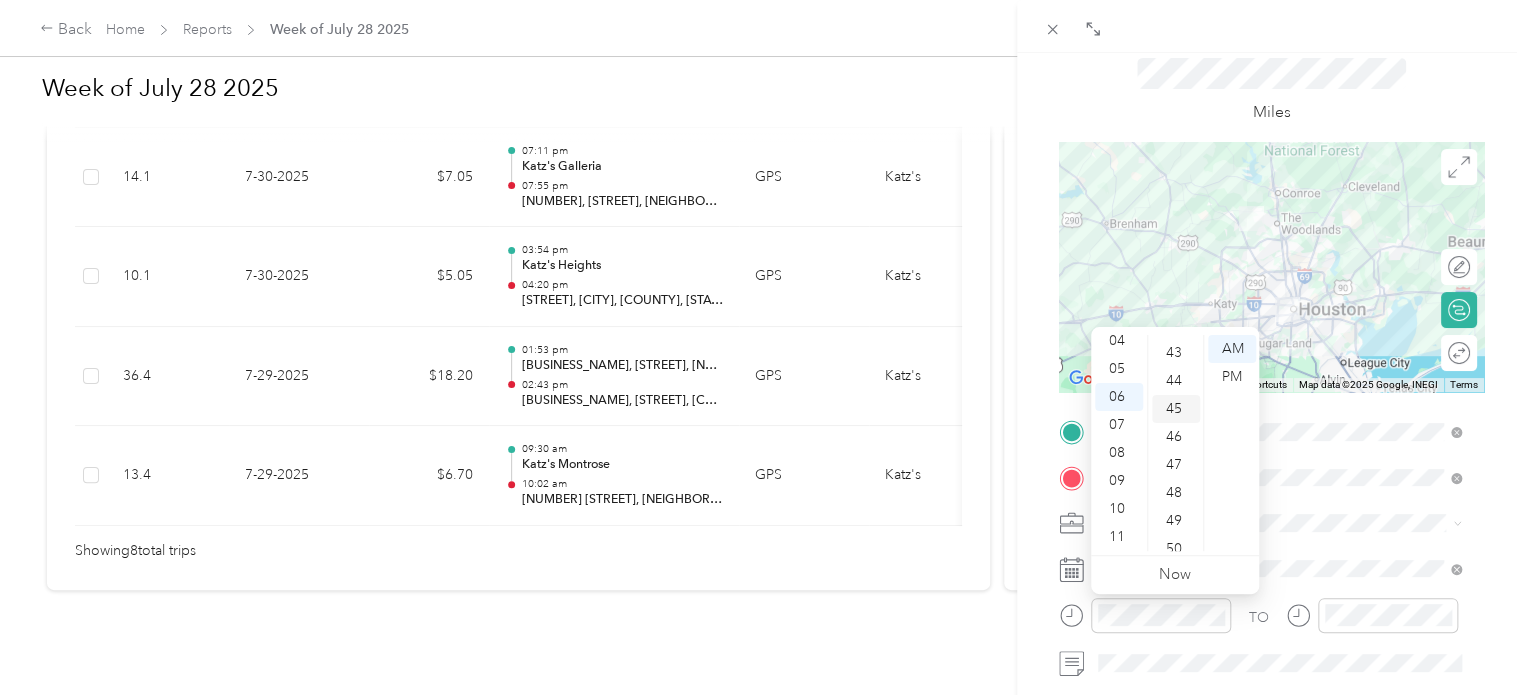 click on "45" at bounding box center (1176, 409) 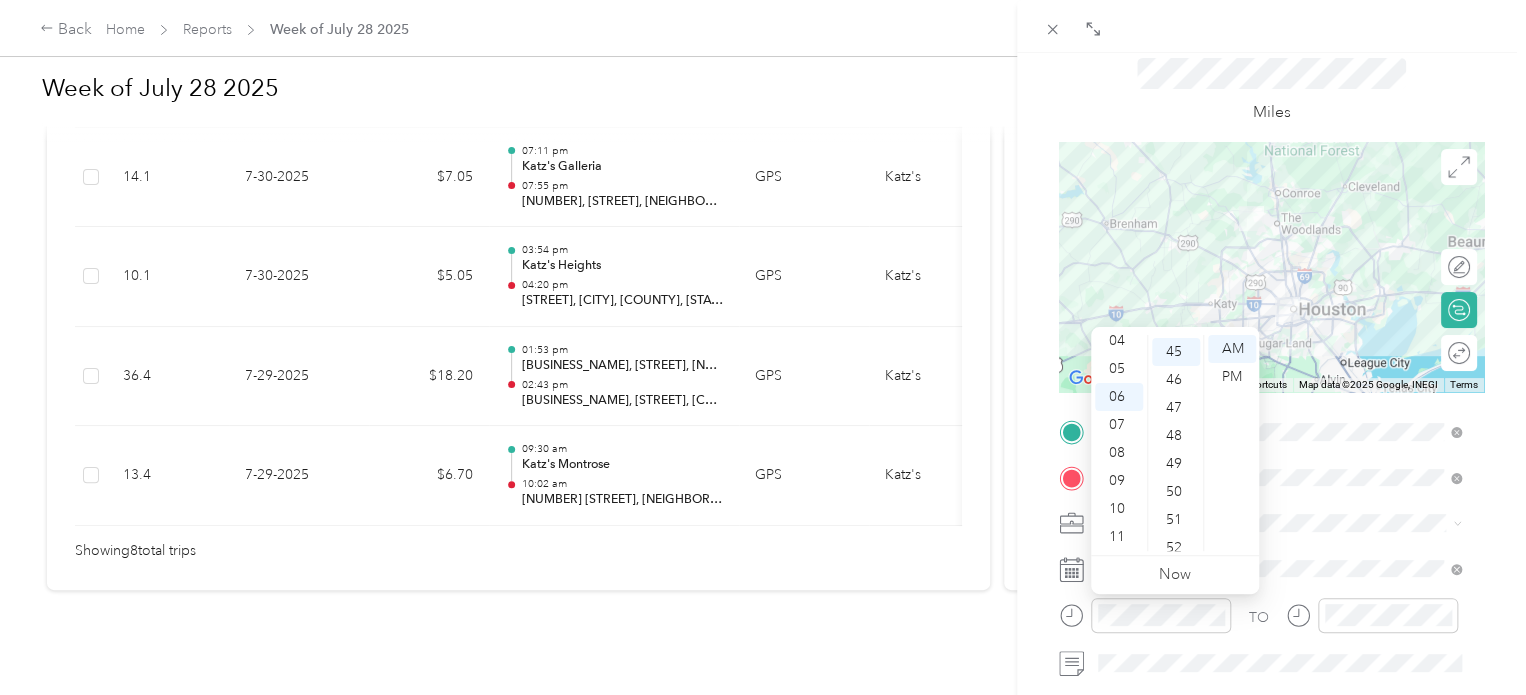 scroll, scrollTop: 1260, scrollLeft: 0, axis: vertical 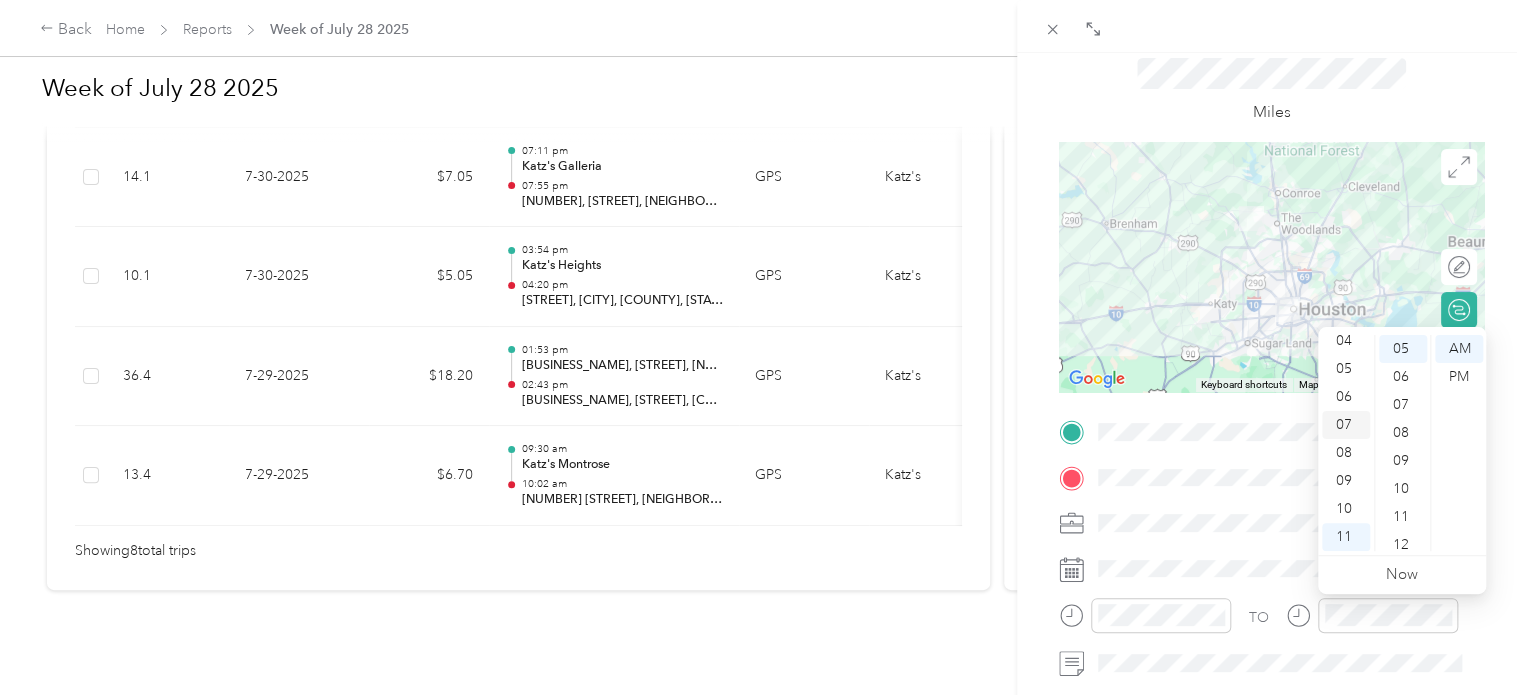 click on "07" at bounding box center (1346, 425) 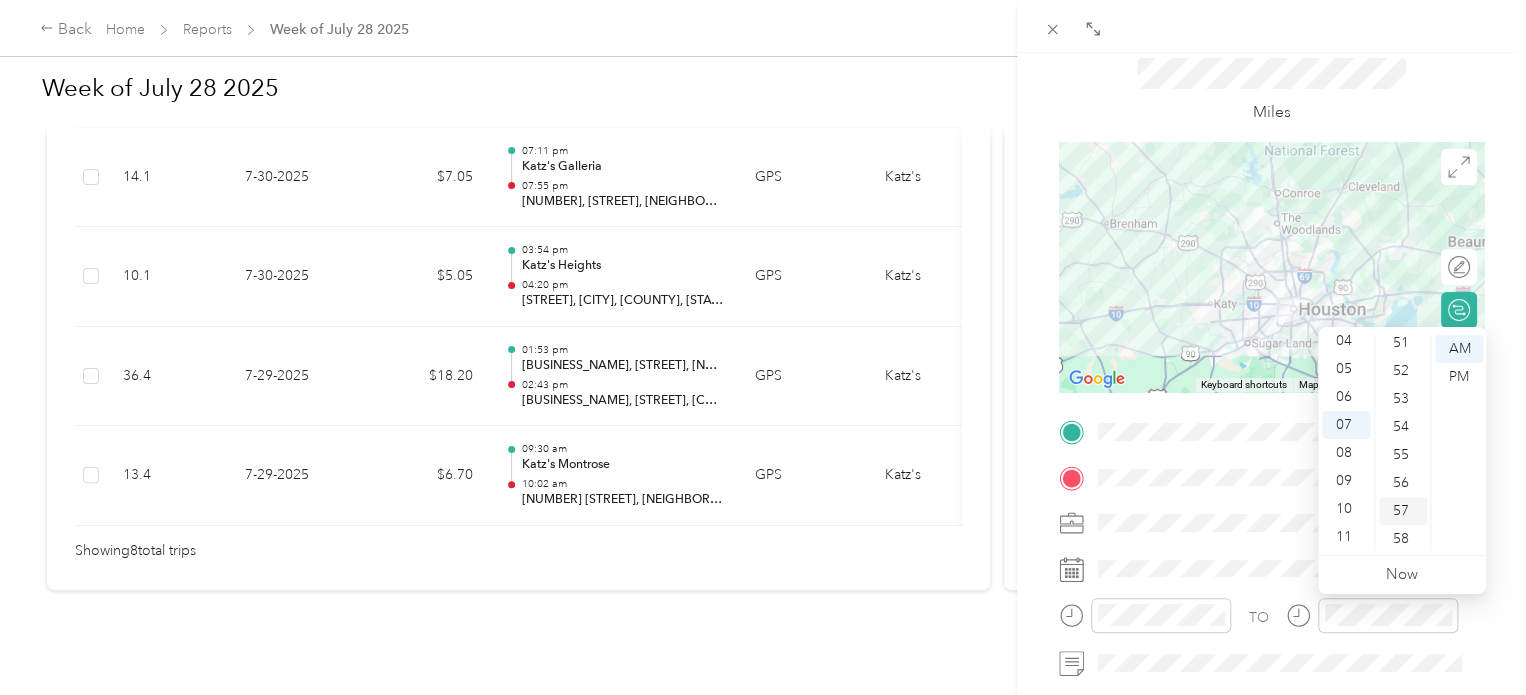 scroll, scrollTop: 1464, scrollLeft: 0, axis: vertical 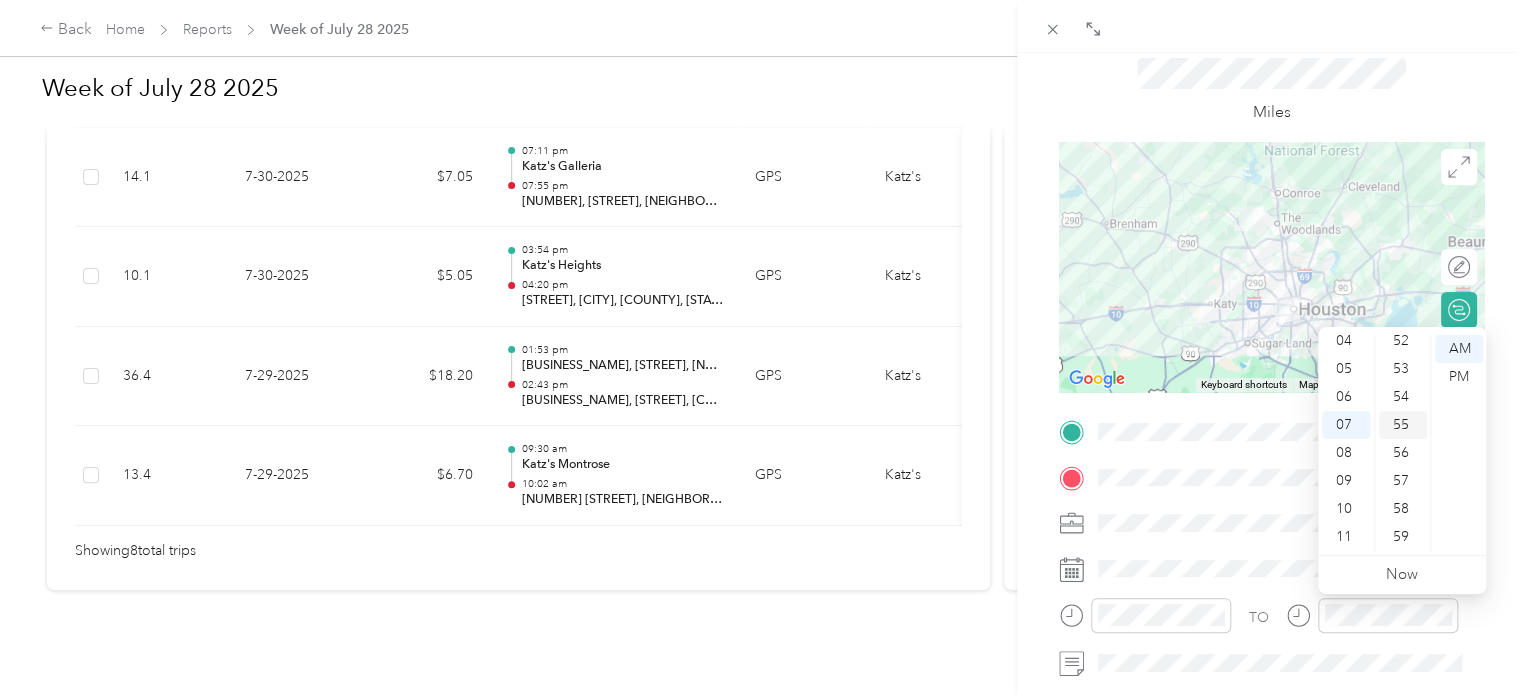 click on "55" at bounding box center (1403, 425) 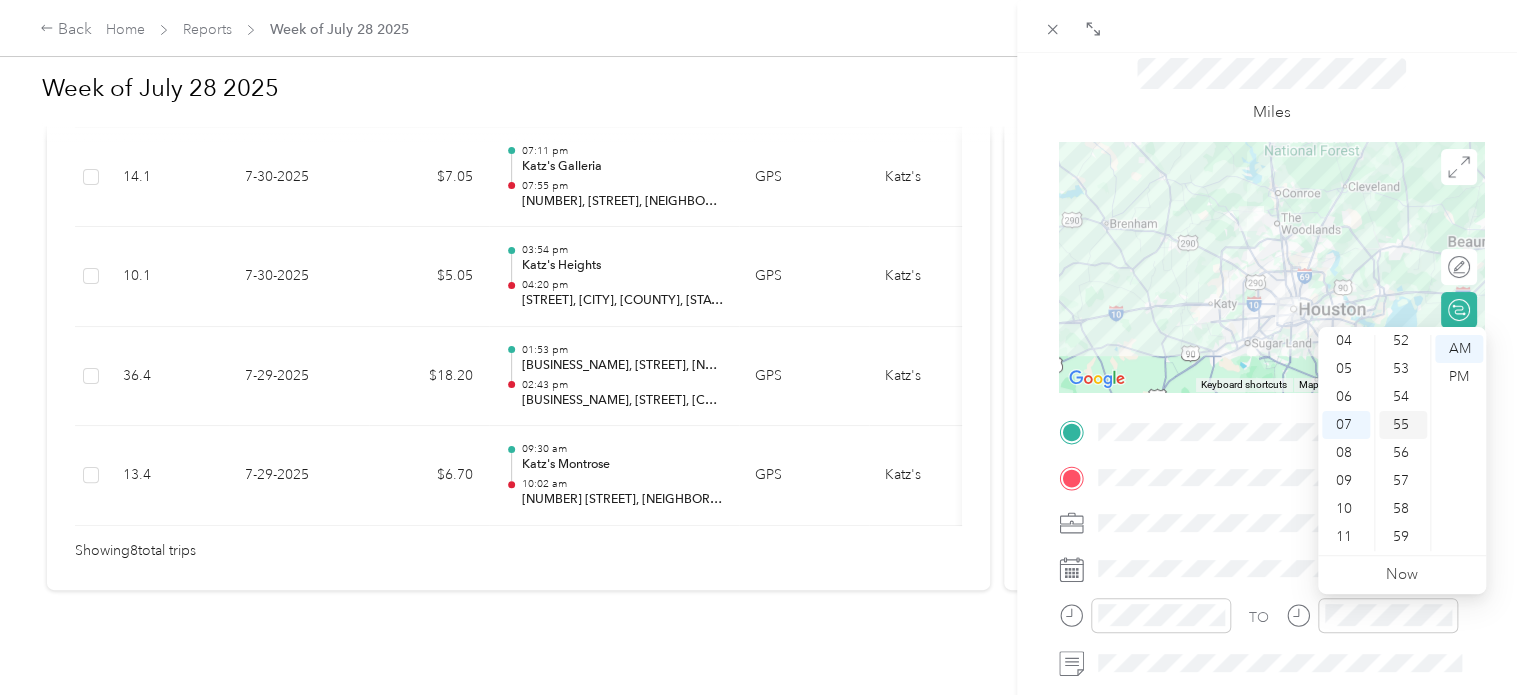 click on "55" at bounding box center [1403, 425] 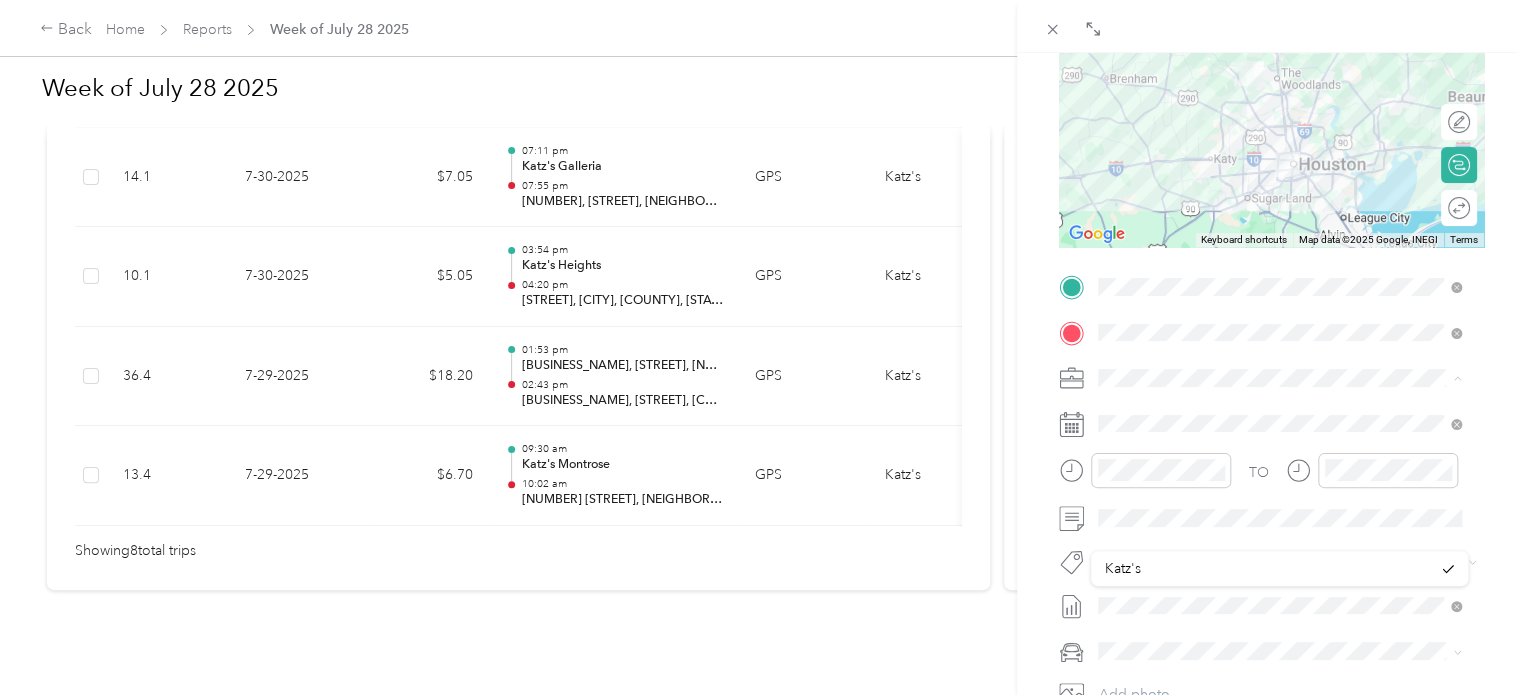 scroll, scrollTop: 0, scrollLeft: 0, axis: both 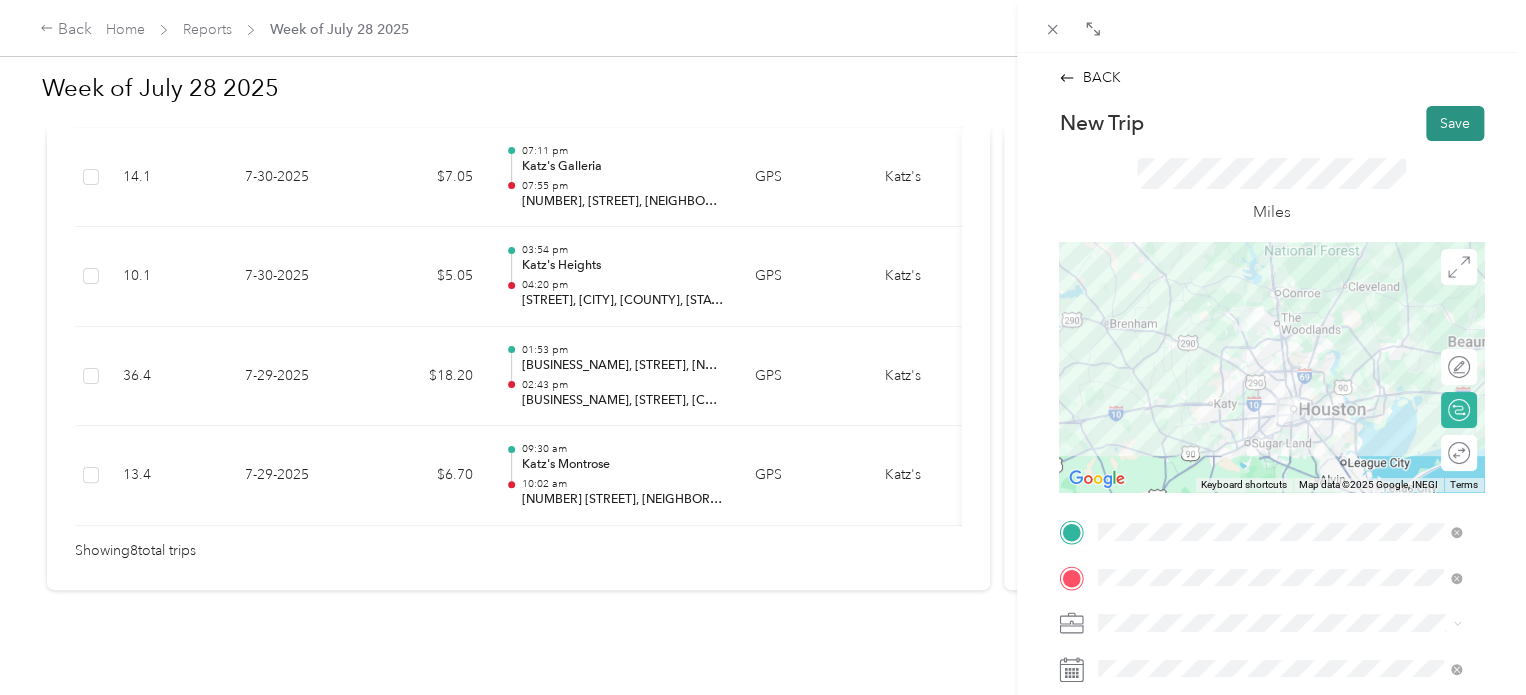 click on "Save" at bounding box center (1455, 123) 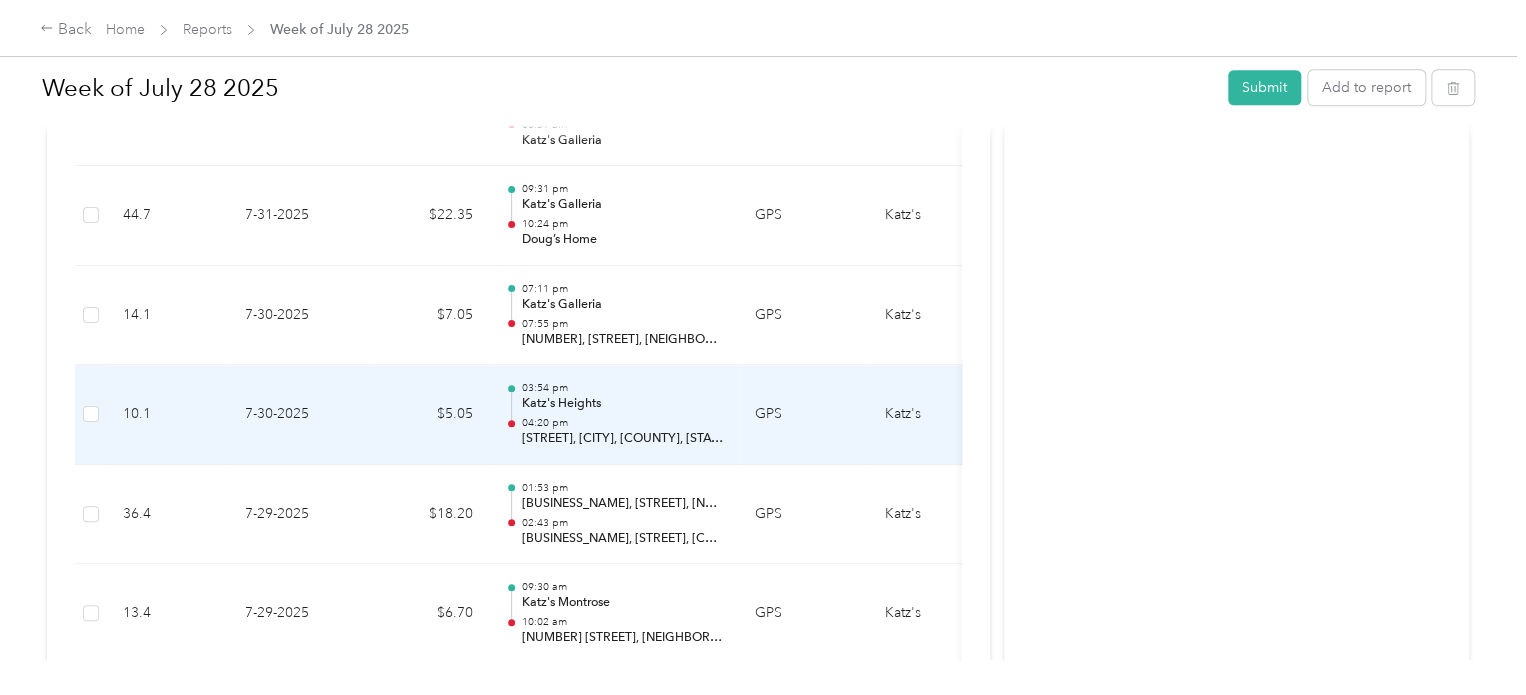 scroll, scrollTop: 807, scrollLeft: 0, axis: vertical 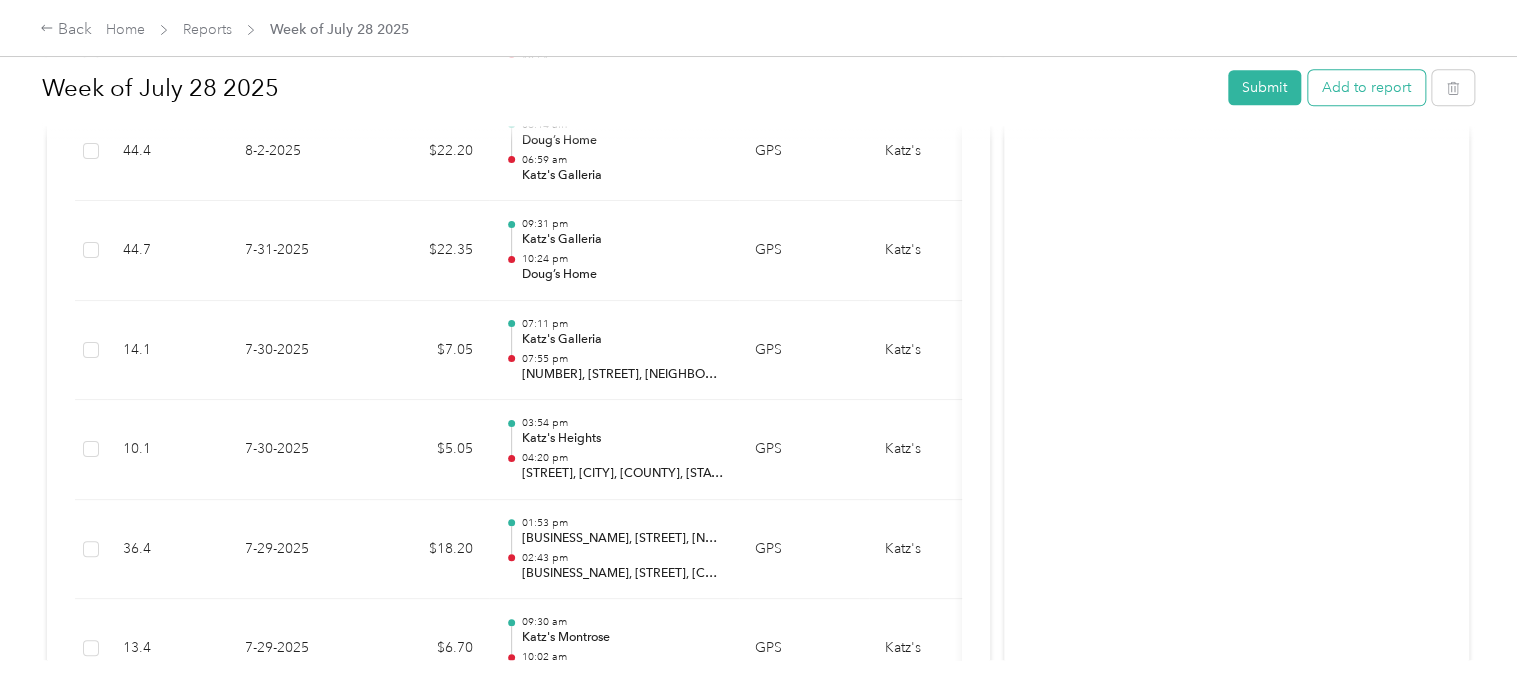 click on "Add to report" at bounding box center (1366, 87) 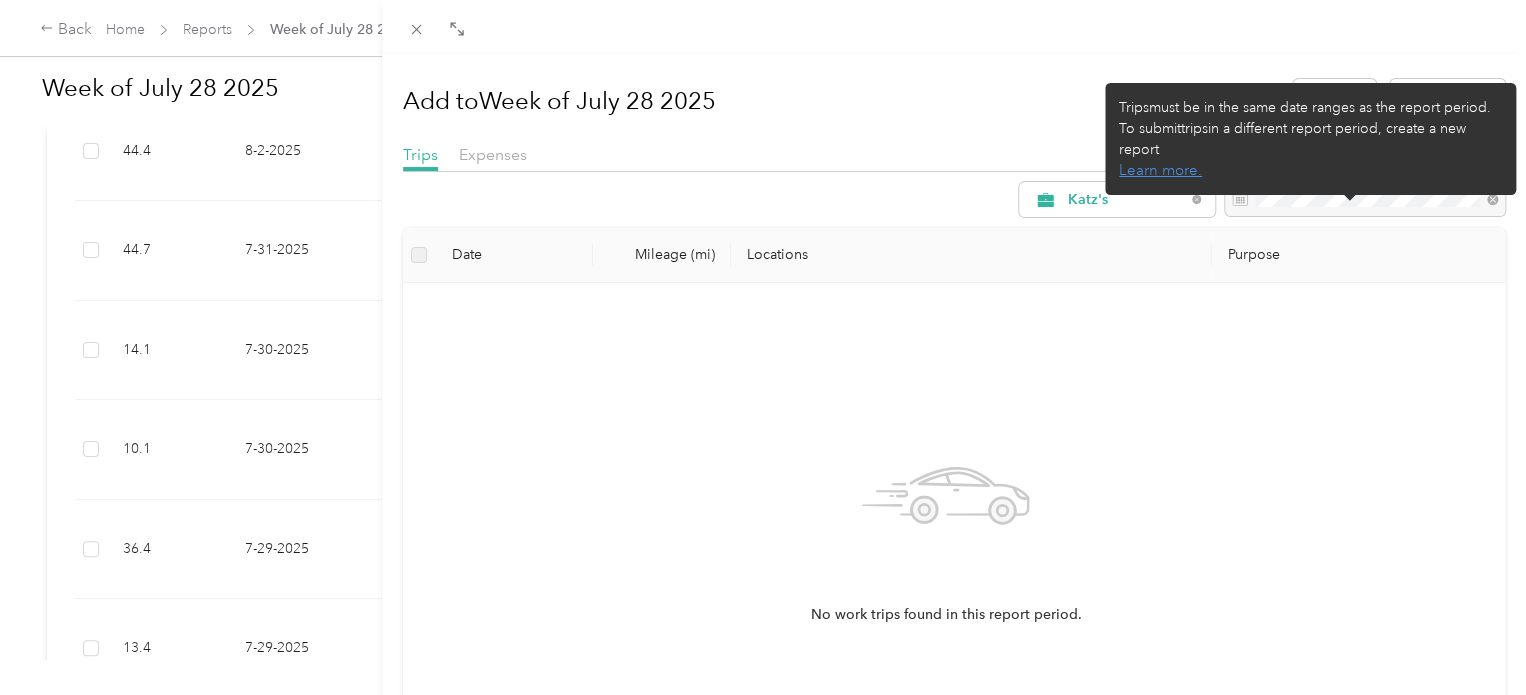 click on "Trips  must be in the same date ranges as the report period. To submit  trips  in a different report period, create a new report Learn more." at bounding box center [1310, 139] 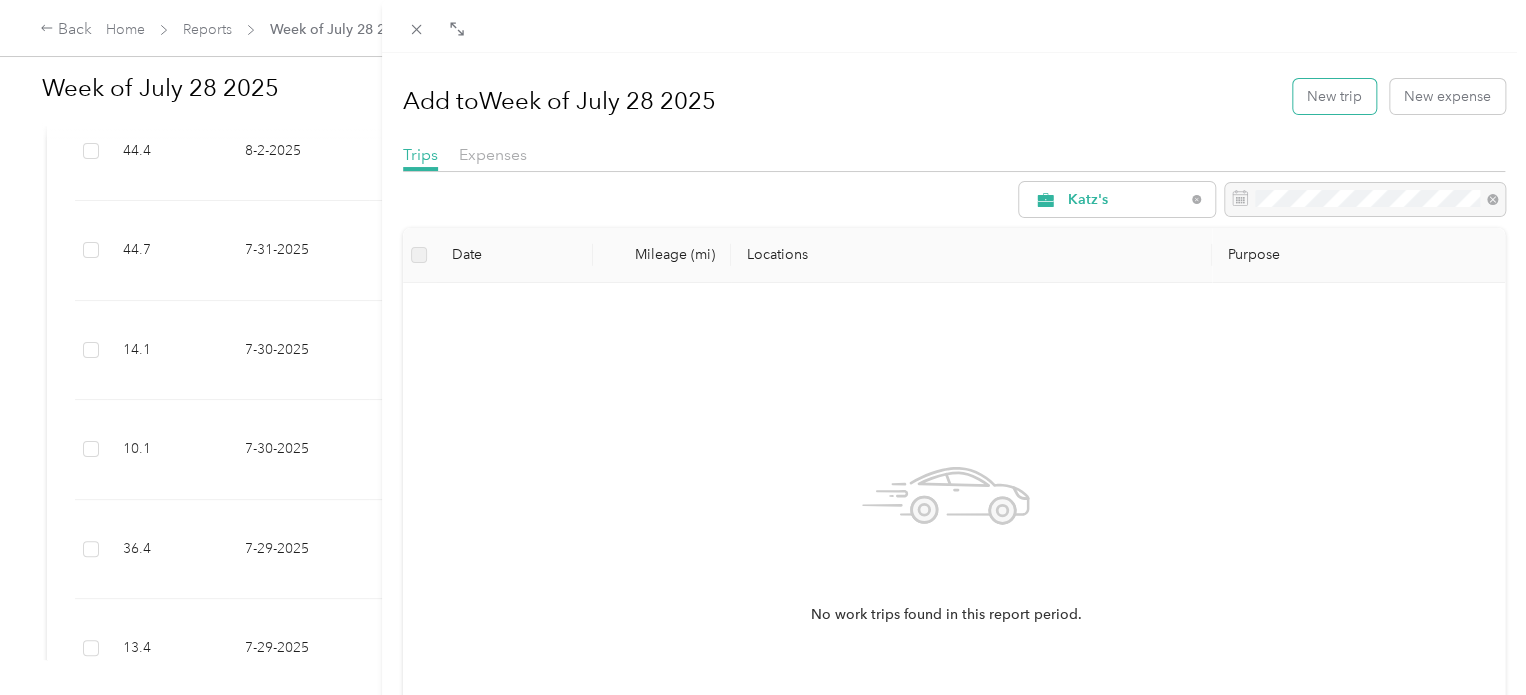 click on "Drag to resize Click to close Add to  Week of [DATE] New trip New expense Trips Expenses Katz's Date Mileage (mi) Locations Purpose           No work trips found in this report period. Trips  must be in the same date ranges as the report period. To submit  trips  in a different report period, create a new report Learn more." at bounding box center (758, 695) 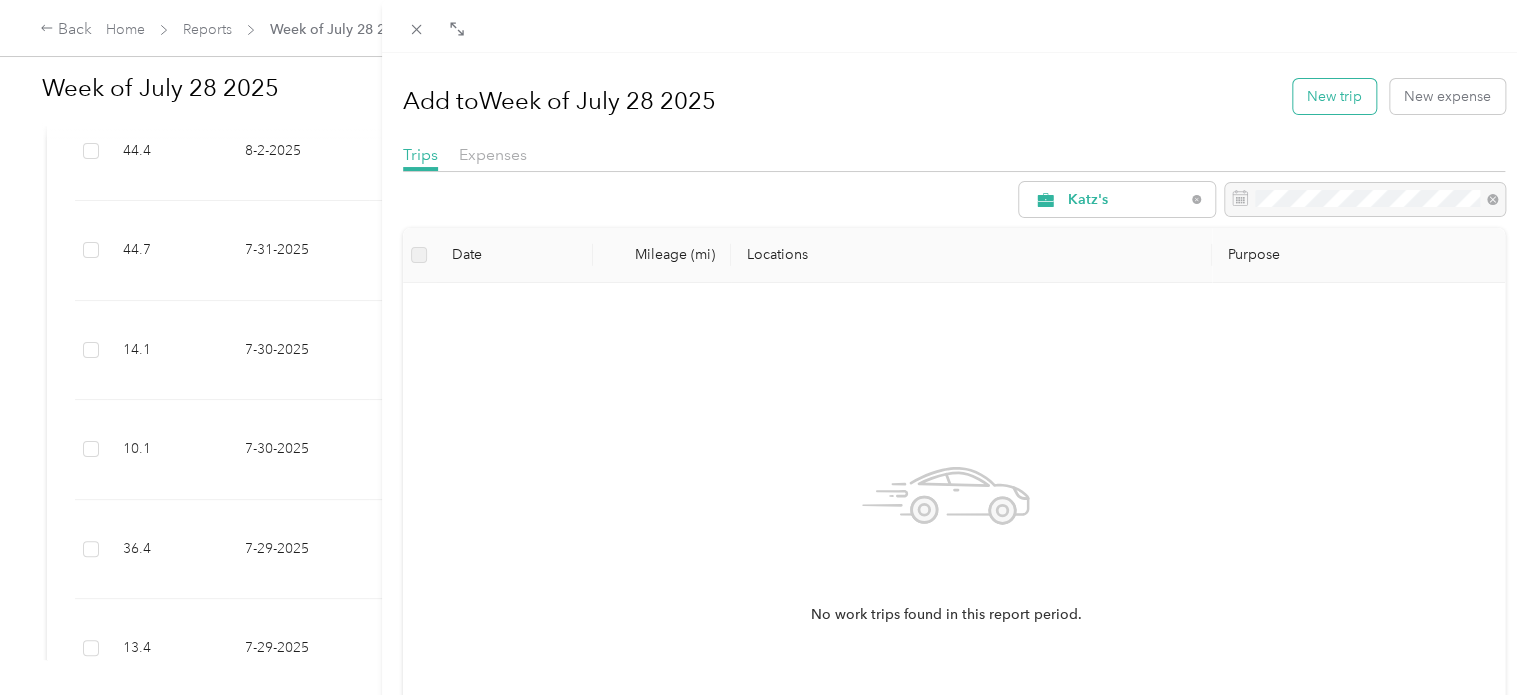 click on "New trip" at bounding box center [1334, 96] 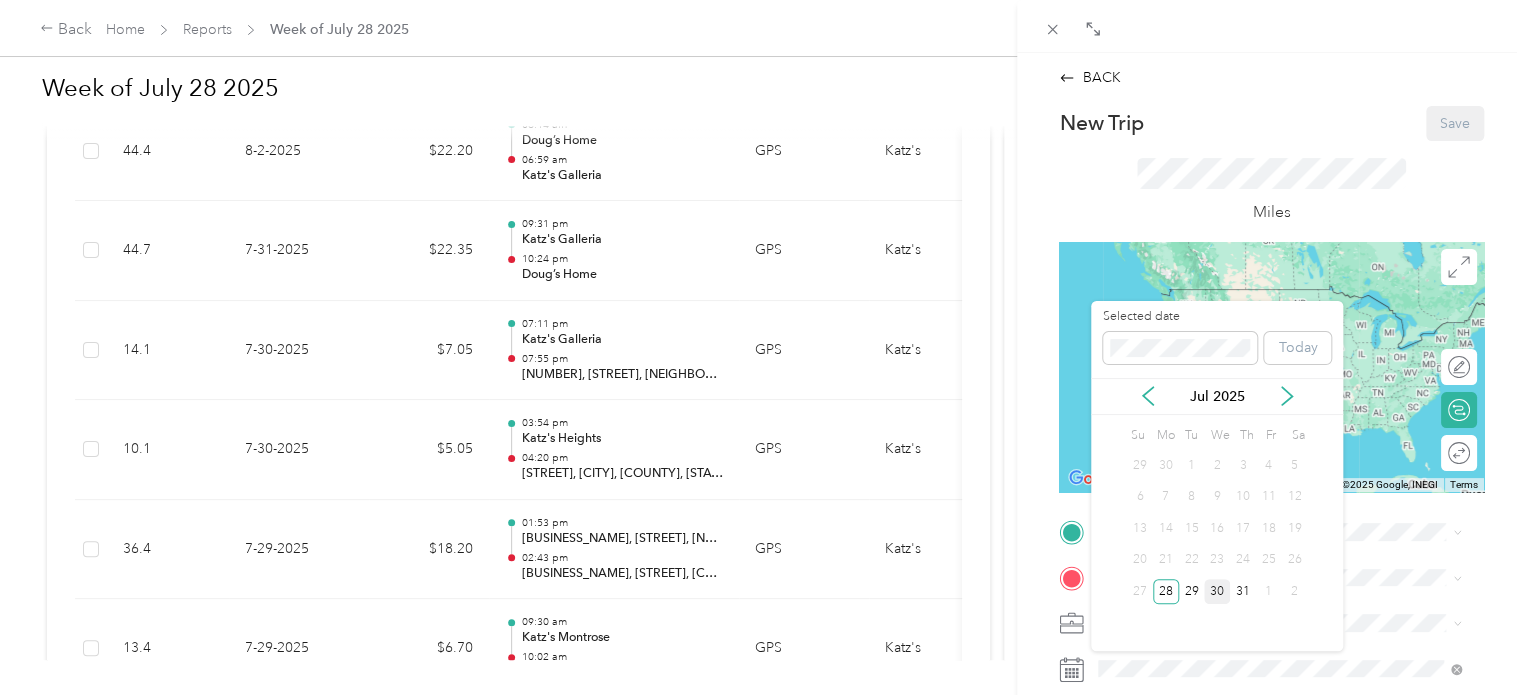 click on "30" at bounding box center [1217, 591] 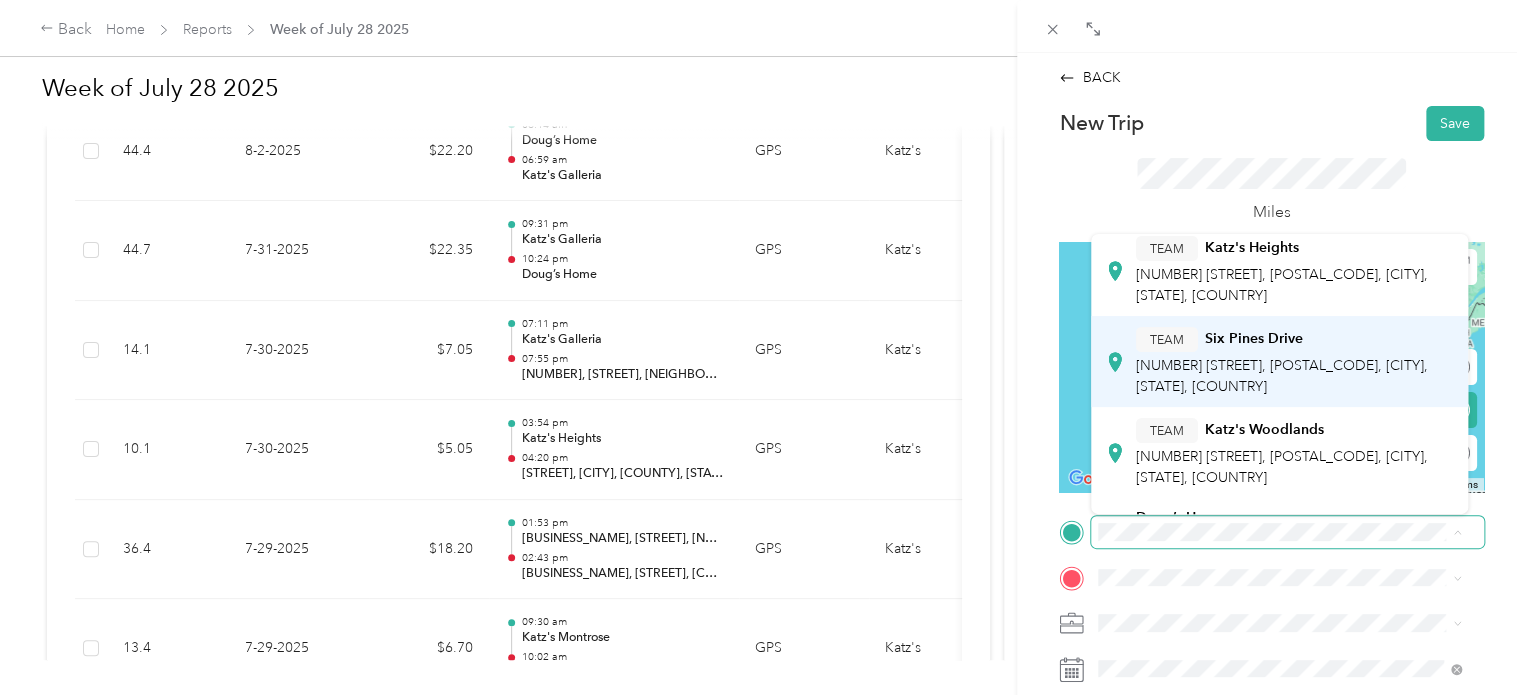 scroll, scrollTop: 200, scrollLeft: 0, axis: vertical 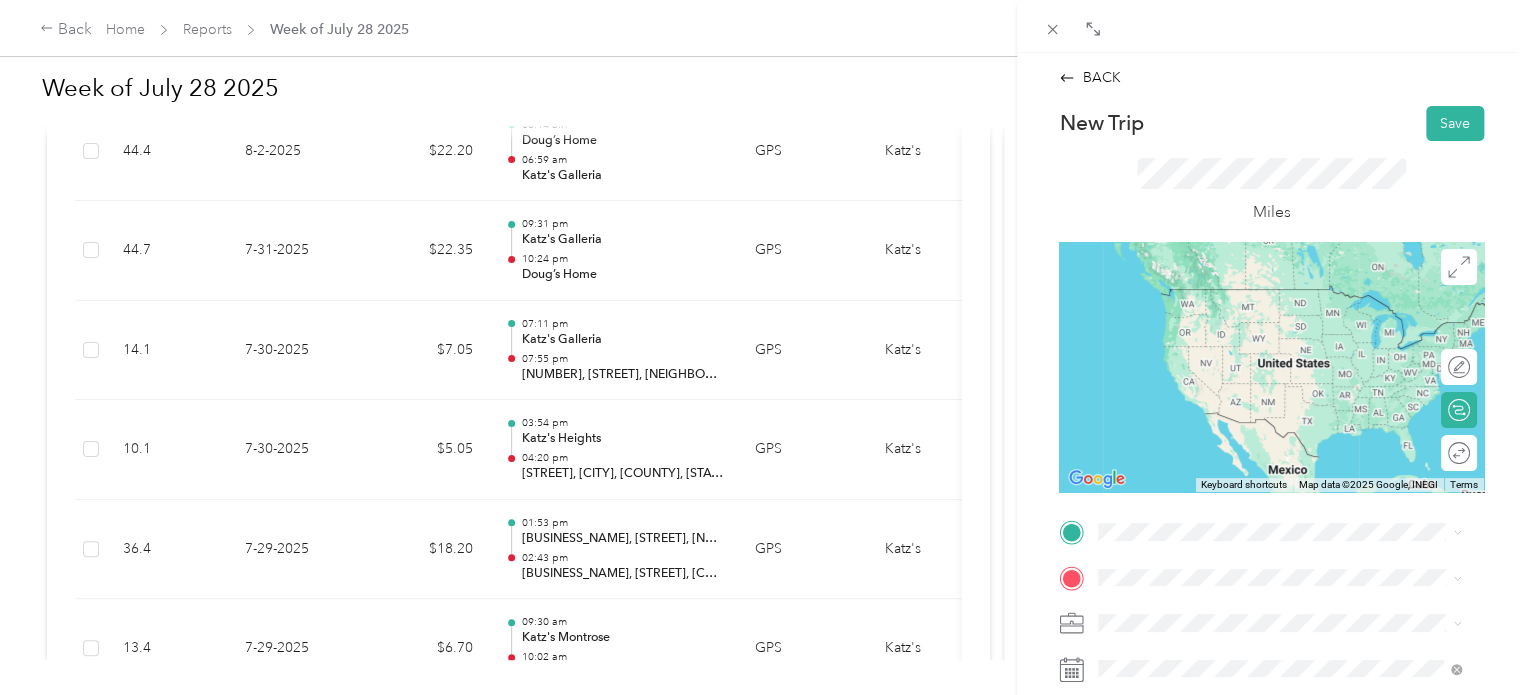 click on "TEAM Six Pines Drive [NUMBER] [STREET], [POSTAL_CODE], [CITY], [STATE], [COUNTRY]" at bounding box center [1295, 394] 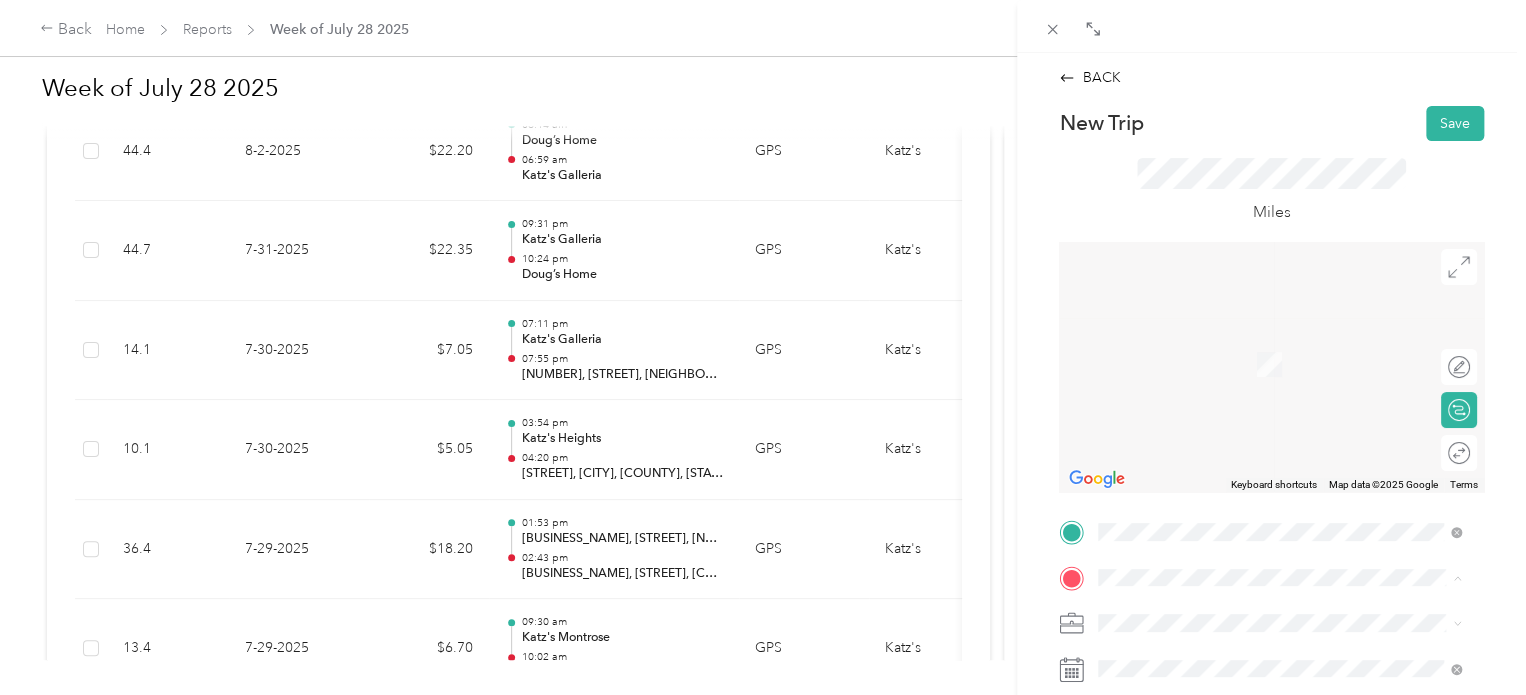 click on "TEAM Katz's Heights [NUMBER] [STREET], [POSTAL_CODE], [CITY], [STATE], [COUNTRY]" at bounding box center [1295, 549] 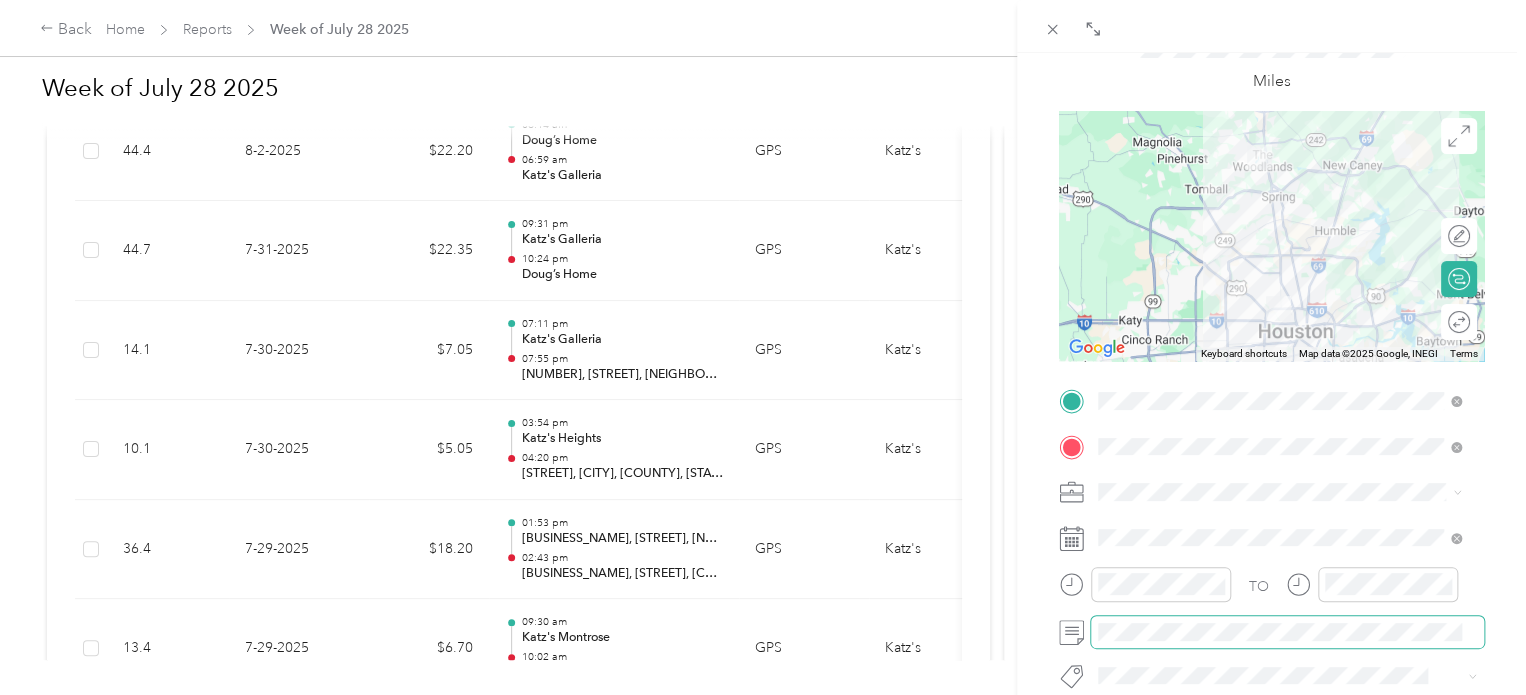 scroll, scrollTop: 200, scrollLeft: 0, axis: vertical 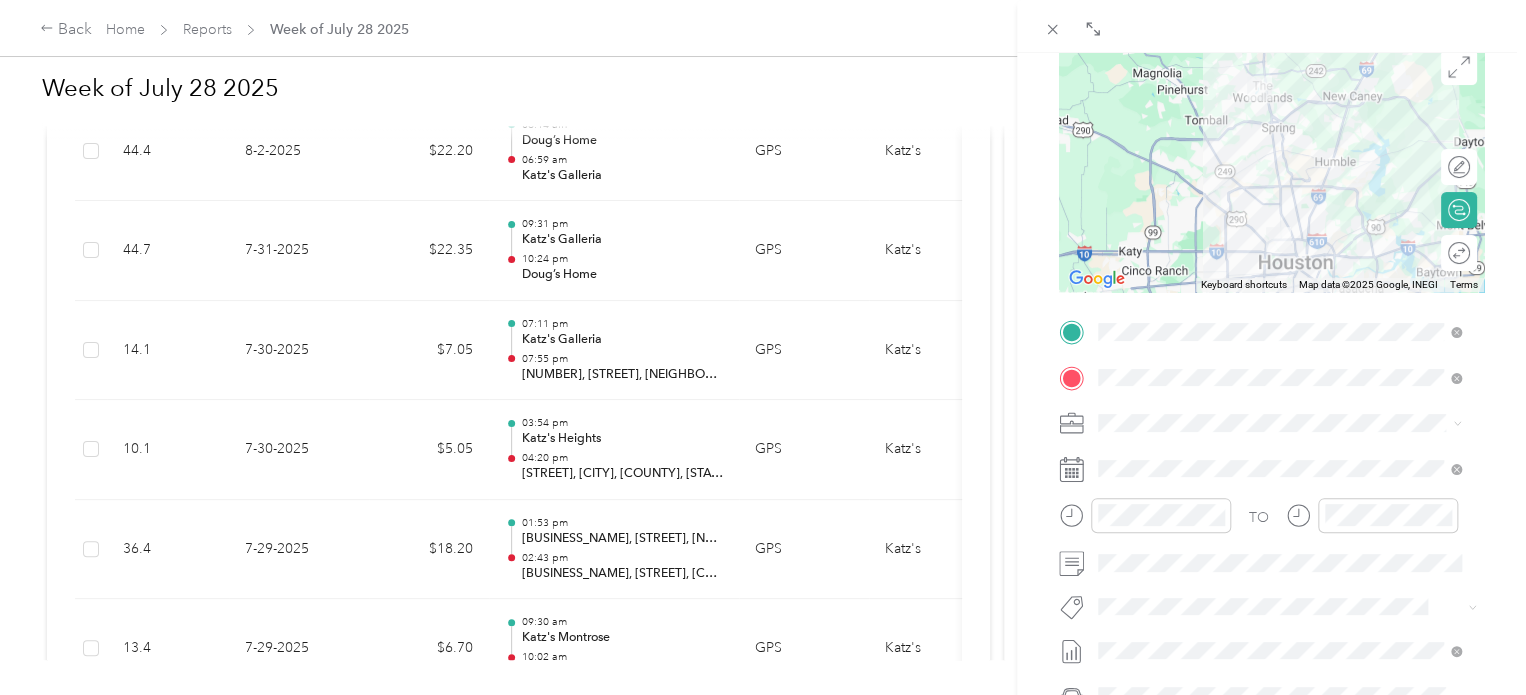 click on "BACK New Trip Save This trip cannot be edited because it is either under review, approved, or paid. Contact your Team Manager to edit it. Miles To navigate the map with touch gestures double-tap and hold your finger on the map, then drag the map. ← Move left → Move right ↑ Move up ↓ Move down + Zoom in - Zoom out Home Jump left by 75% End Jump right by 75% Page Up Jump up by 75% Page Down Jump down by 75% Keyboard shortcuts Map Data Map data ©2025 Google, INEGI Map data ©2025 Google, INEGI 20 km  Click to toggle between metric and imperial units Terms Report a map error Edit route Calculate route Round trip TO Add photo" at bounding box center [1271, 400] 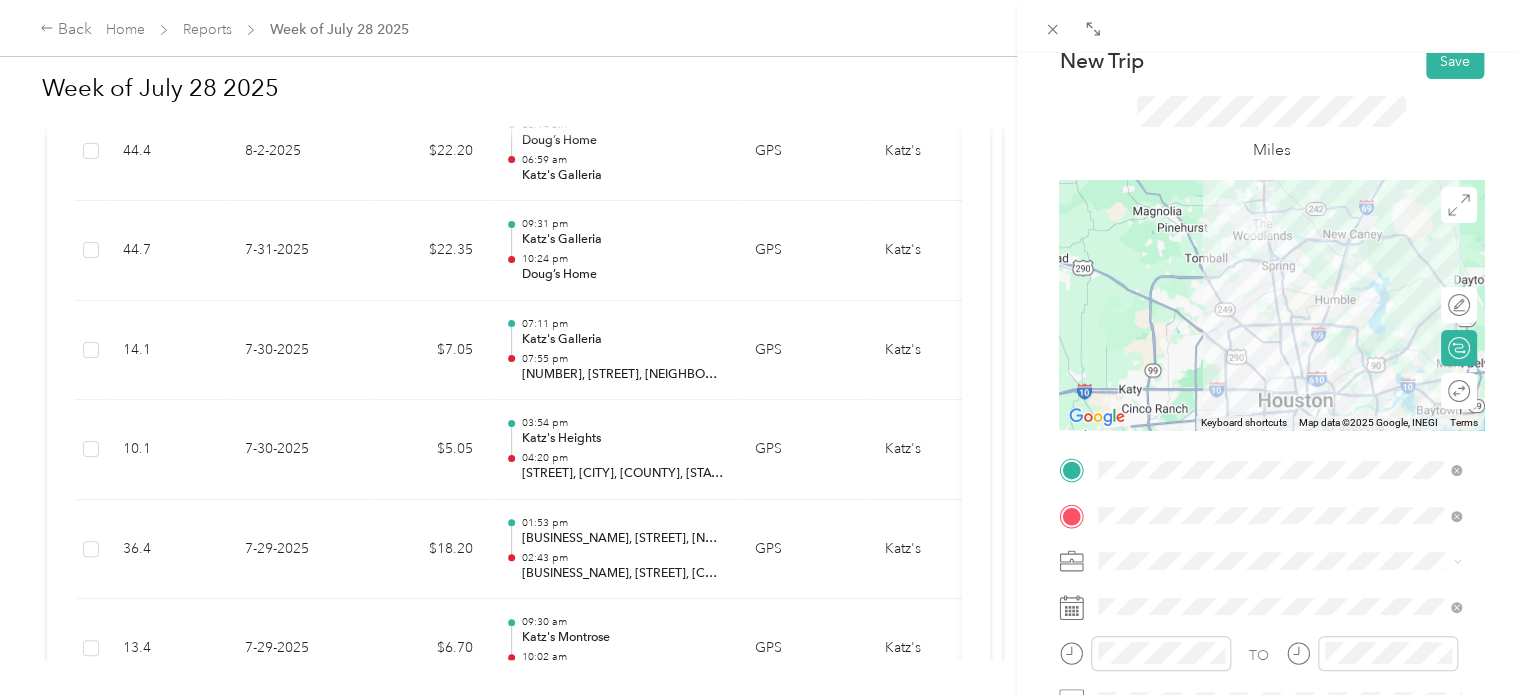 scroll, scrollTop: 0, scrollLeft: 0, axis: both 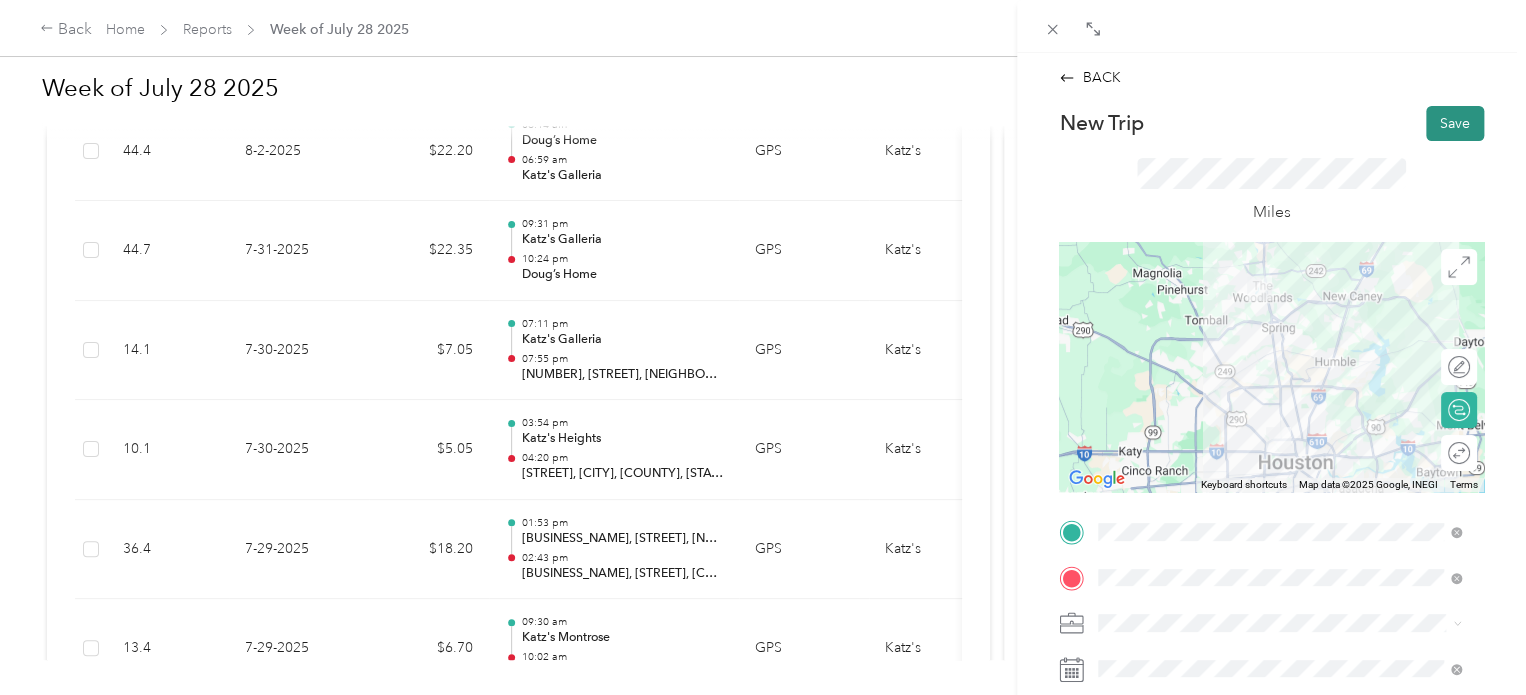 click on "Save" at bounding box center [1455, 123] 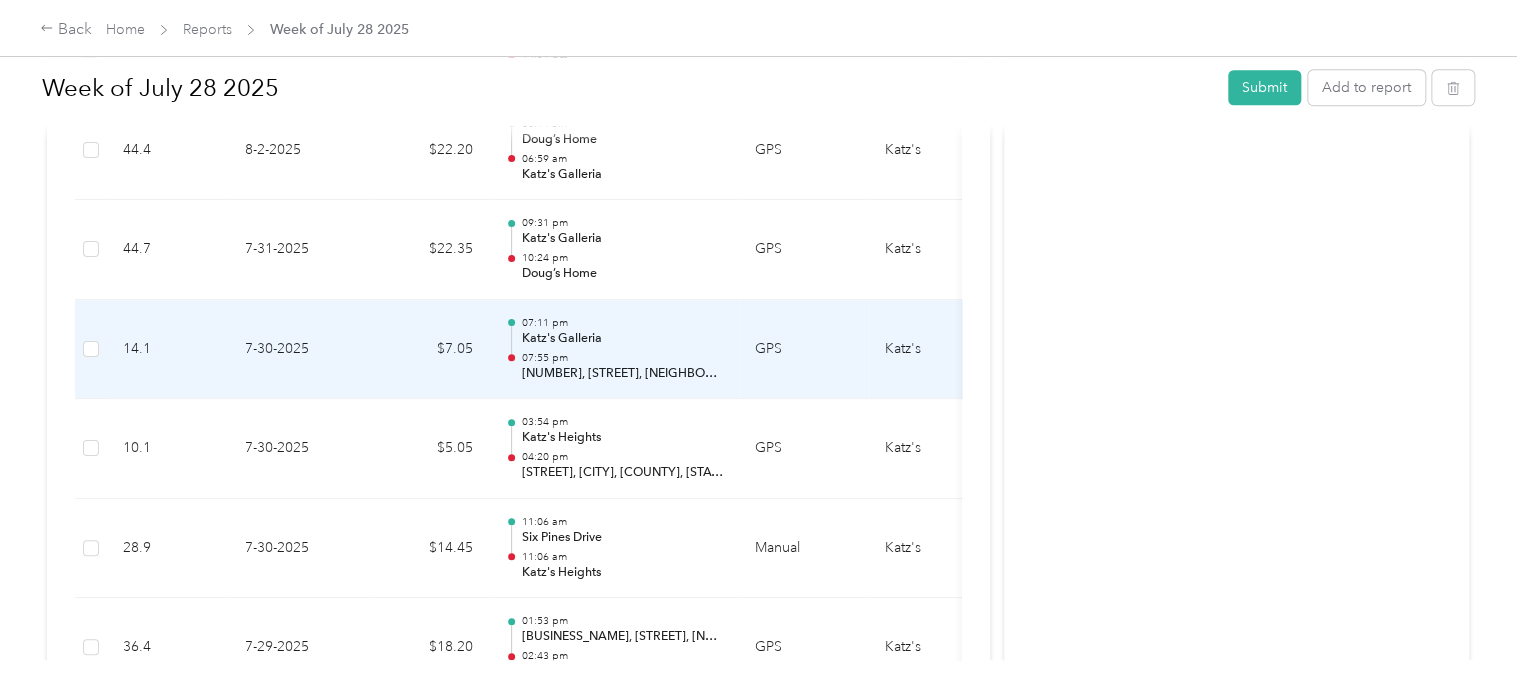 scroll, scrollTop: 807, scrollLeft: 0, axis: vertical 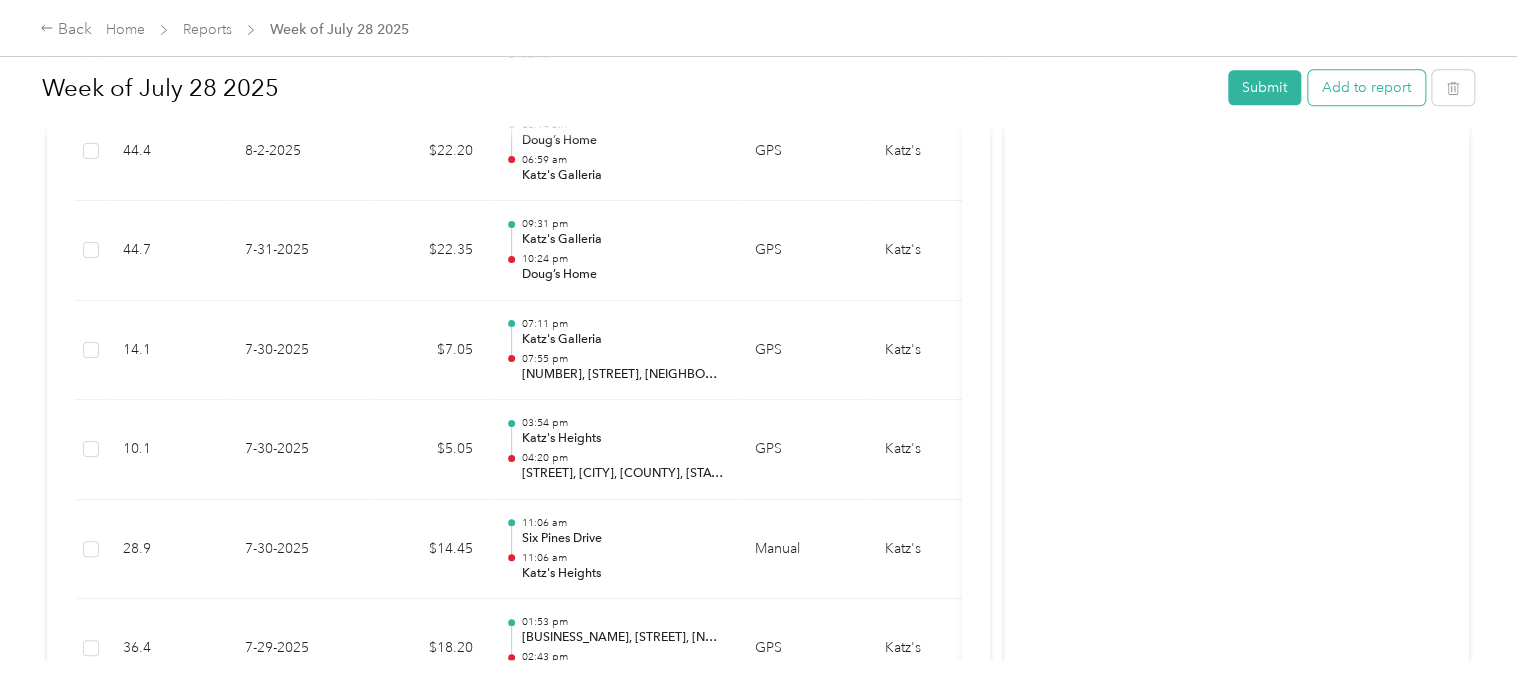 click on "Add to report" at bounding box center [1366, 87] 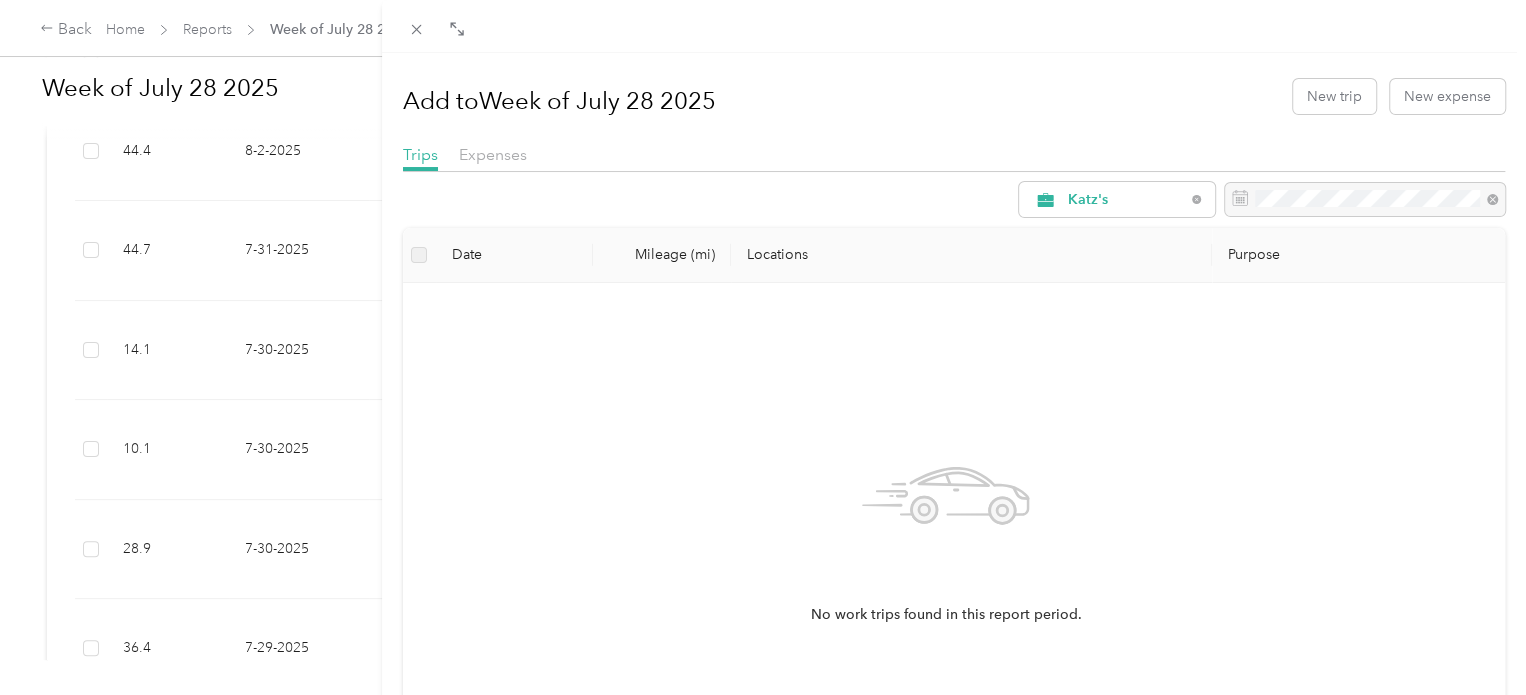 click at bounding box center [954, 26] 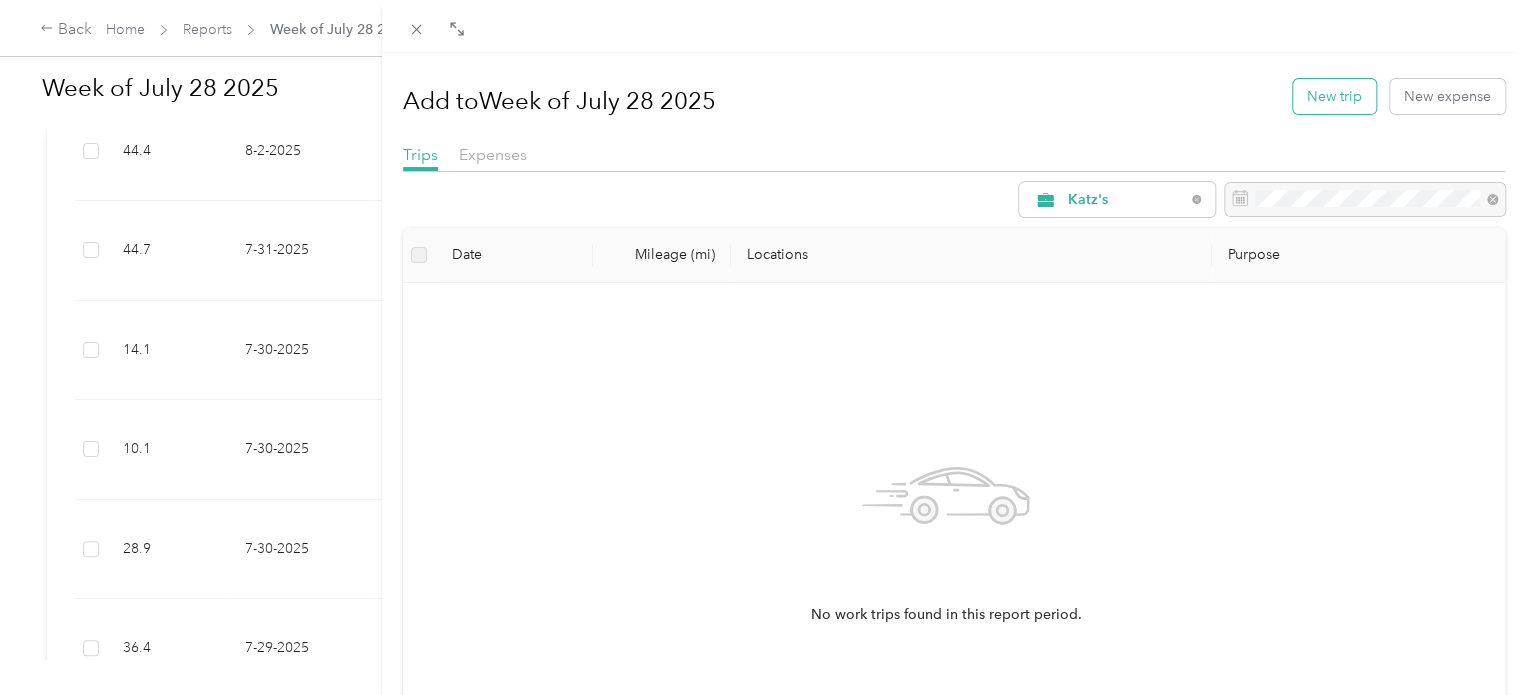 click on "New trip" at bounding box center [1334, 96] 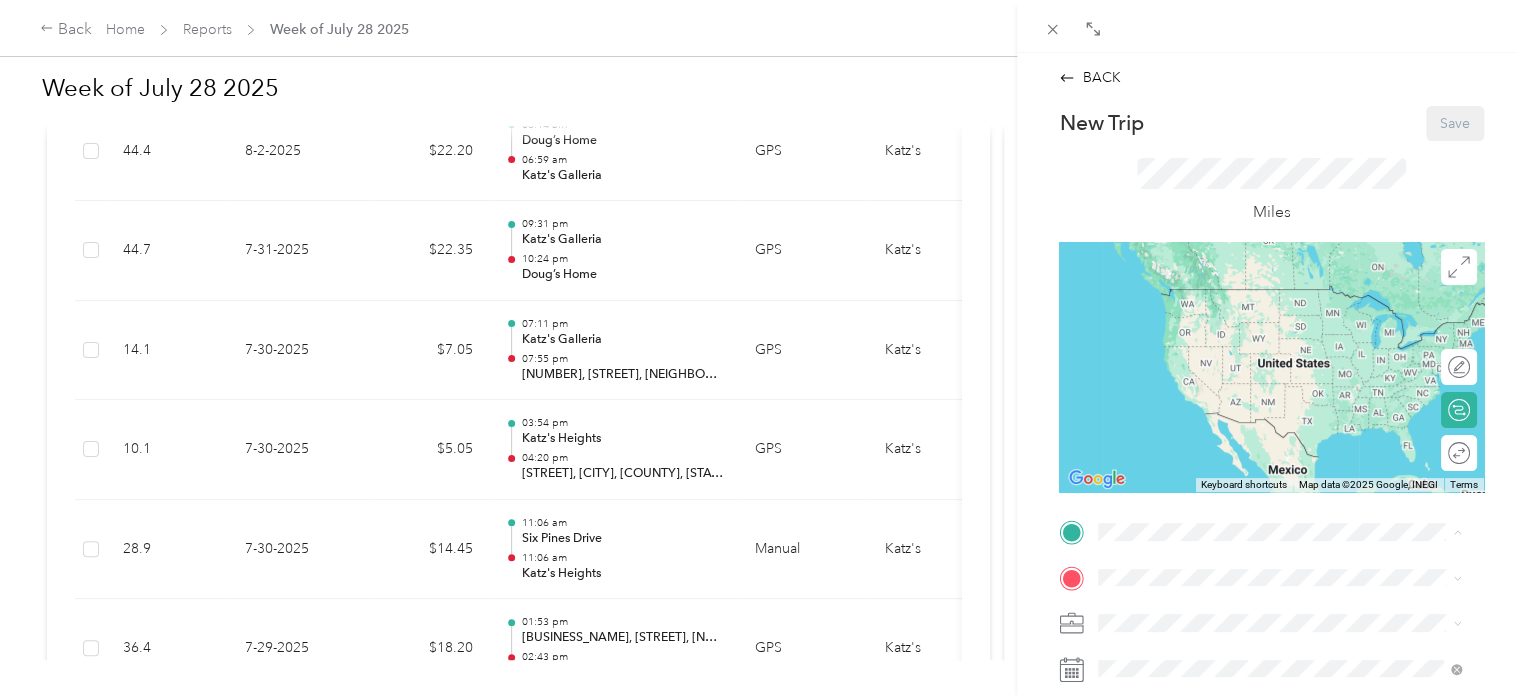 click on "Katz's Heights" at bounding box center [1252, 481] 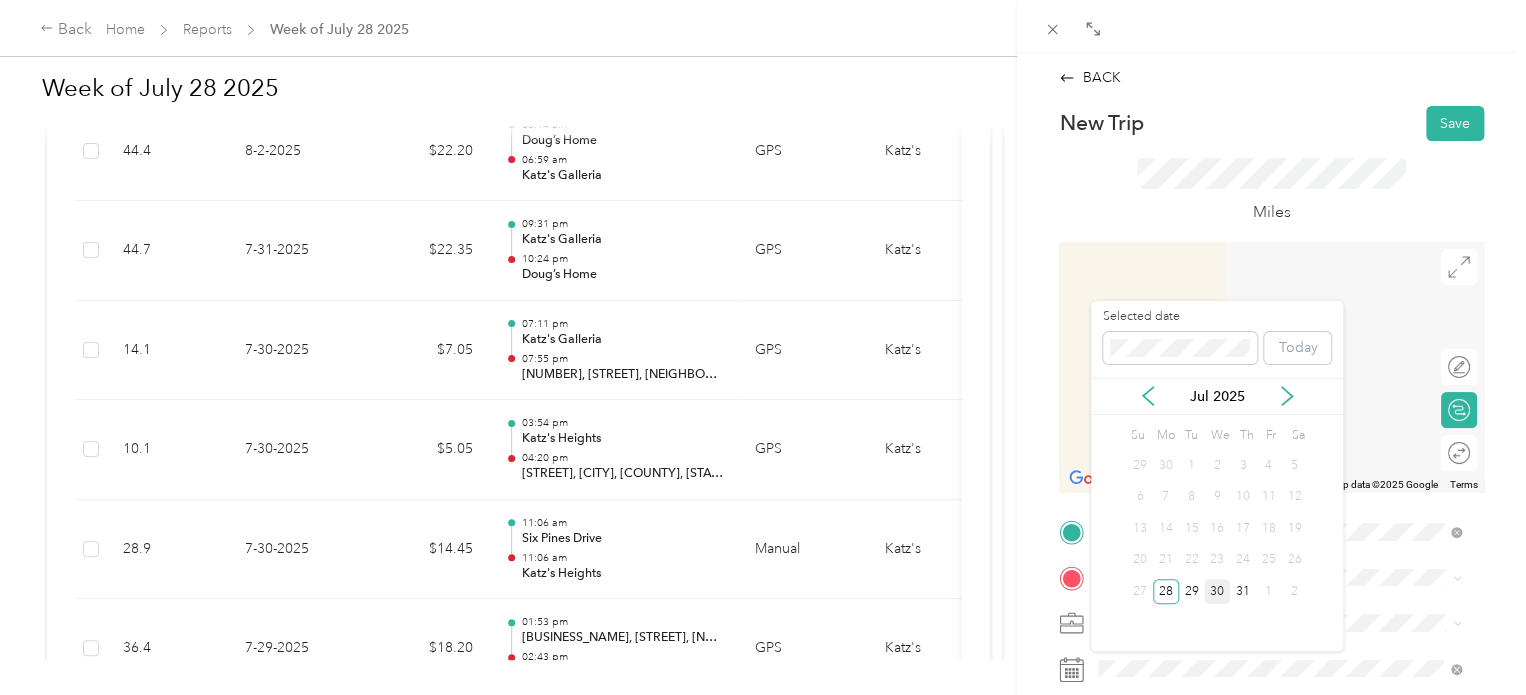 click on "30" at bounding box center [1217, 591] 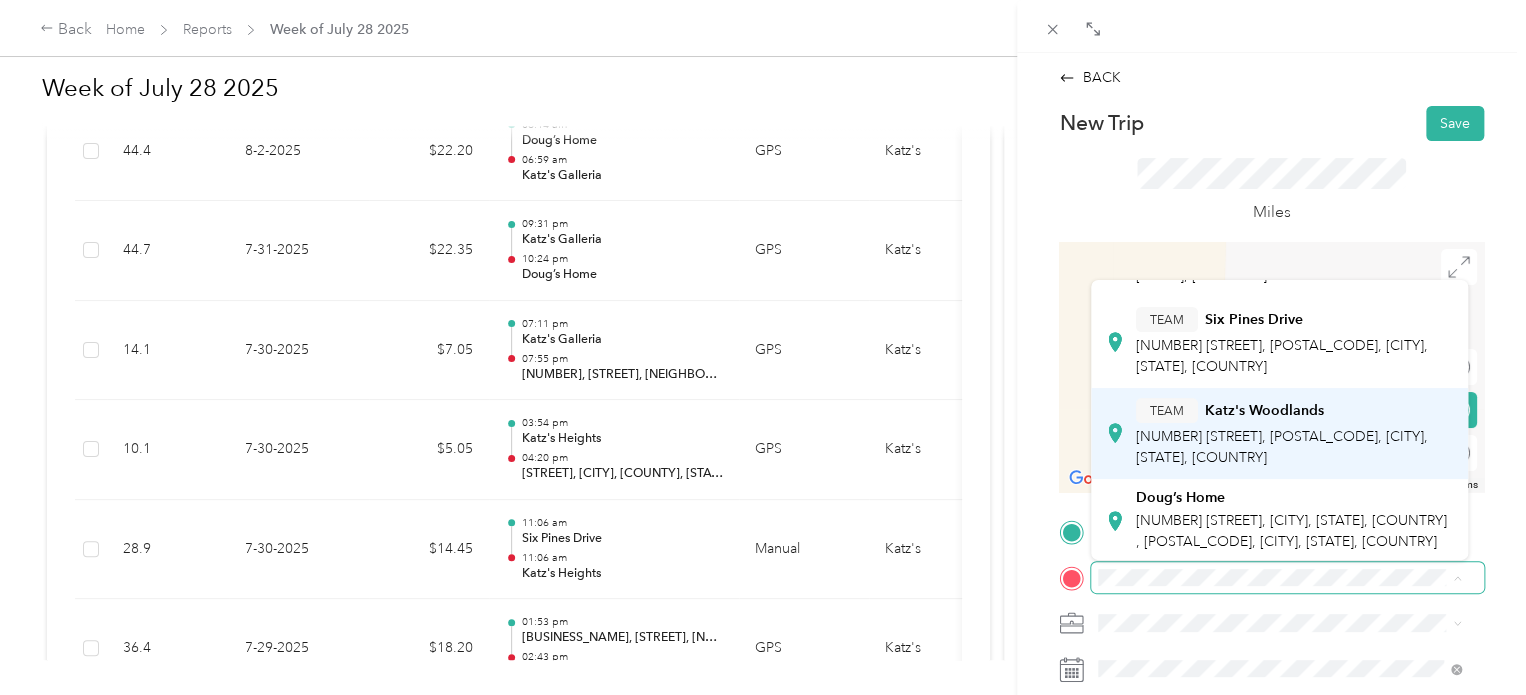 scroll, scrollTop: 300, scrollLeft: 0, axis: vertical 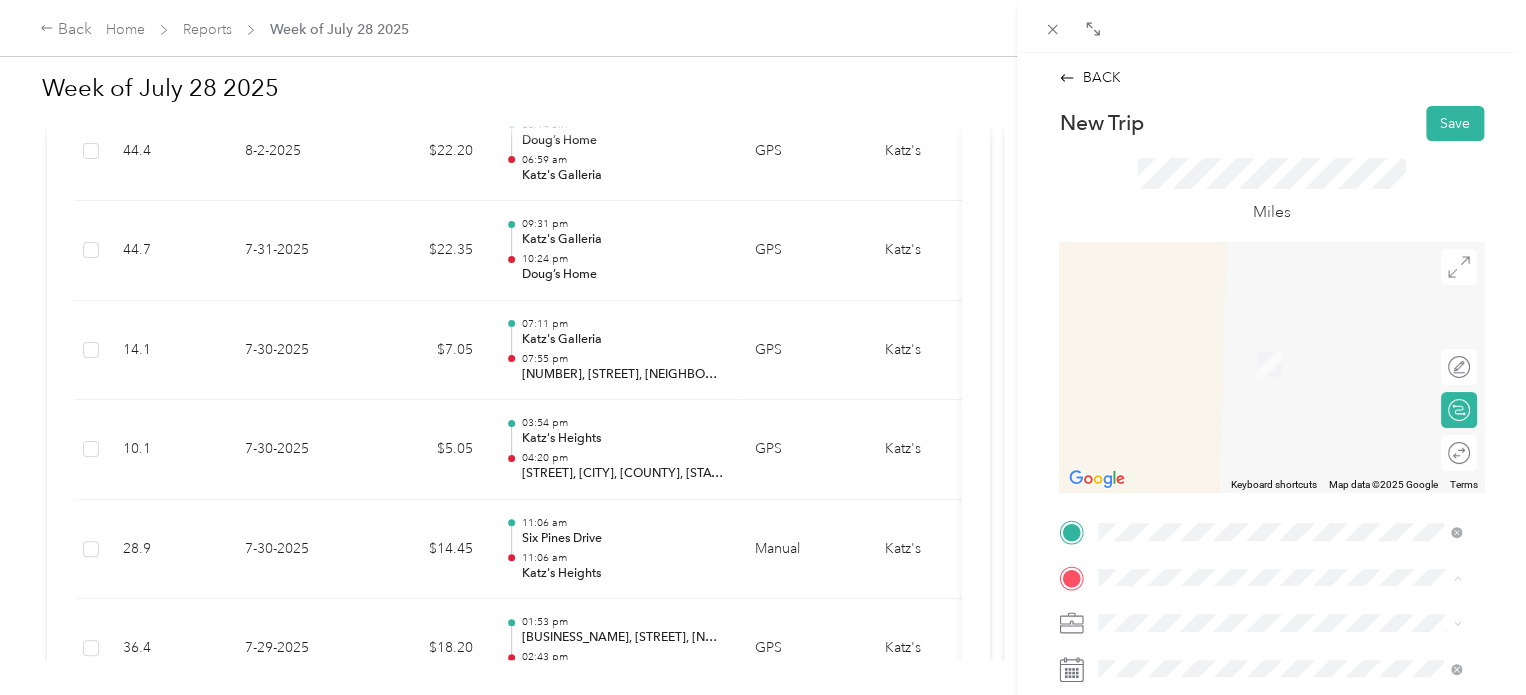 click on "[PERSON]'s Home [NUMBER] [STREET], [CITY], [STATE], [COUNTRY] , [POSTAL_CODE], [CITY], [STATE], [COUNTRY]" at bounding box center (1295, 518) 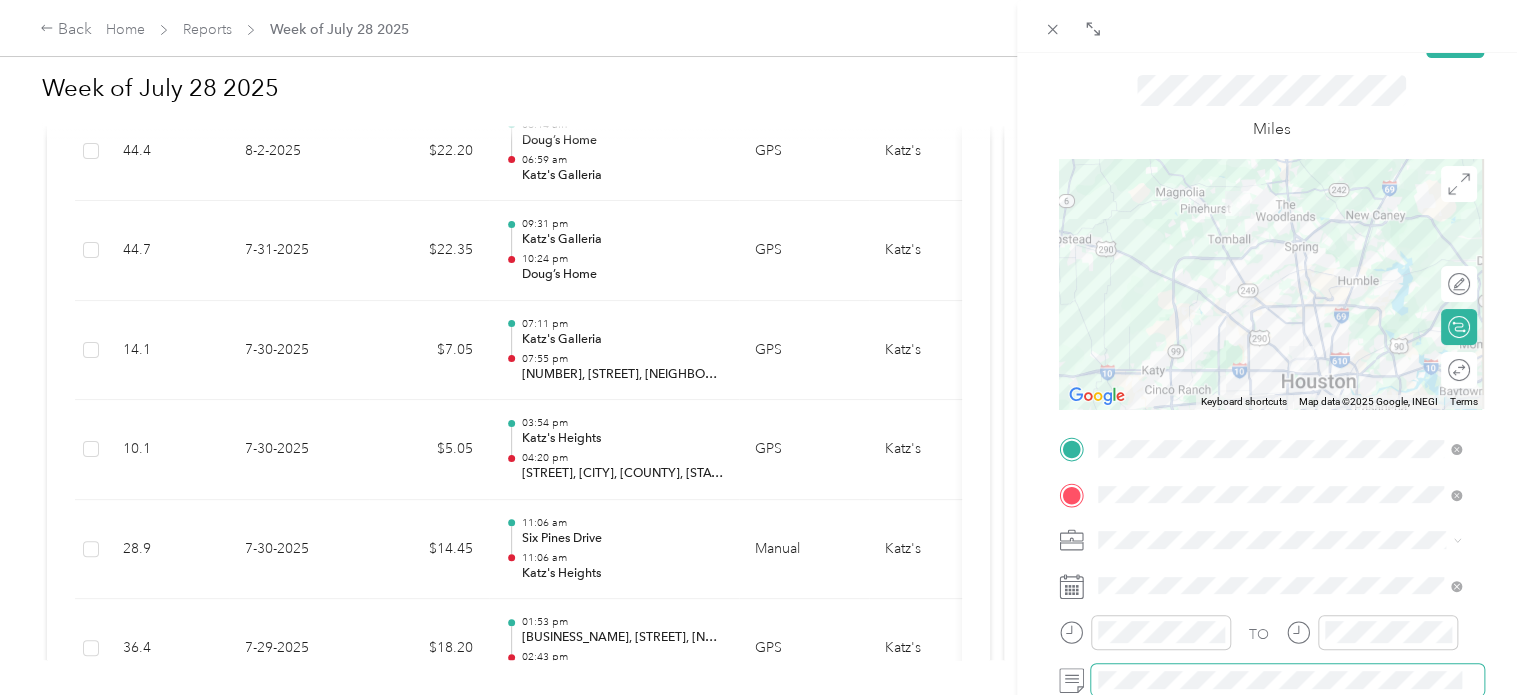 scroll, scrollTop: 200, scrollLeft: 0, axis: vertical 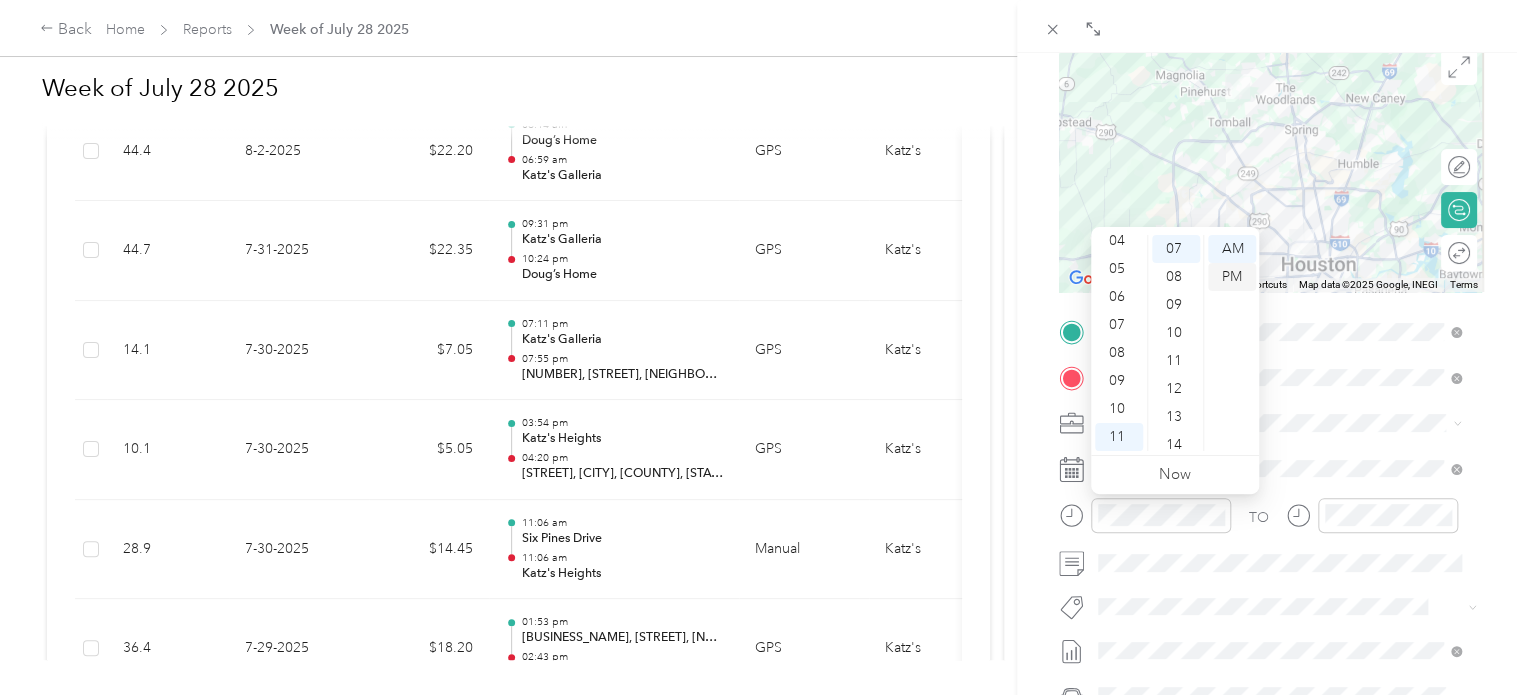 click on "PM" at bounding box center (1232, 277) 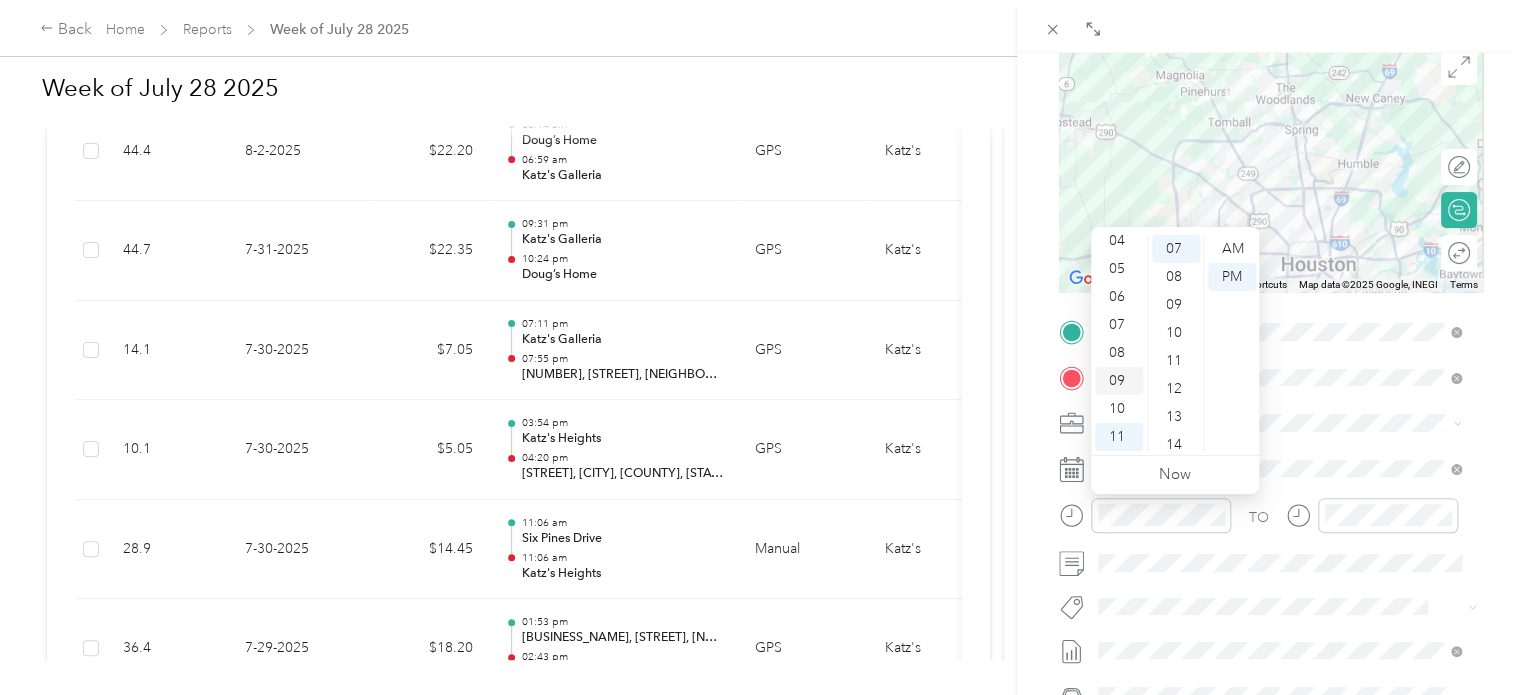 click on "09" at bounding box center (1119, 381) 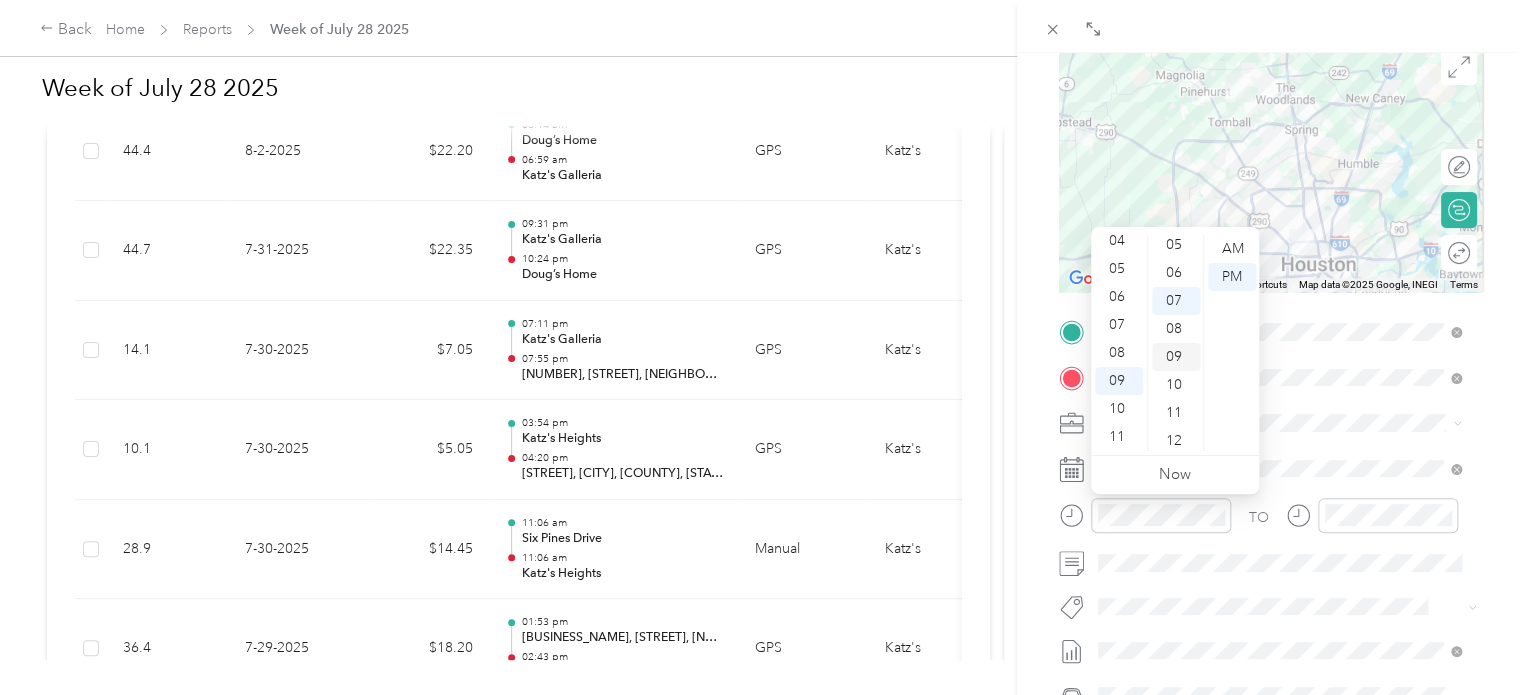 scroll, scrollTop: 0, scrollLeft: 0, axis: both 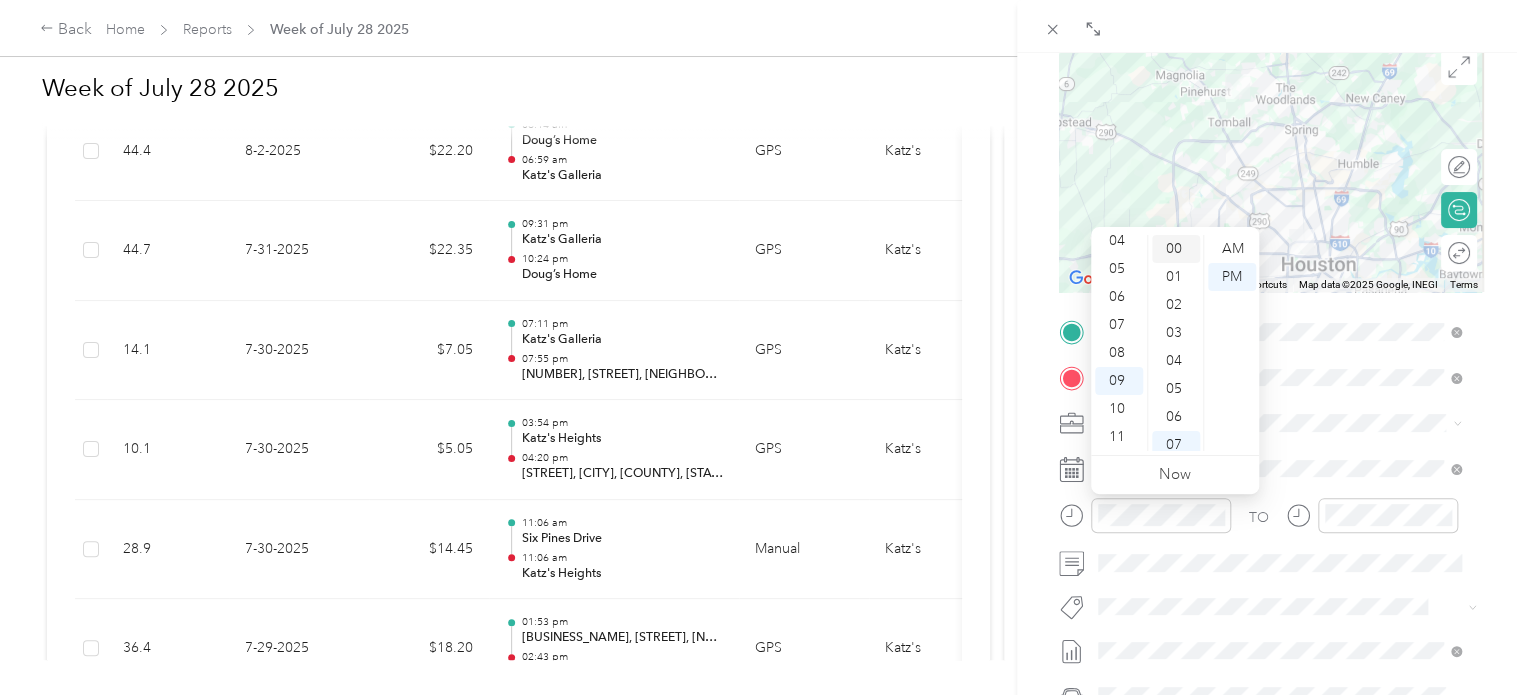 click on "00" at bounding box center (1176, 249) 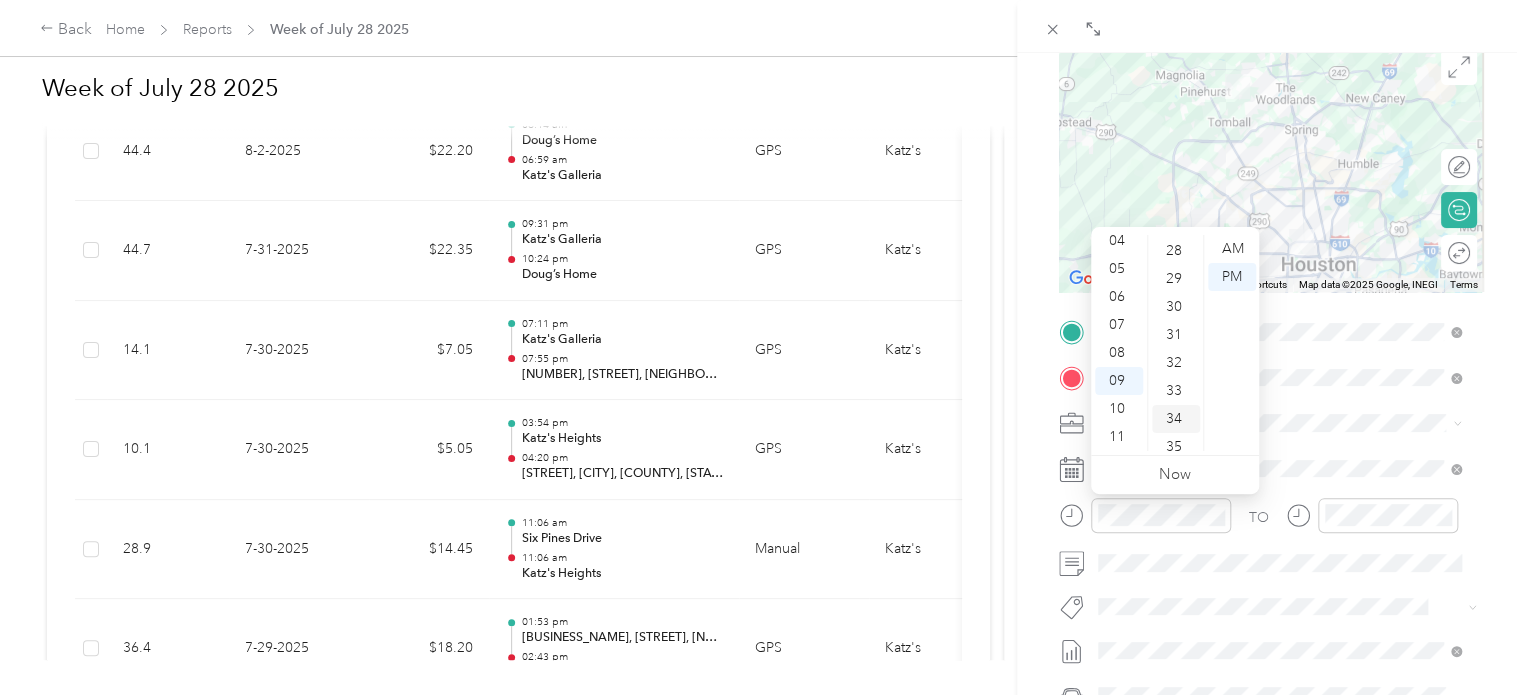 scroll, scrollTop: 800, scrollLeft: 0, axis: vertical 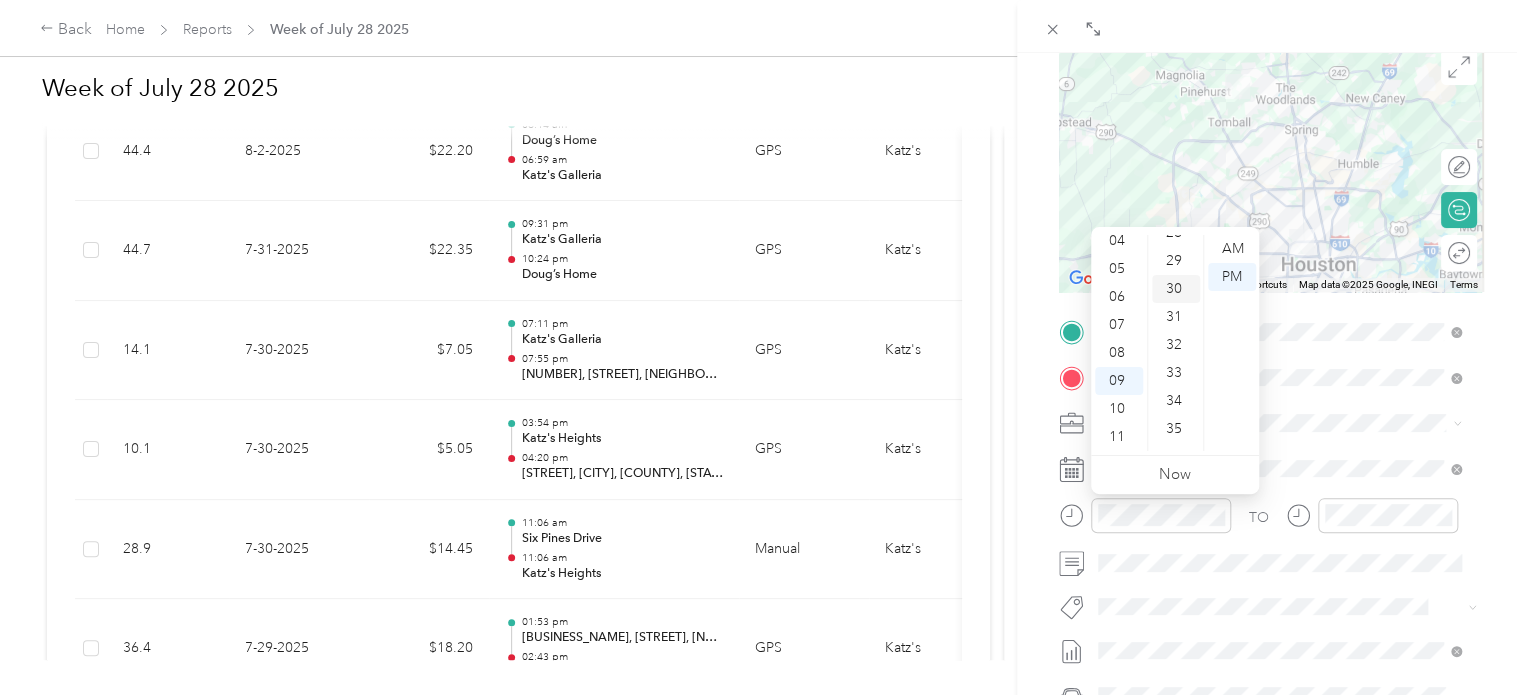 click on "30" at bounding box center (1176, 289) 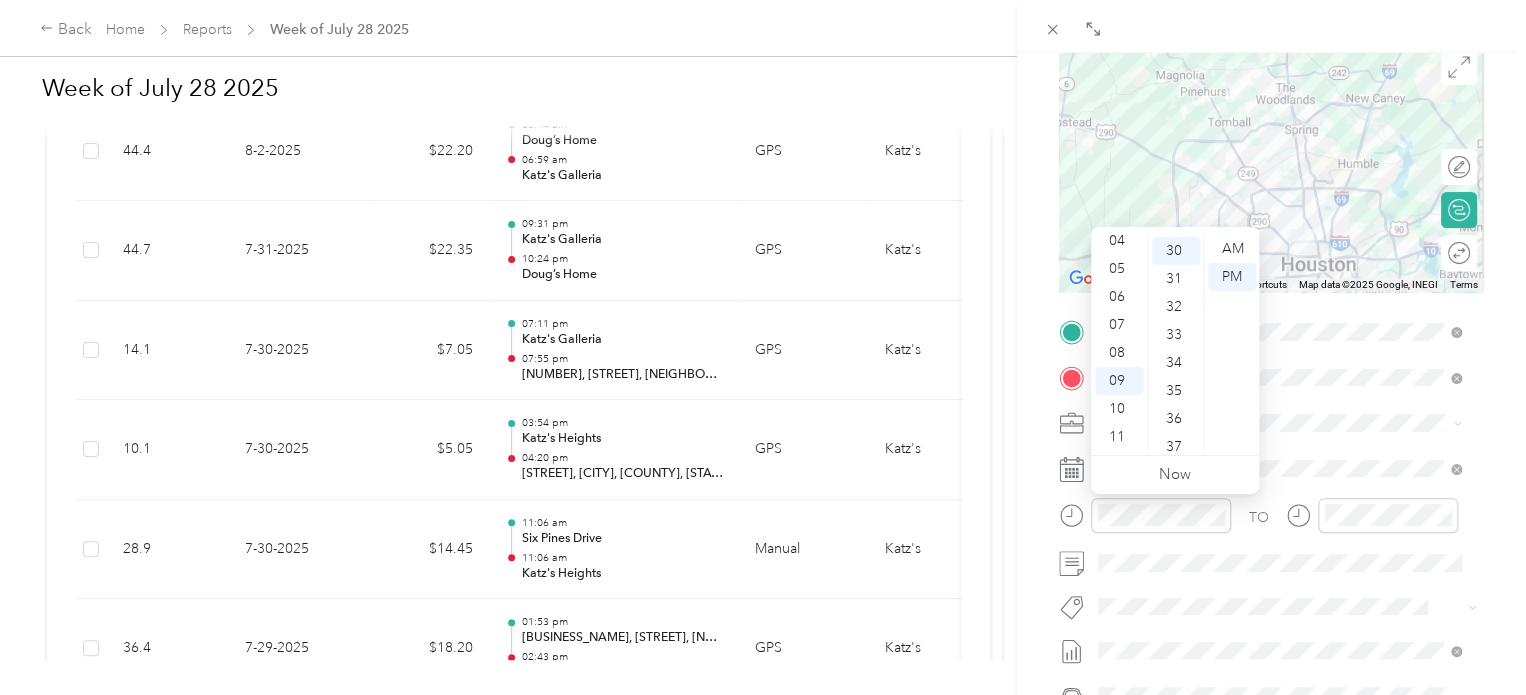 scroll, scrollTop: 840, scrollLeft: 0, axis: vertical 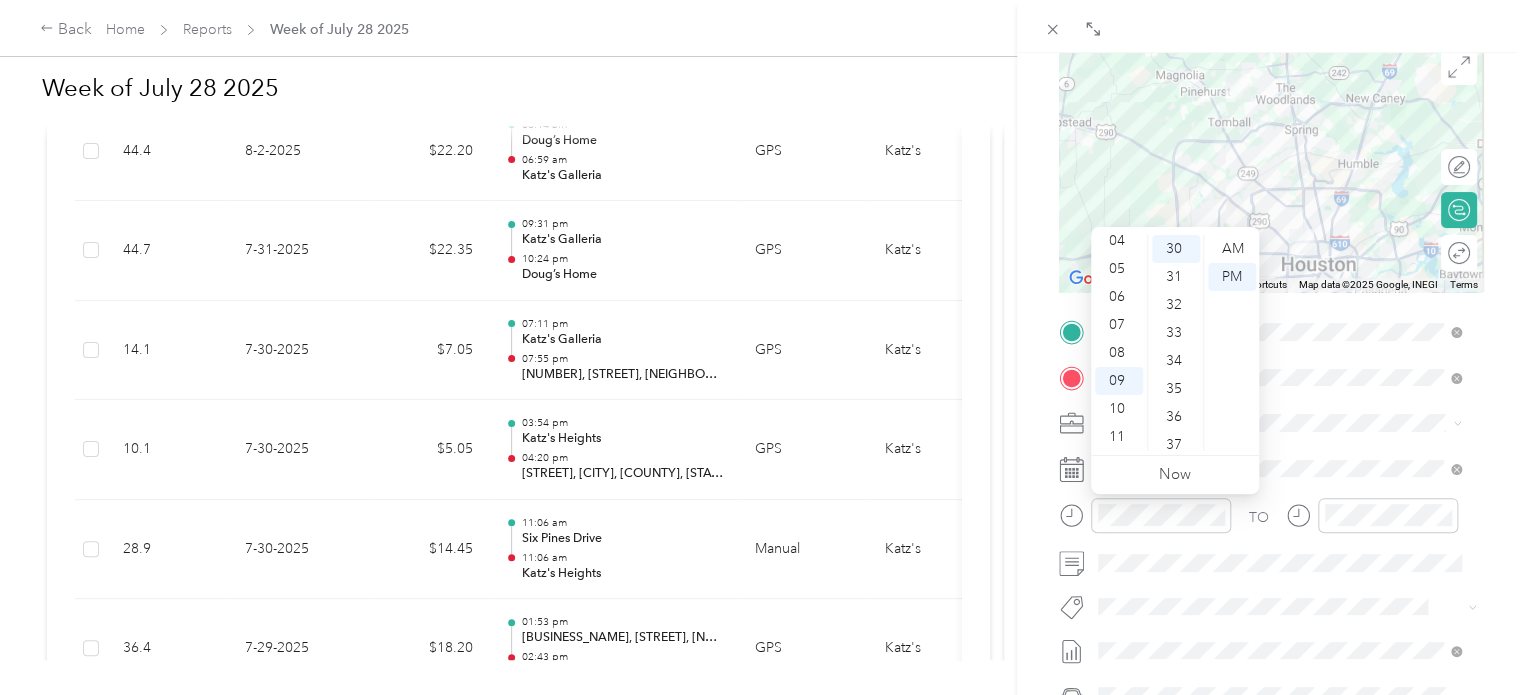 click on "TO Add photo" at bounding box center [1271, 557] 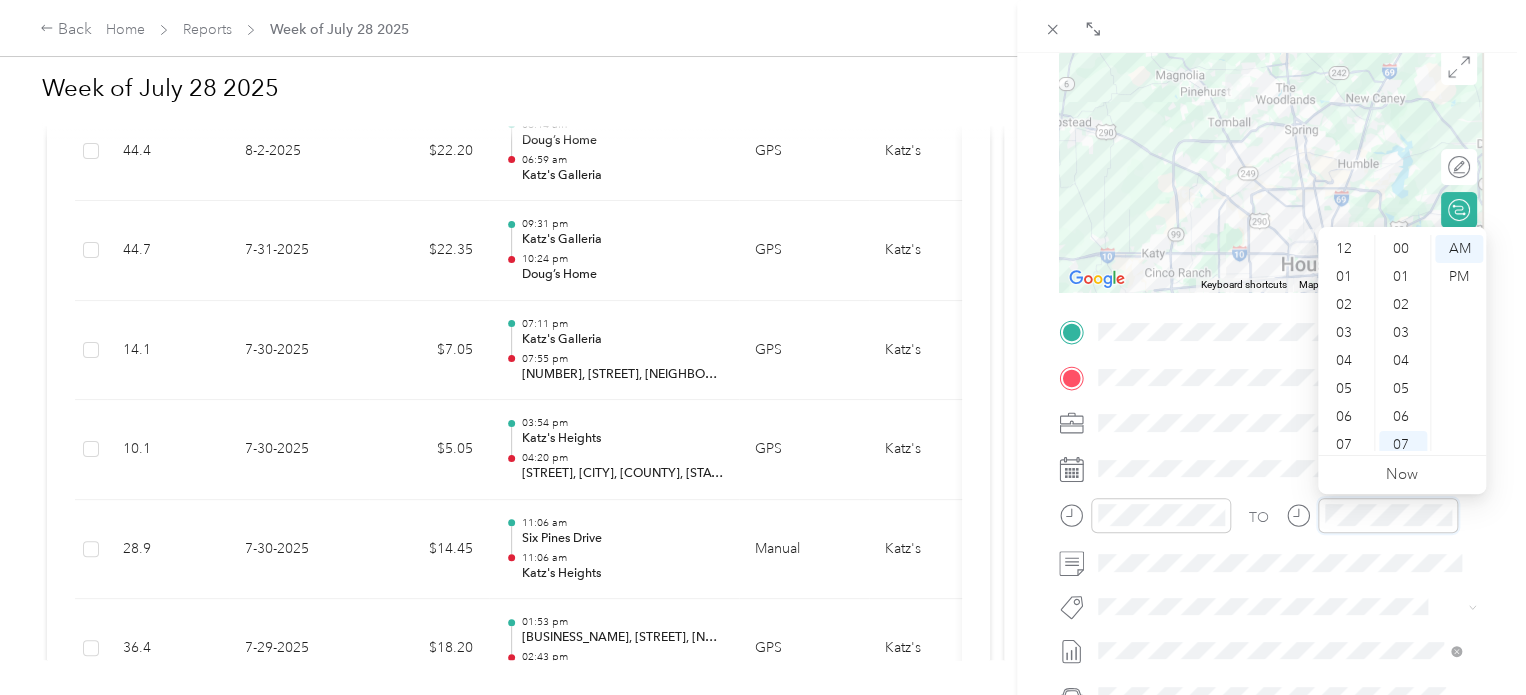 scroll, scrollTop: 196, scrollLeft: 0, axis: vertical 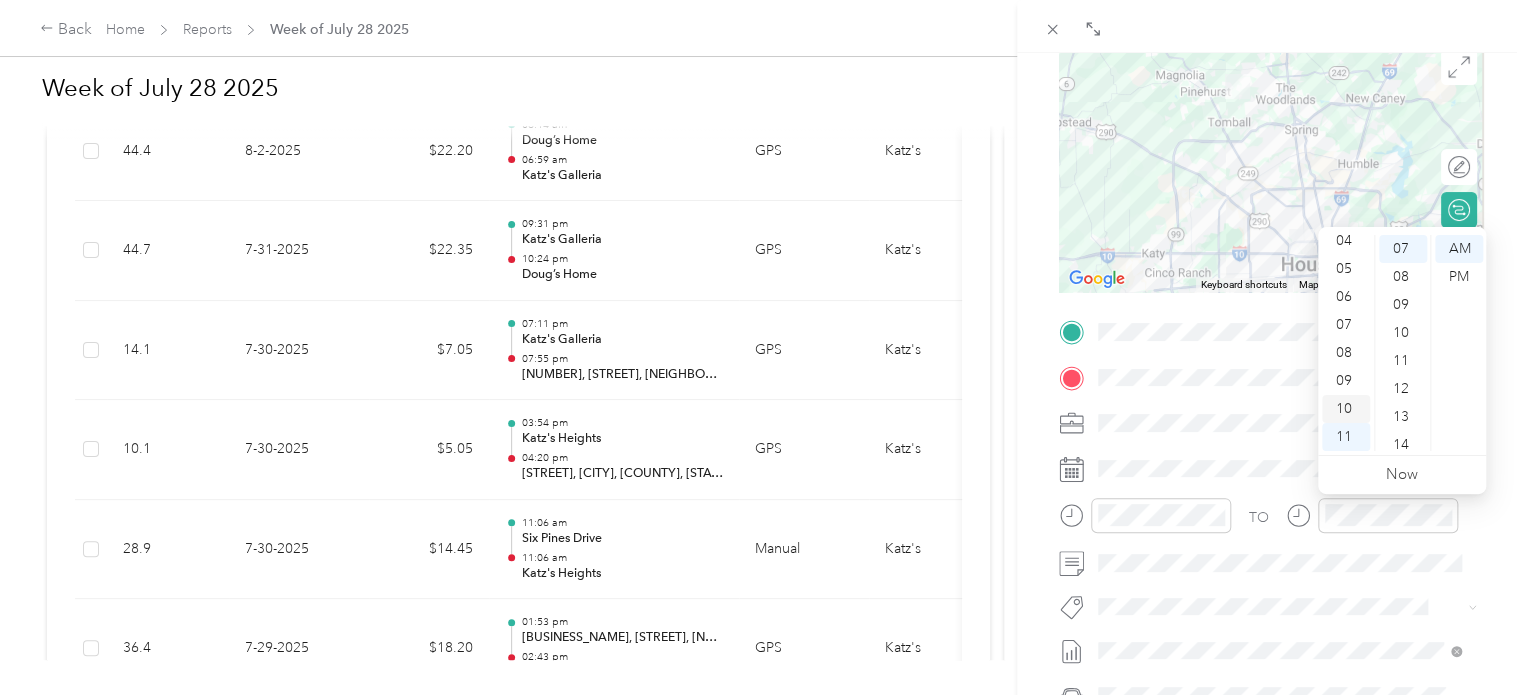 click on "10" at bounding box center (1346, 409) 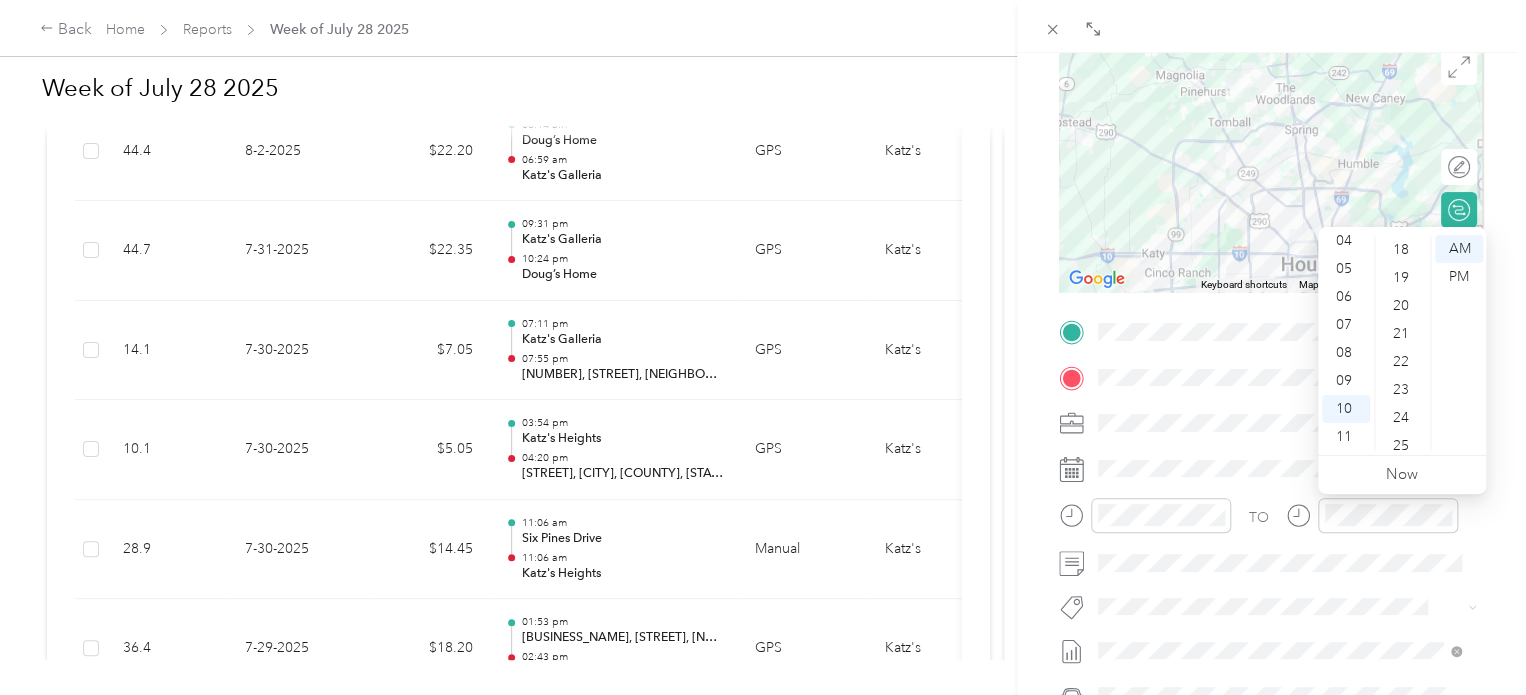 scroll, scrollTop: 500, scrollLeft: 0, axis: vertical 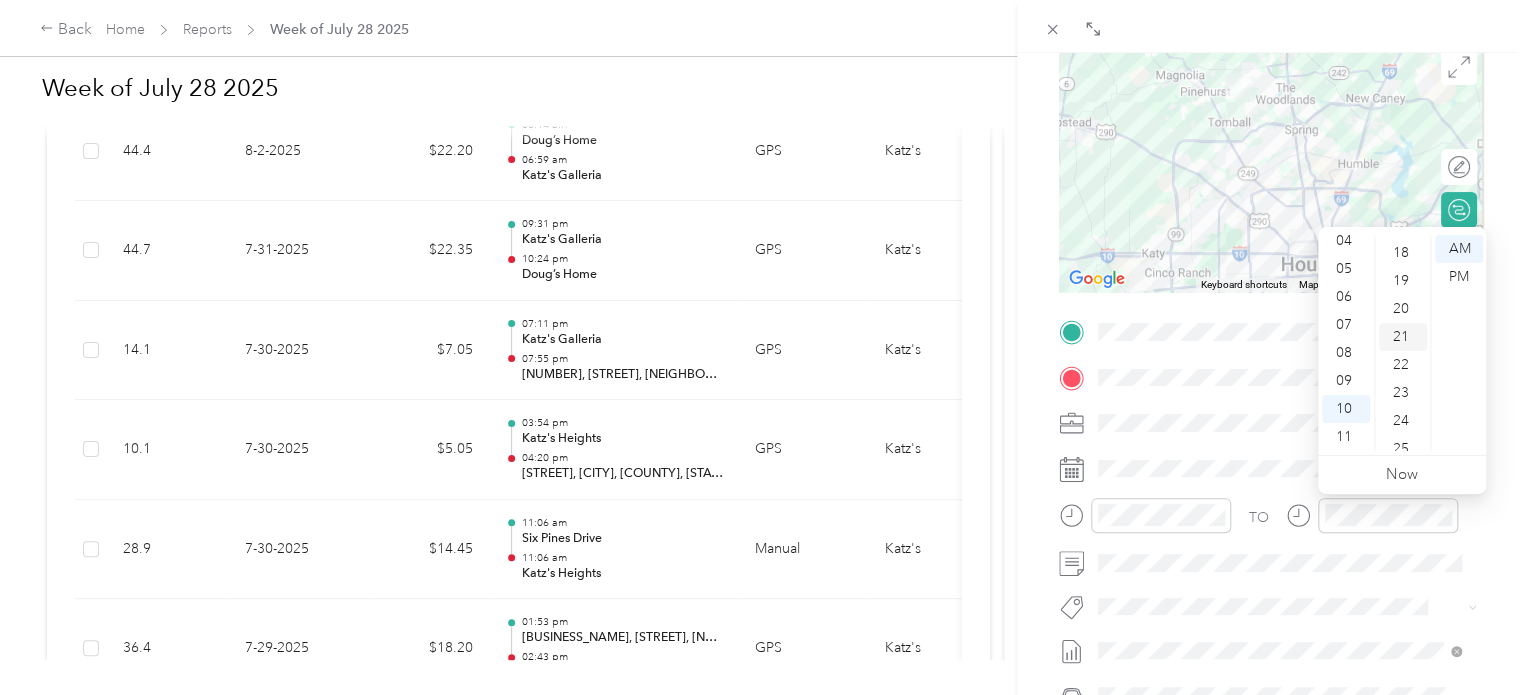 click on "20" at bounding box center [1403, 309] 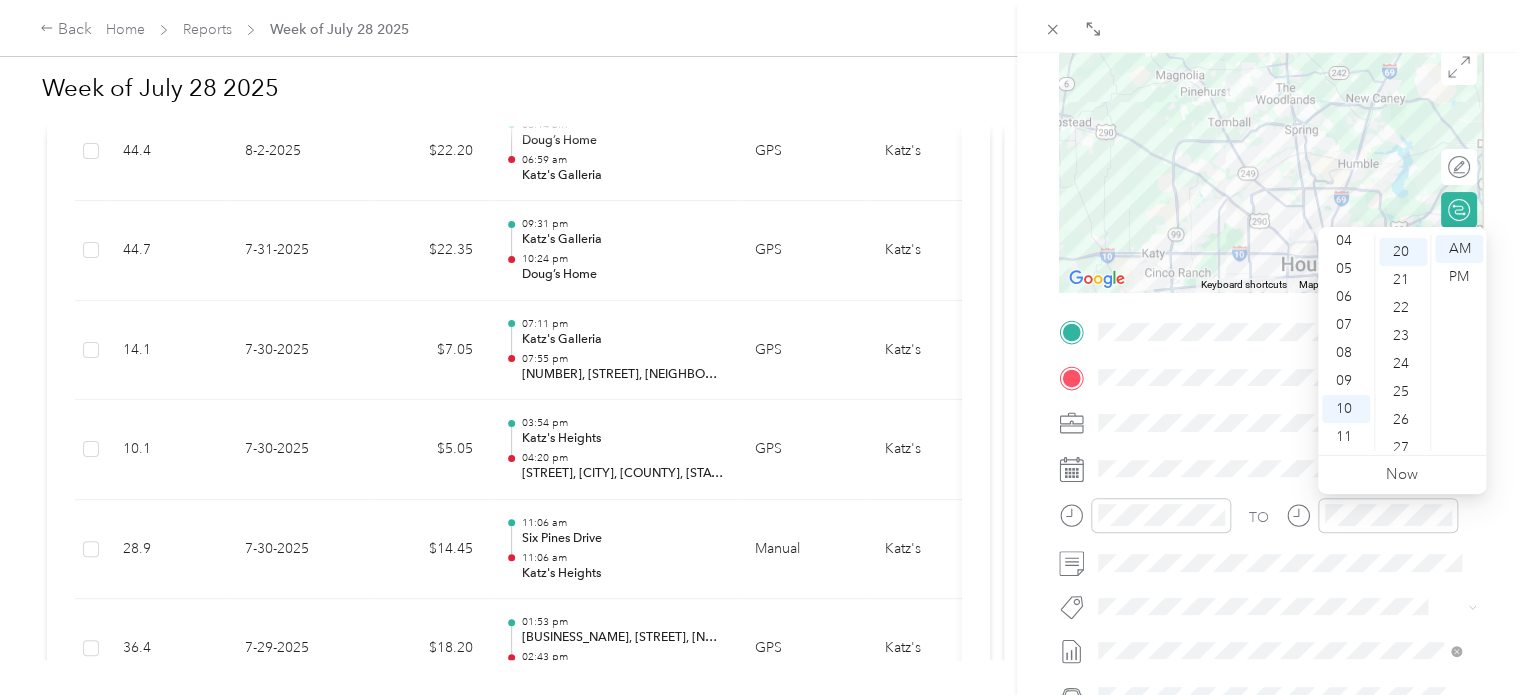 scroll, scrollTop: 560, scrollLeft: 0, axis: vertical 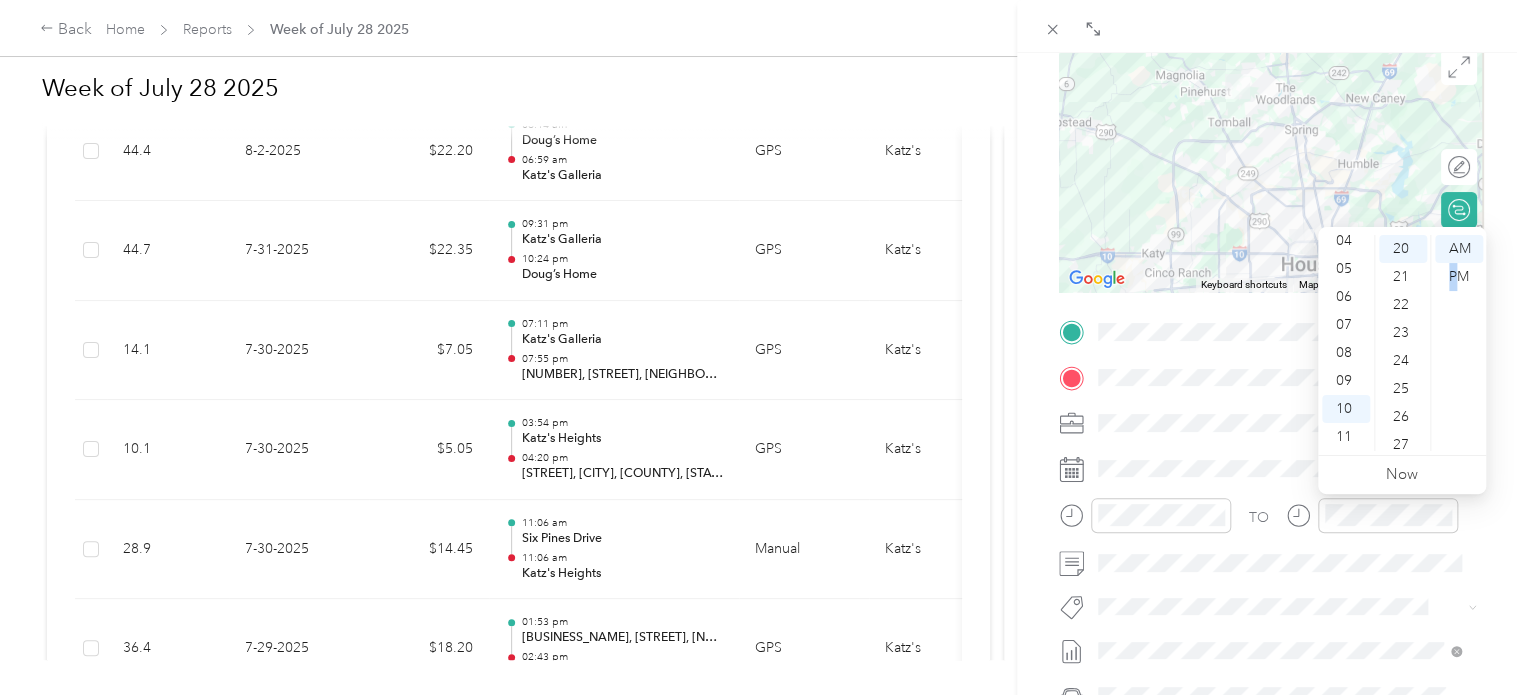 drag, startPoint x: 1452, startPoint y: 277, endPoint x: 1457, endPoint y: 291, distance: 14.866069 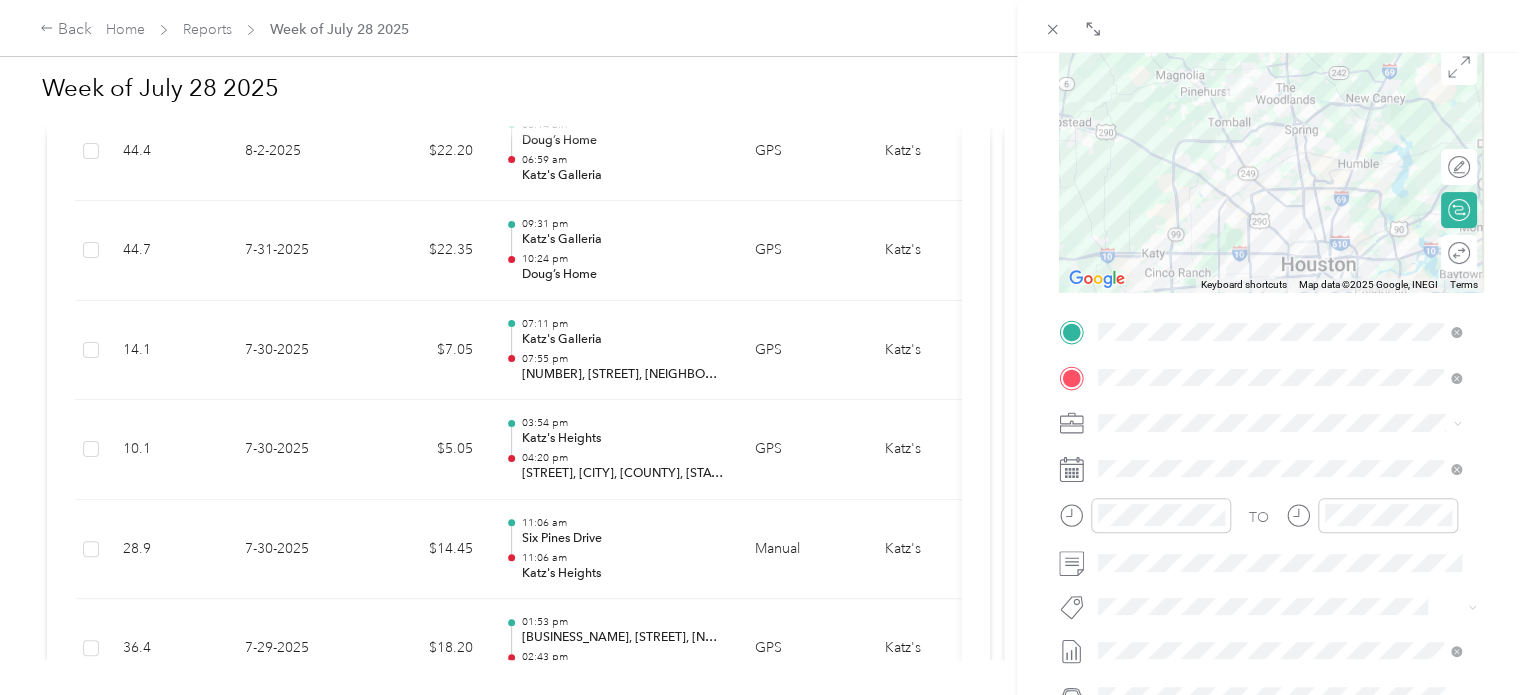 click on "BACK New Trip Save This trip cannot be edited because it is either under review, approved, or paid. Contact your Team Manager to edit it. Miles To navigate the map with touch gestures double-tap and hold your finger on the map, then drag the map. ← Move left → Move right ↑ Move up ↓ Move down + Zoom in - Zoom out Home Jump left by 75% End Jump right by 75% Page Up Jump up by 75% Page Down Jump down by 75% Keyboard shortcuts Map Data Map data ©2025 Google, INEGI Map data ©2025 Google, INEGI 20 km  Click to toggle between metric and imperial units Terms Report a map error Edit route Calculate route Round trip TO Add photo" at bounding box center (1271, 400) 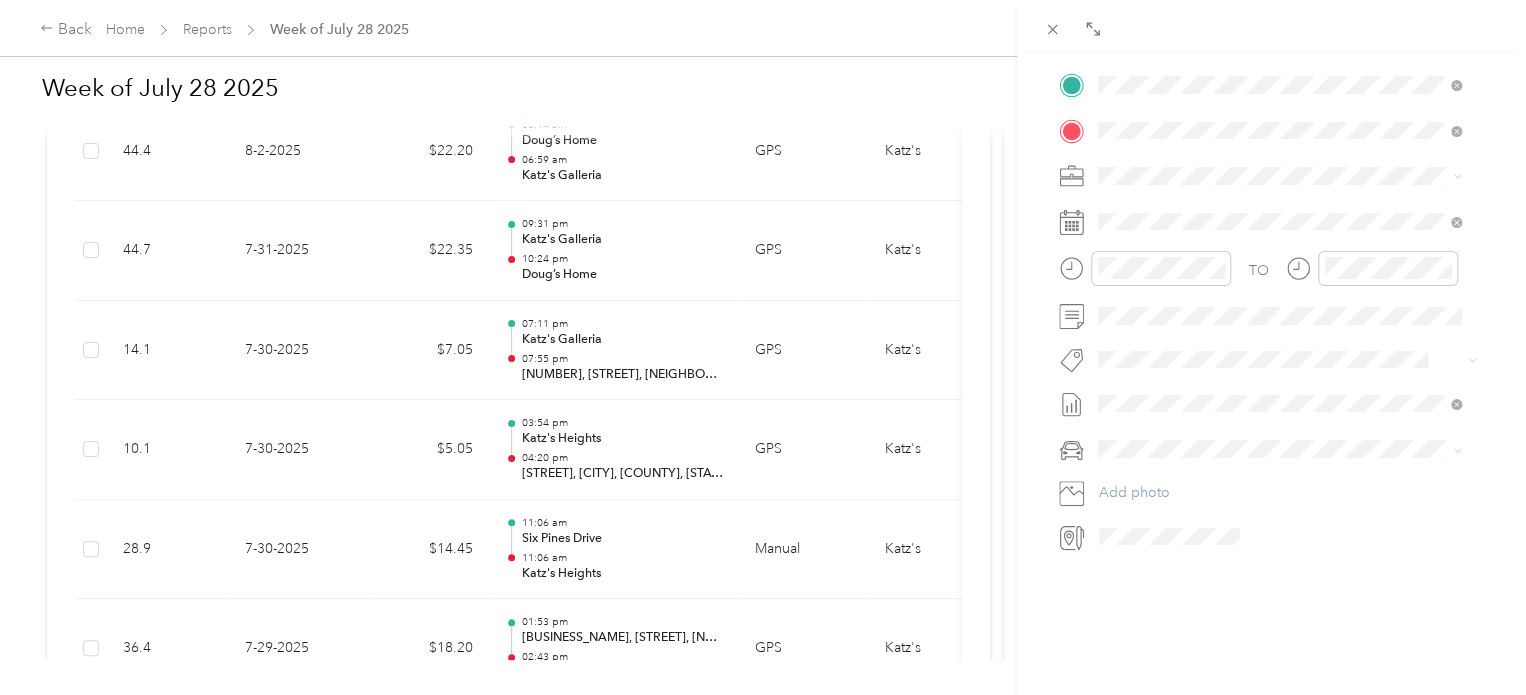 scroll, scrollTop: 0, scrollLeft: 0, axis: both 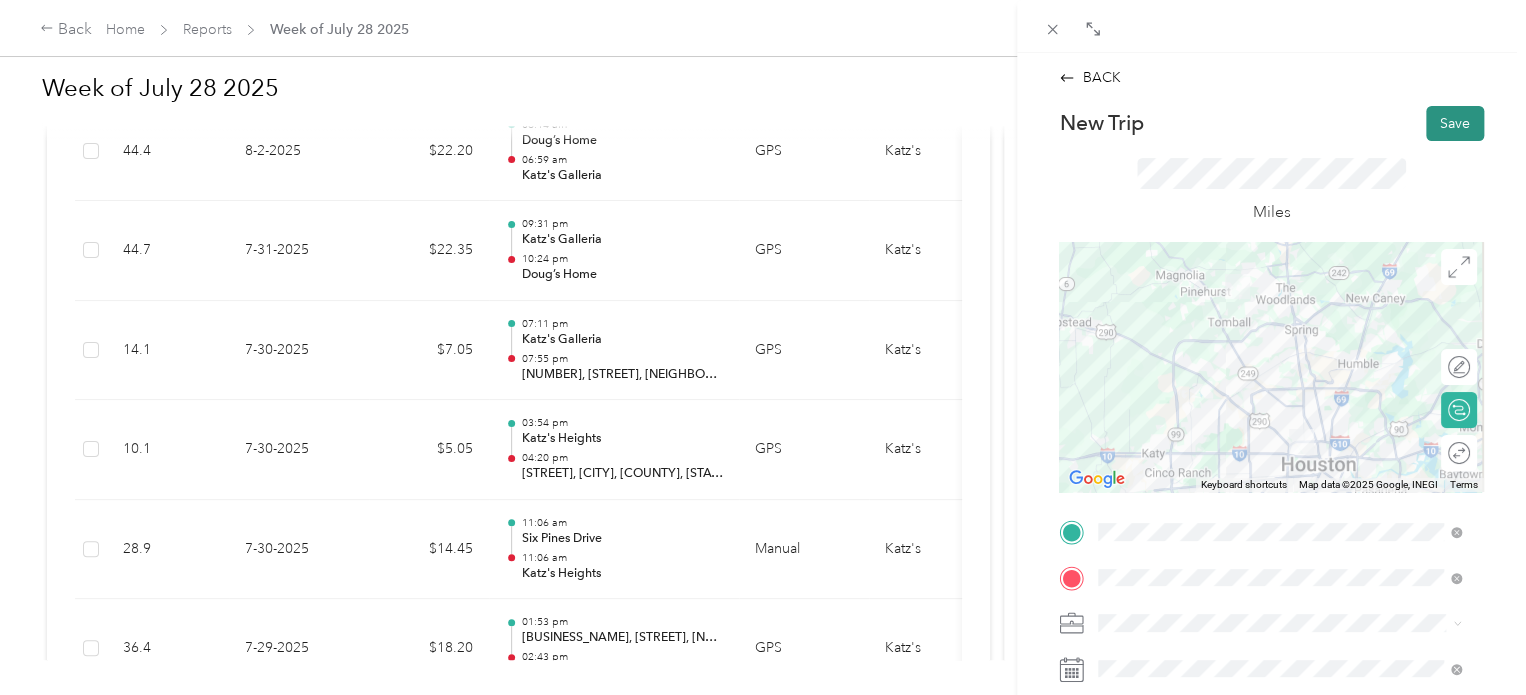click on "Save" at bounding box center (1455, 123) 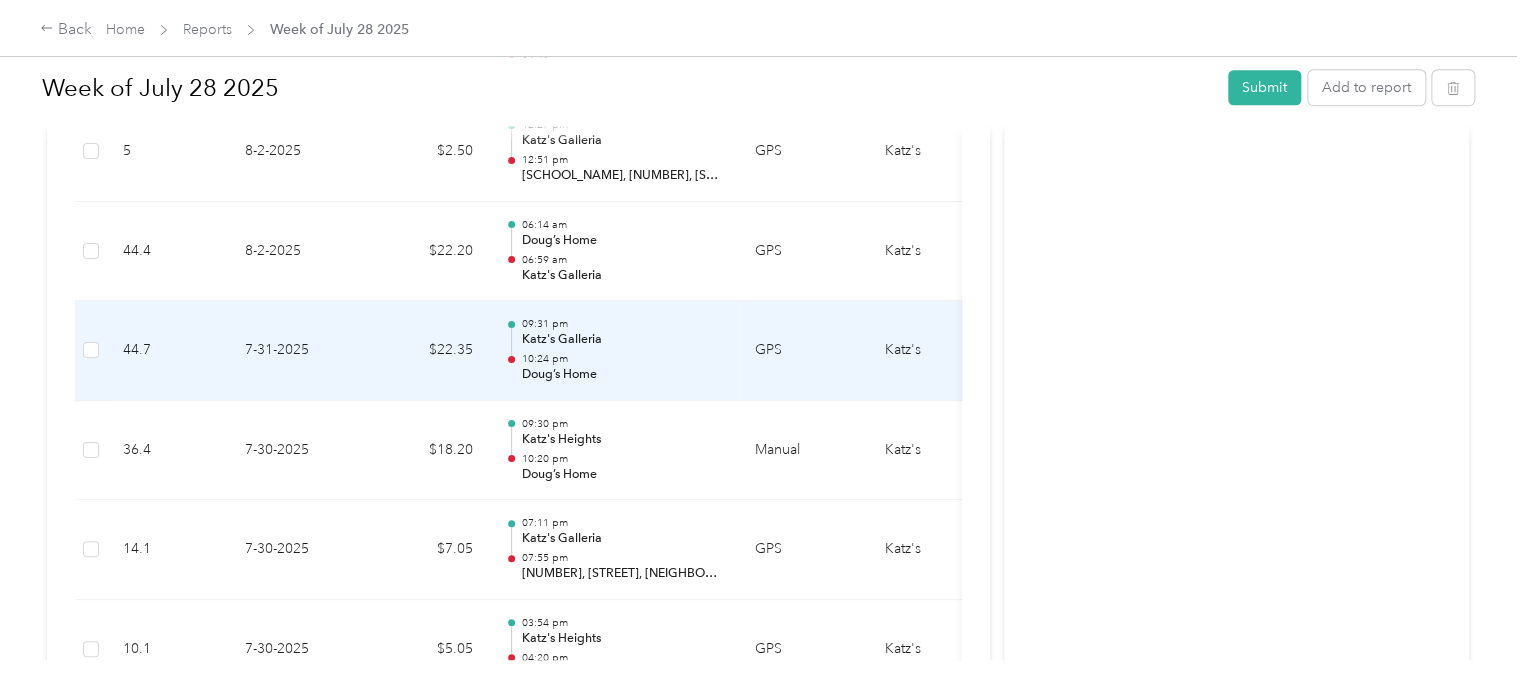 scroll, scrollTop: 607, scrollLeft: 0, axis: vertical 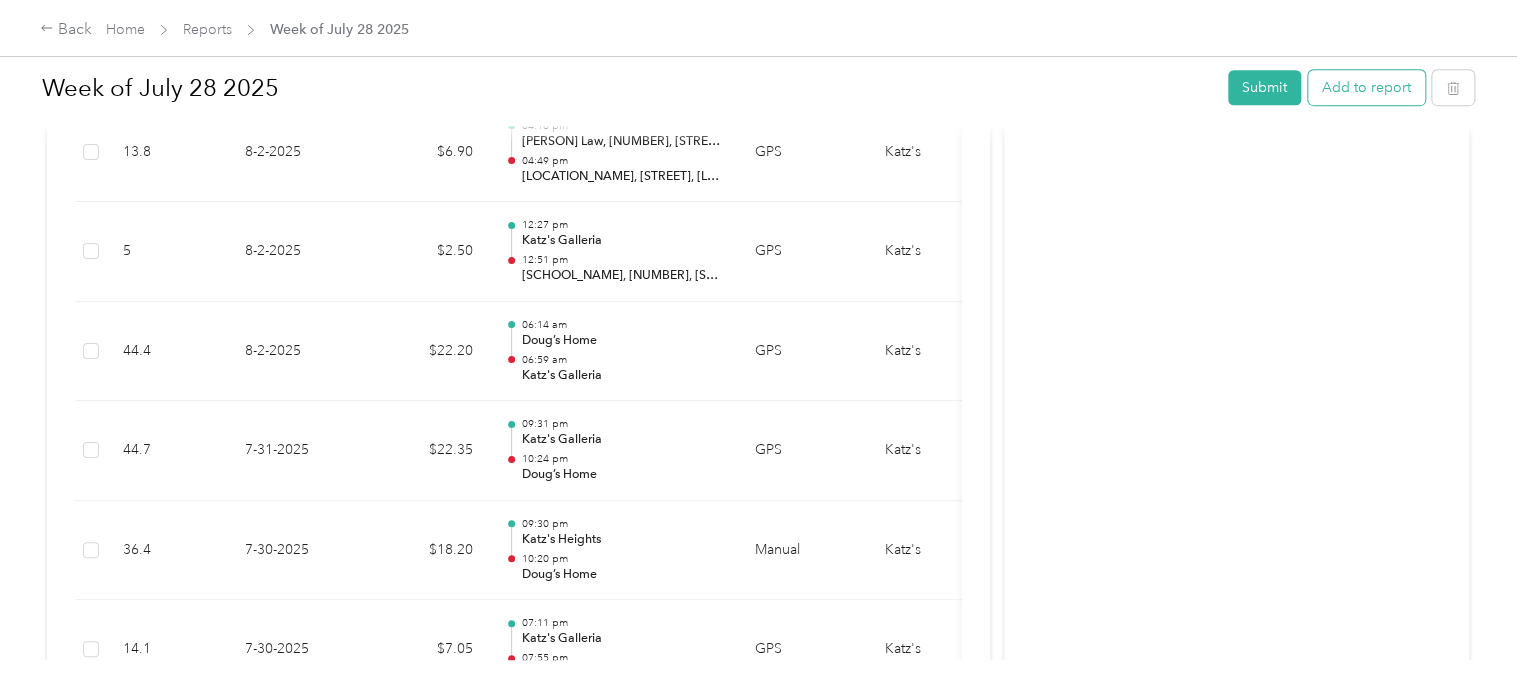 click on "Add to report" at bounding box center [1366, 87] 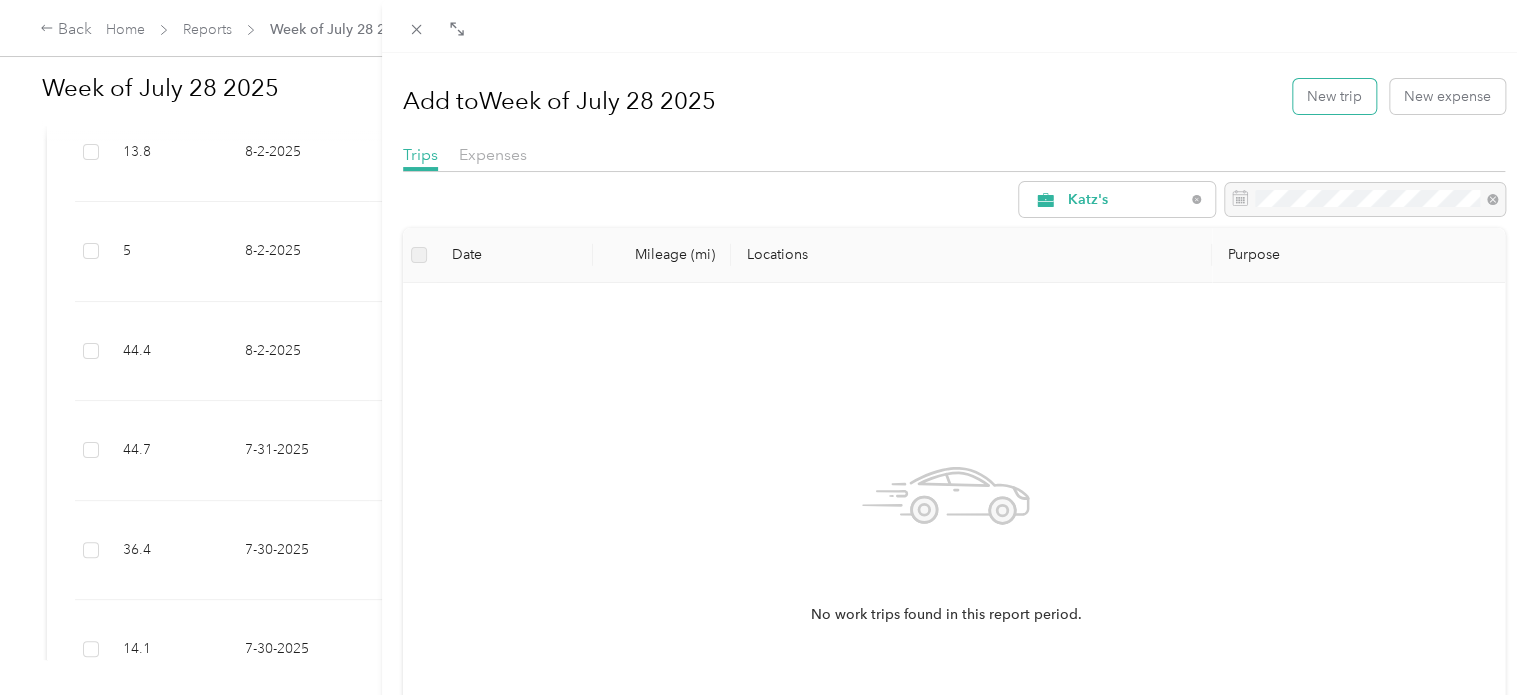 click on "Drag to resize Click to close Add to  Week of [DATE] New trip New expense Trips Expenses Katz's Date Mileage (mi) Locations Purpose           No work trips found in this report period. Trips  must be in the same date ranges as the report period. To submit  trips  in a different report period, create a new report Learn more." at bounding box center (758, 695) 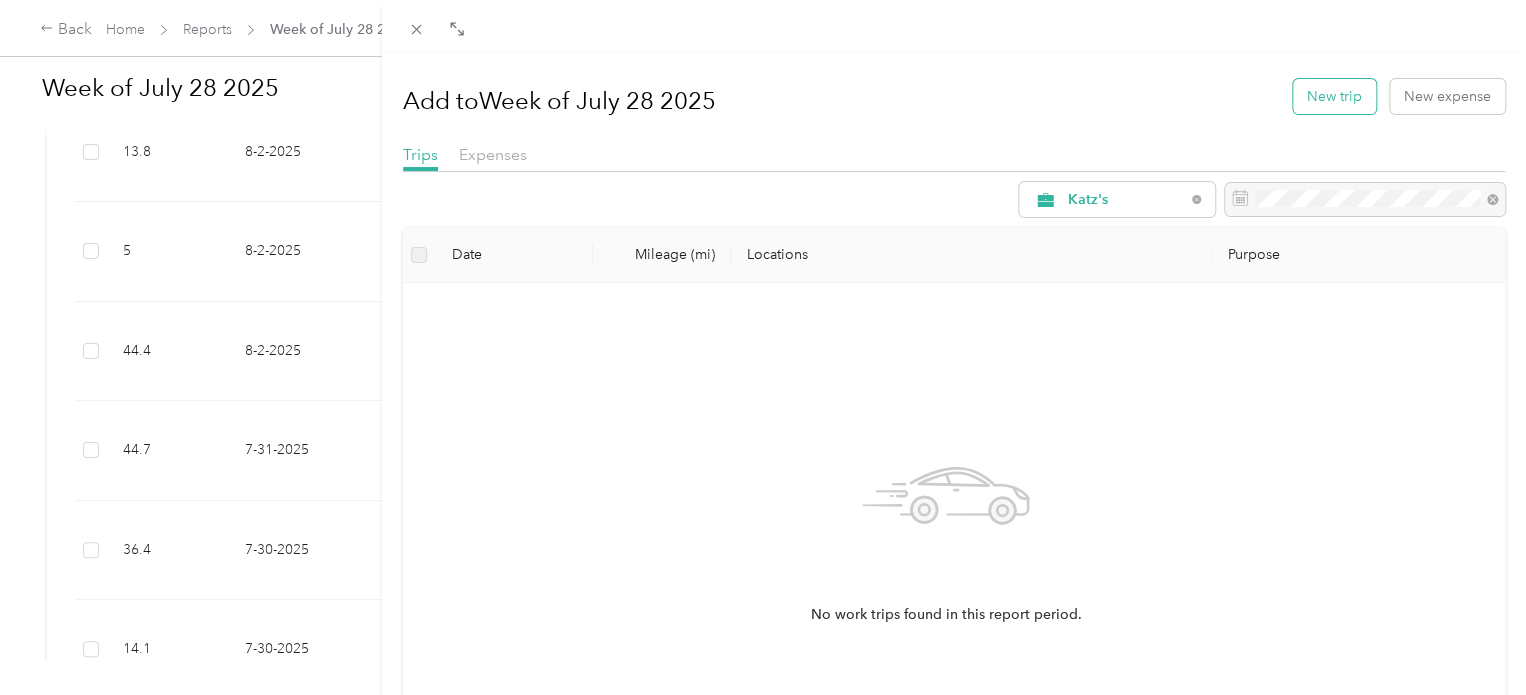 click on "New trip" at bounding box center (1334, 96) 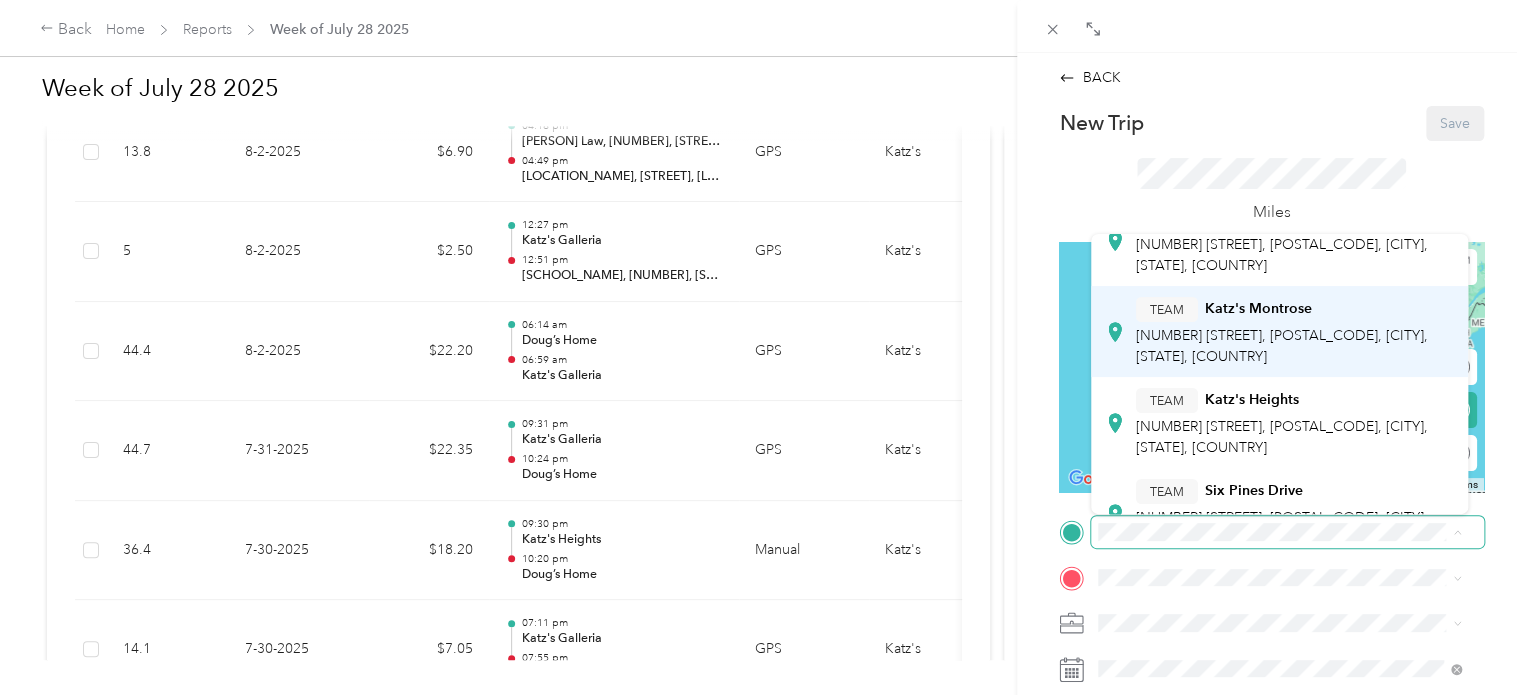 scroll, scrollTop: 300, scrollLeft: 0, axis: vertical 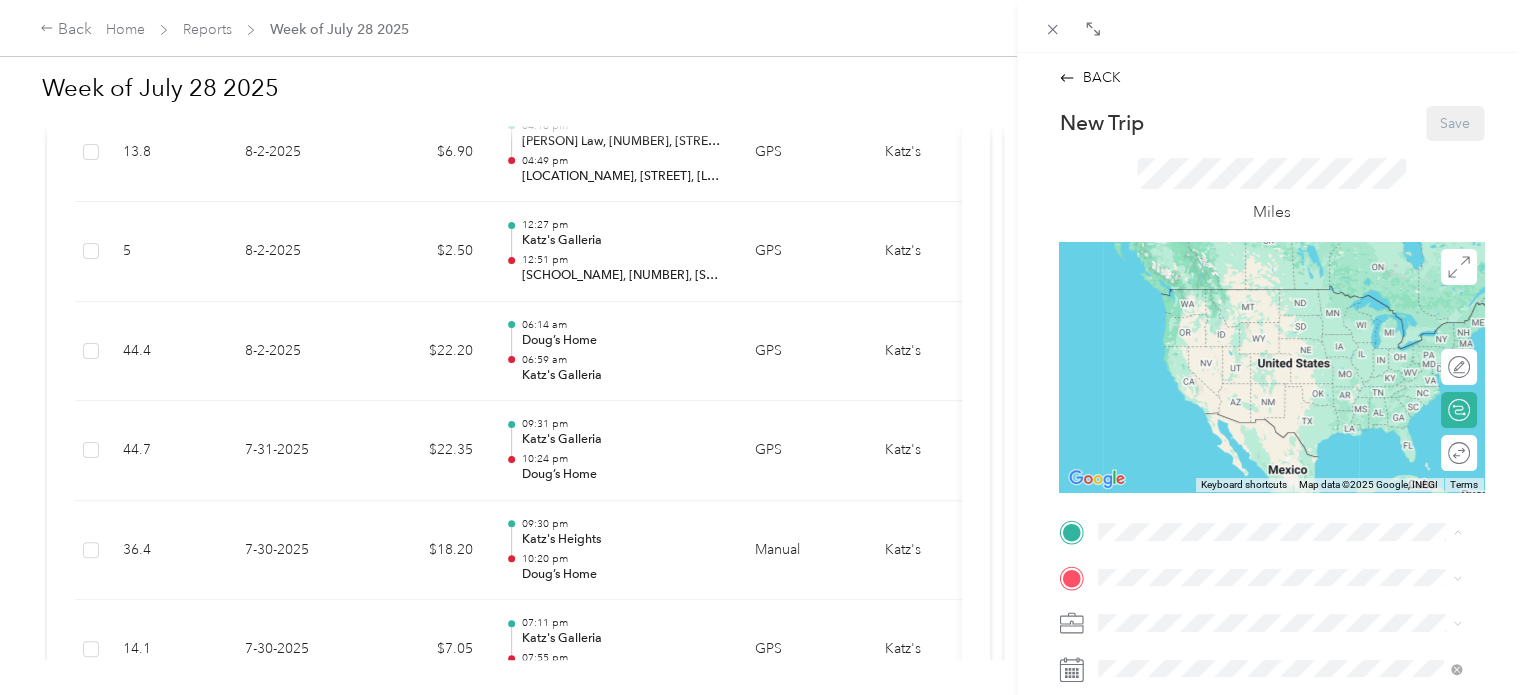 click on "[NUMBER] [STREET], [CITY], [STATE], [COUNTRY] , [POSTAL_CODE], [CITY], [STATE], [COUNTRY]" at bounding box center (1291, 484) 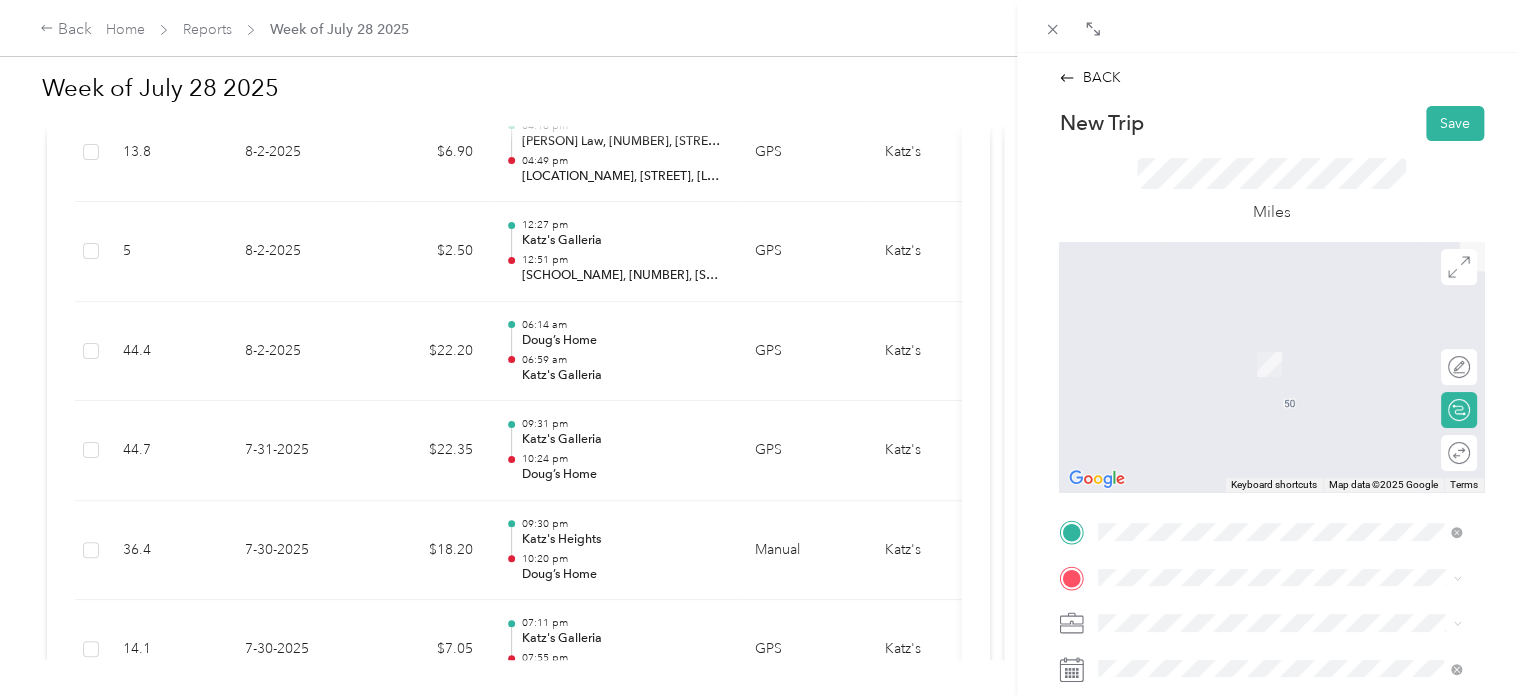 click on "[NUMBER] [STREET], [POSTAL_CODE], [CITY], [STATE], [COUNTRY]" at bounding box center (1282, 381) 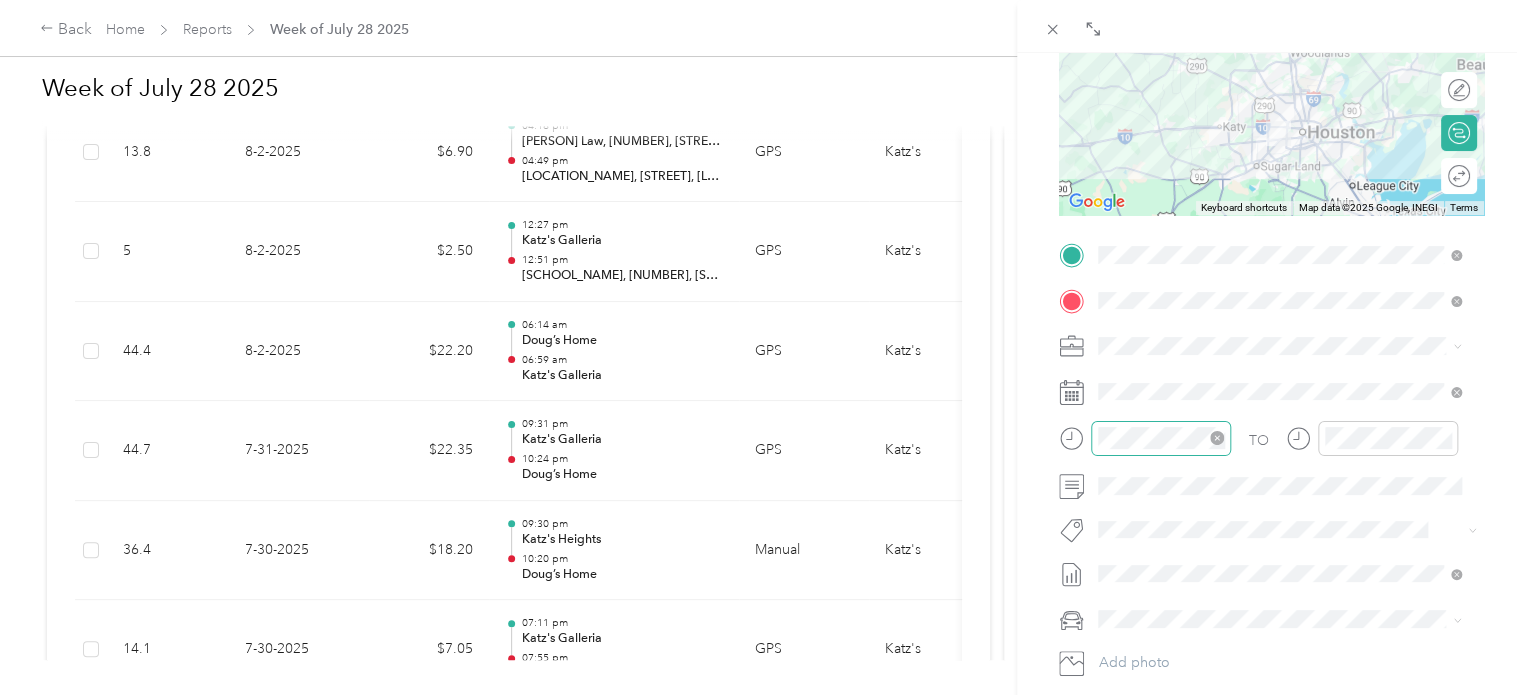 scroll, scrollTop: 300, scrollLeft: 0, axis: vertical 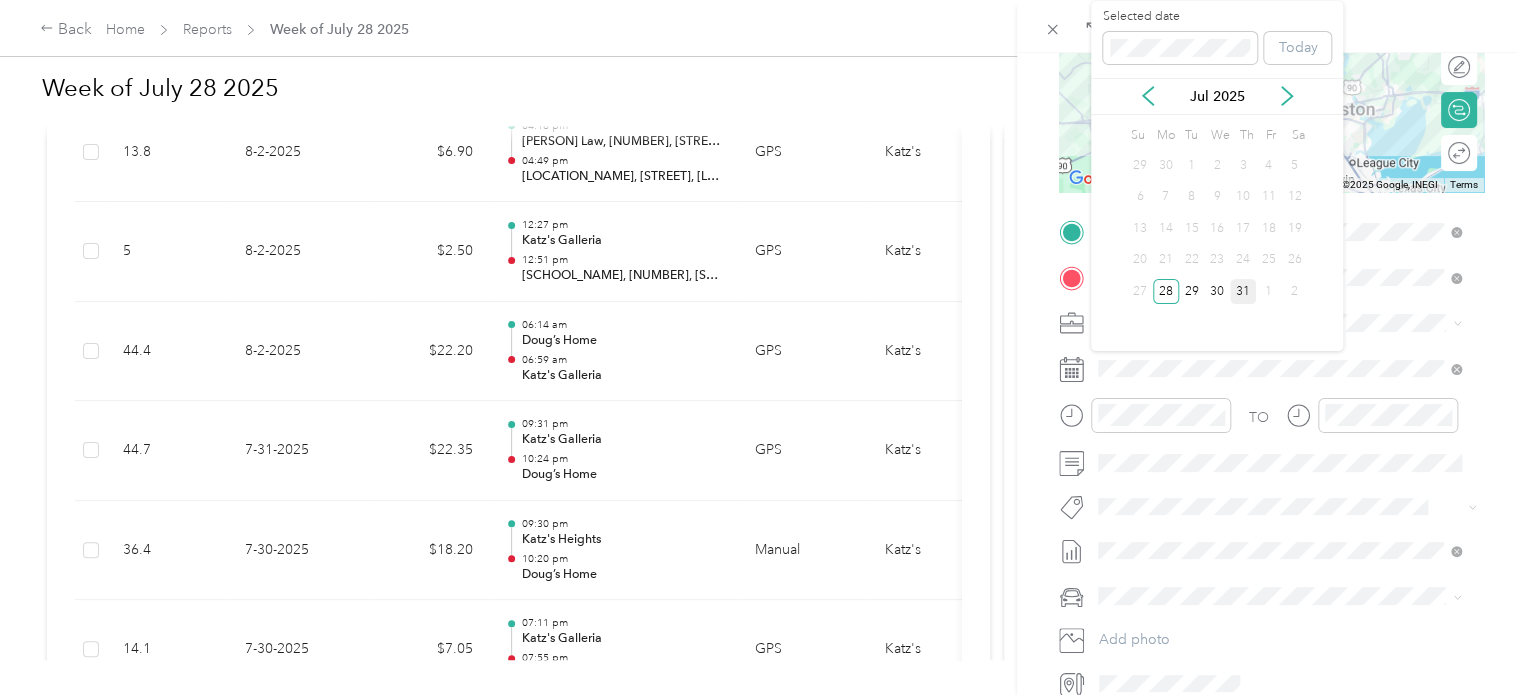 click on "31" at bounding box center [1243, 291] 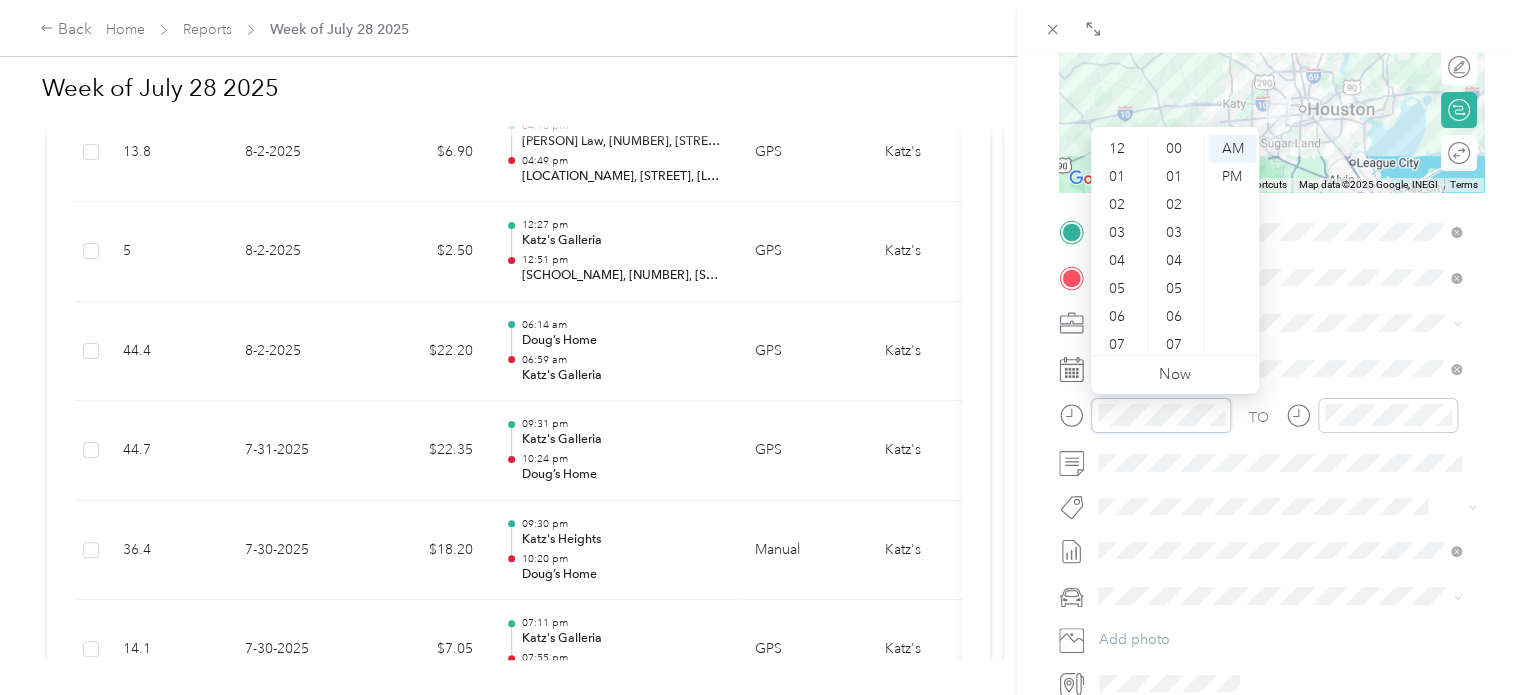 scroll, scrollTop: 224, scrollLeft: 0, axis: vertical 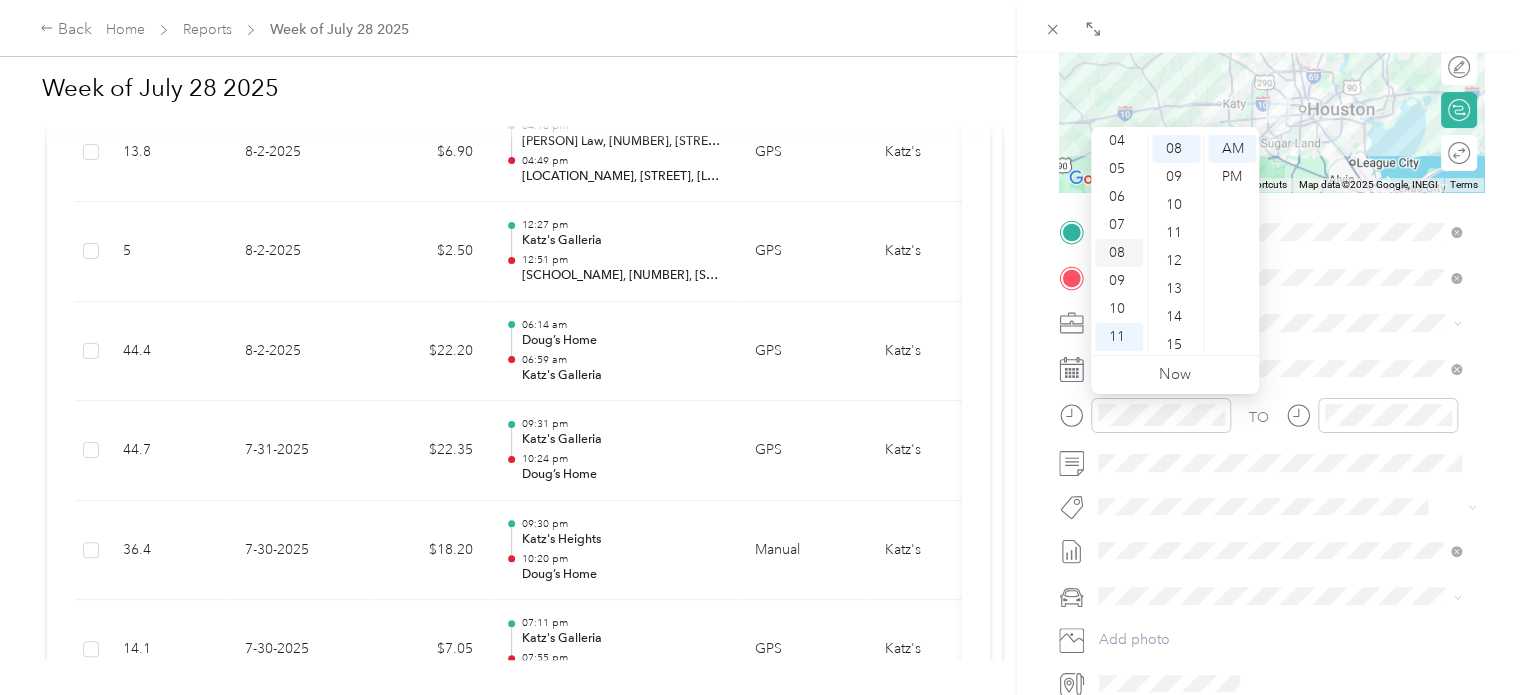 click on "08" at bounding box center [1119, 253] 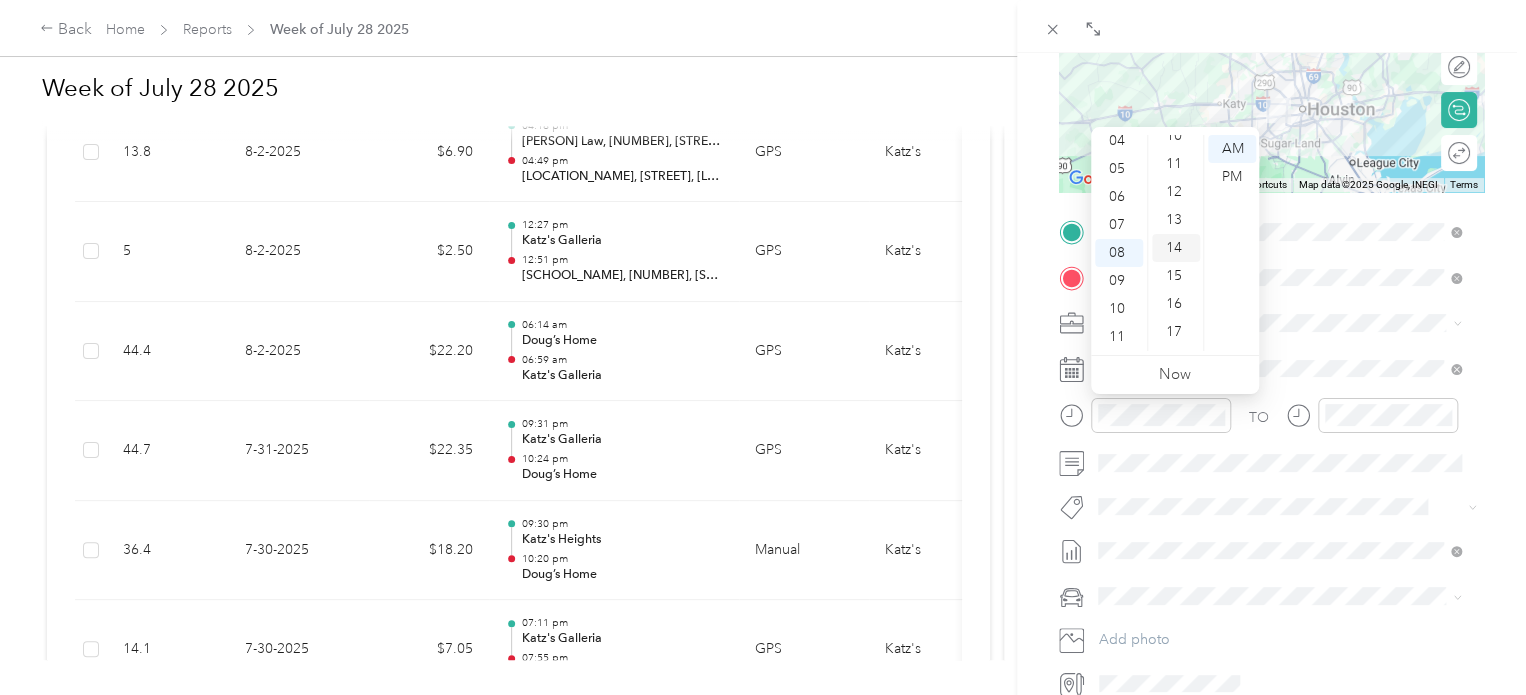 scroll, scrollTop: 424, scrollLeft: 0, axis: vertical 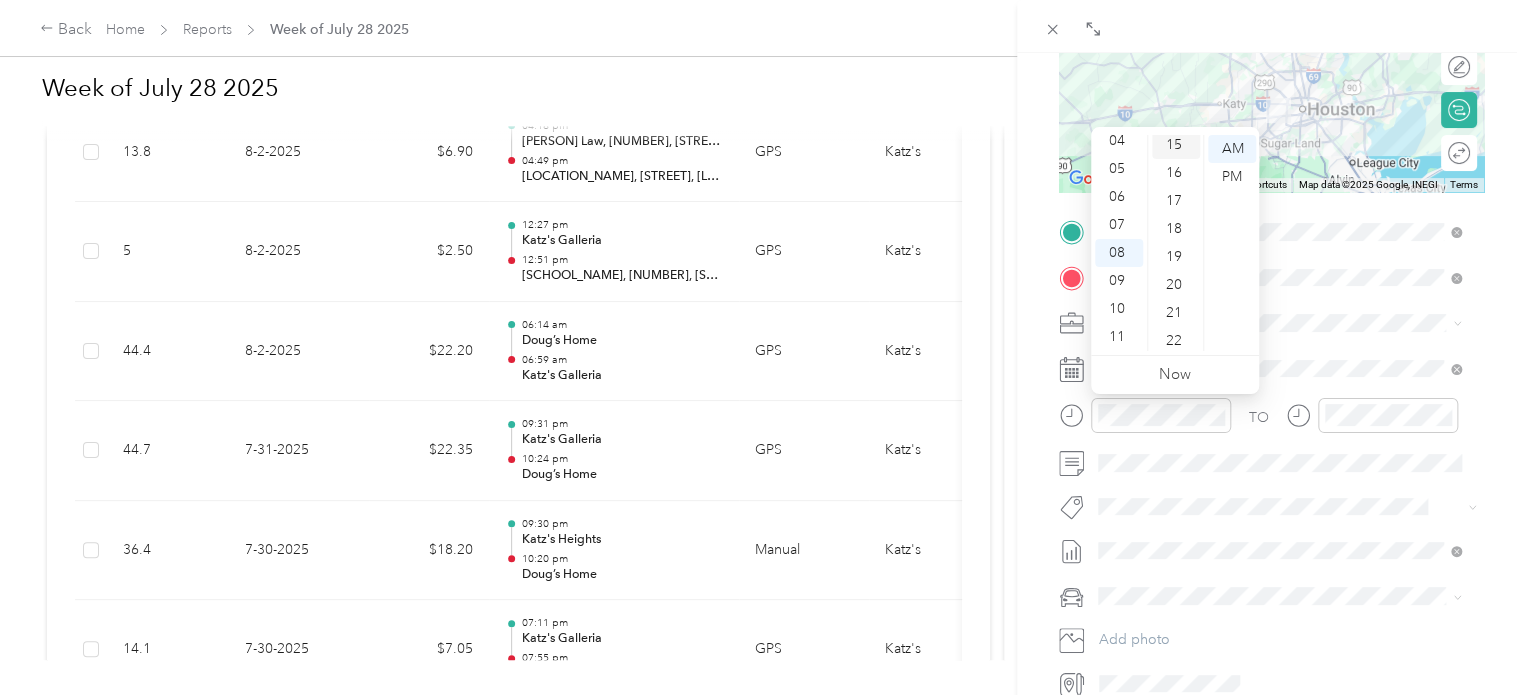 click on "15" at bounding box center (1176, 145) 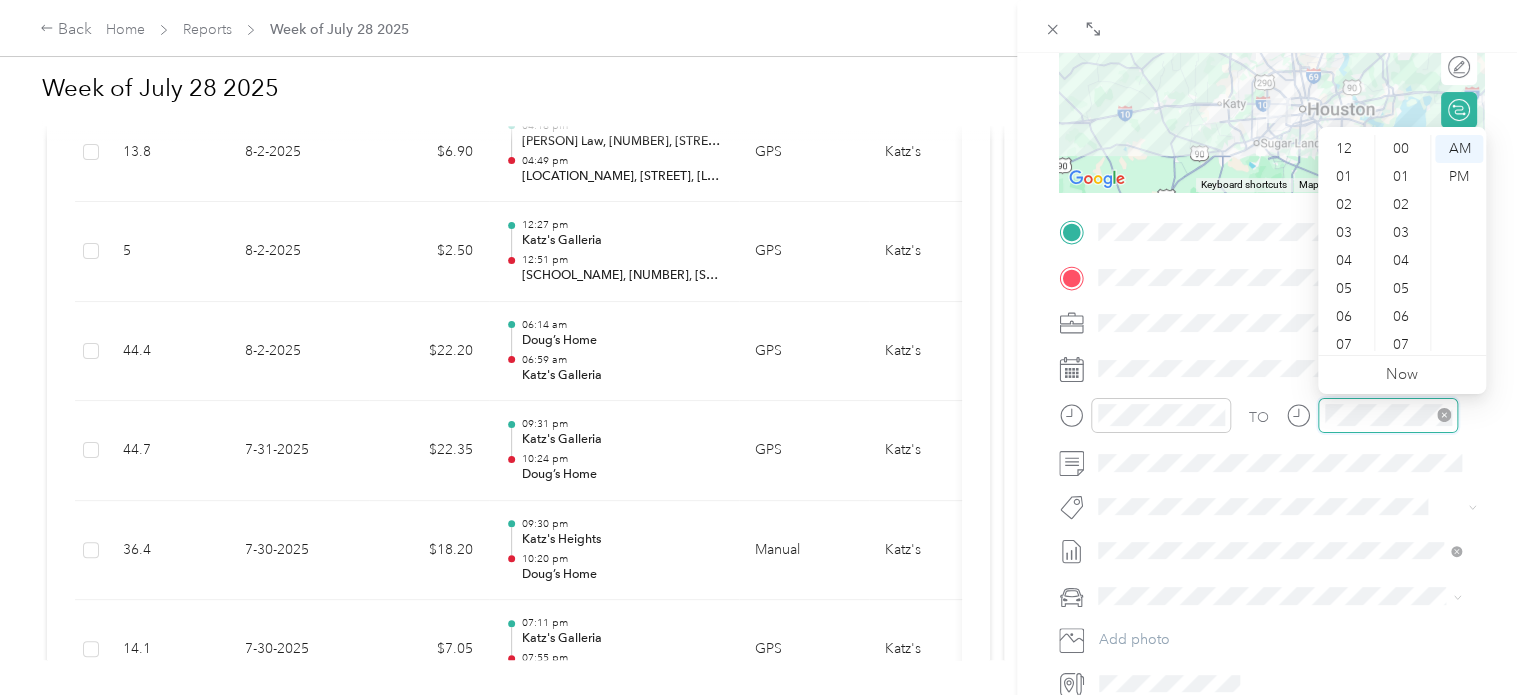 scroll, scrollTop: 224, scrollLeft: 0, axis: vertical 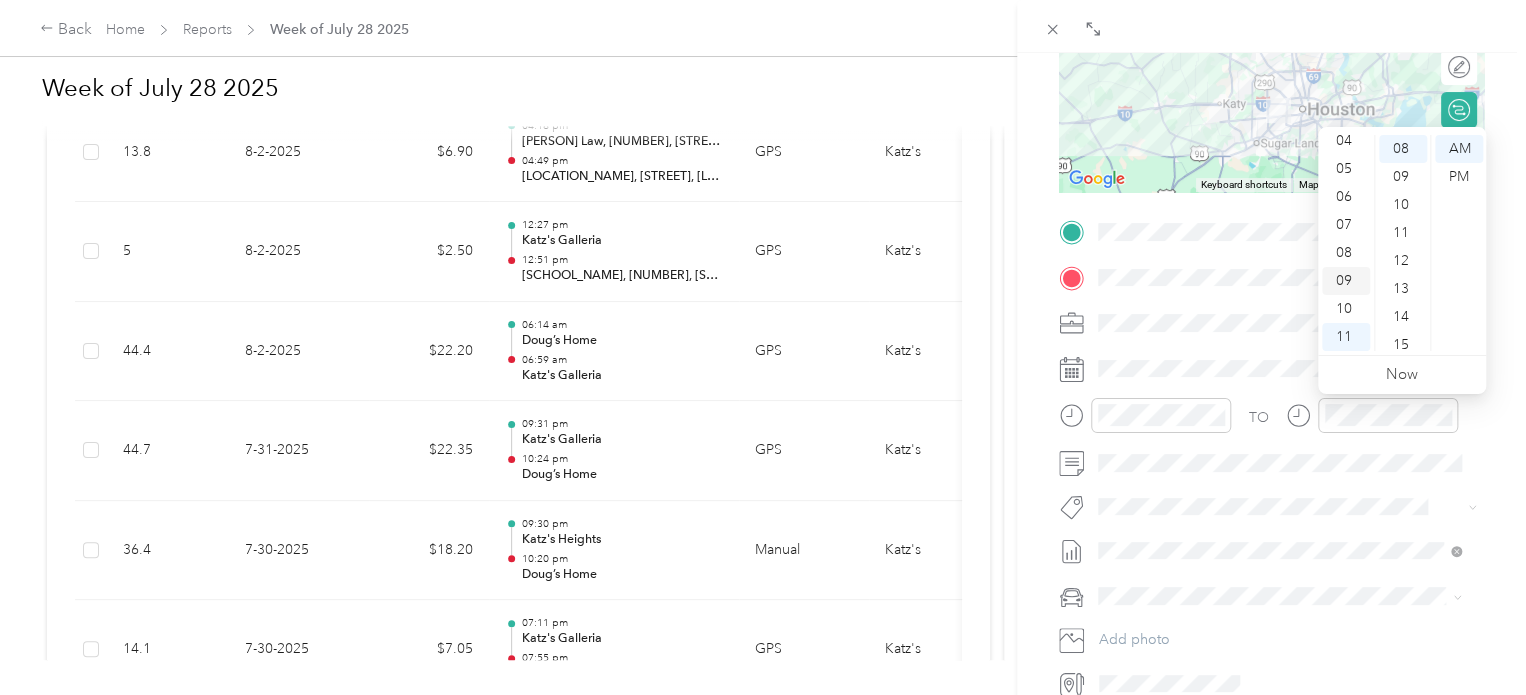 click on "09" at bounding box center (1346, 281) 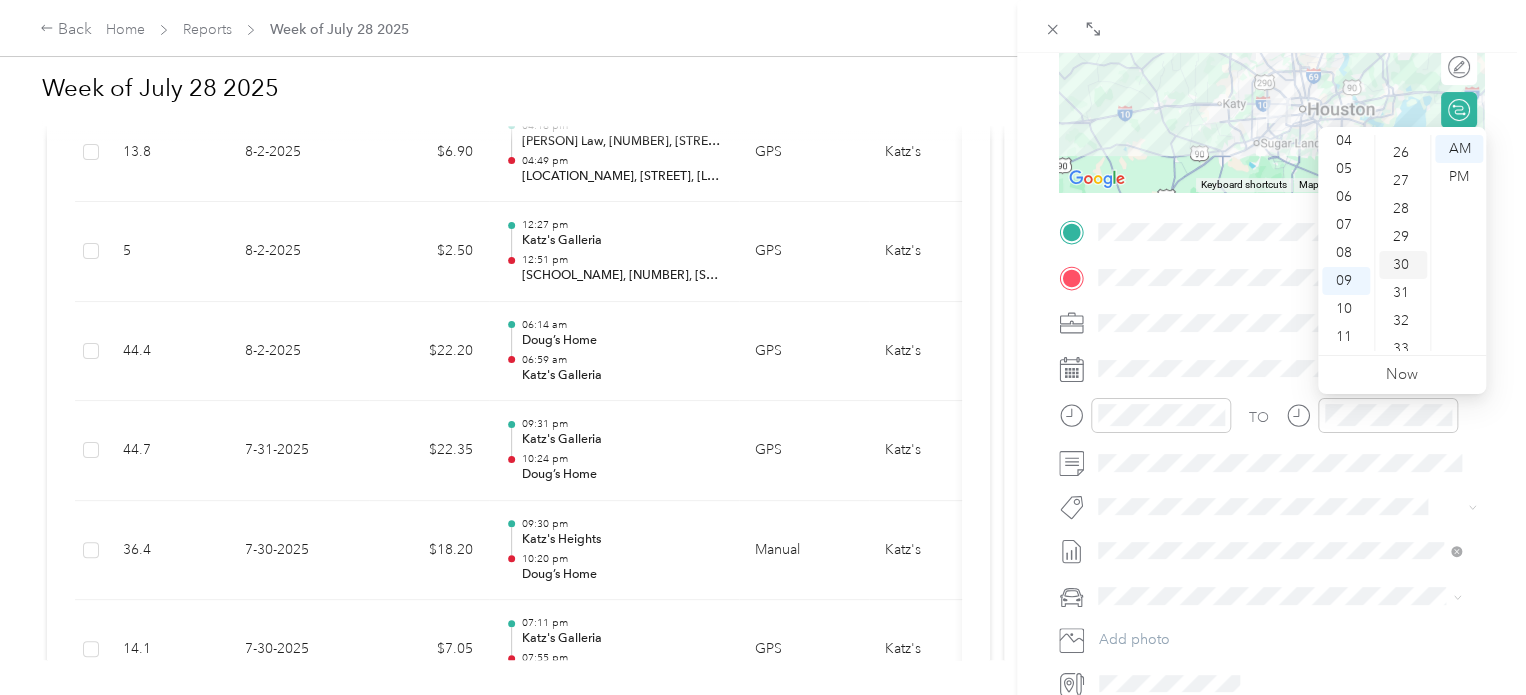 click on "30" at bounding box center [1403, 265] 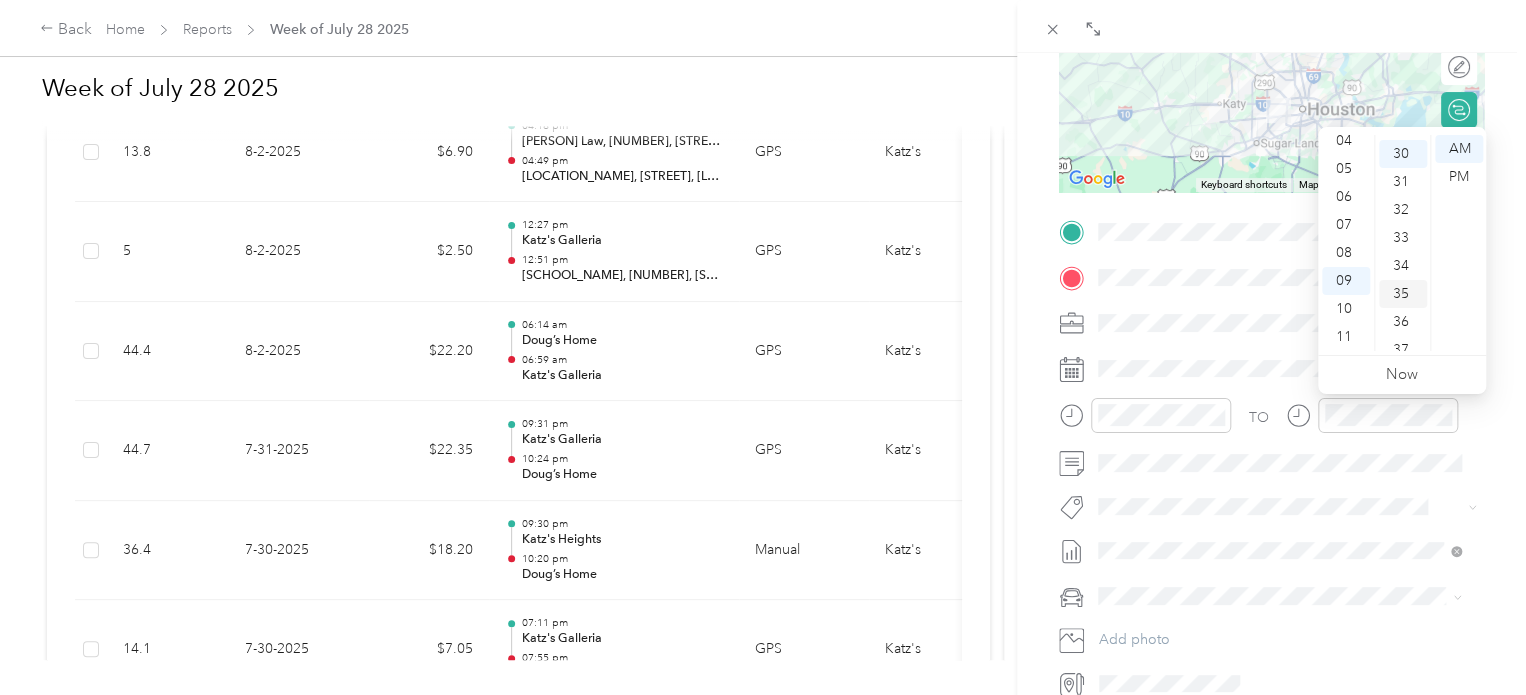 scroll, scrollTop: 840, scrollLeft: 0, axis: vertical 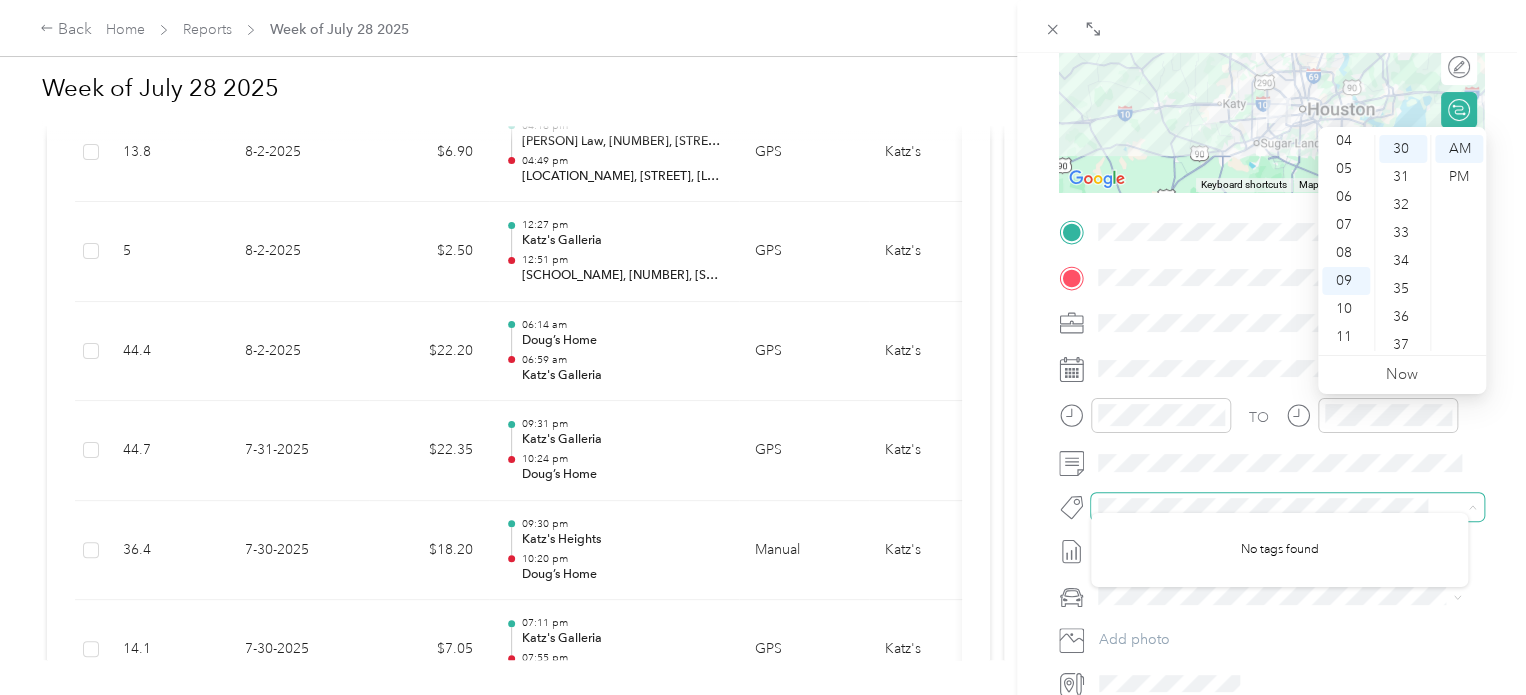 click at bounding box center (1270, 506) 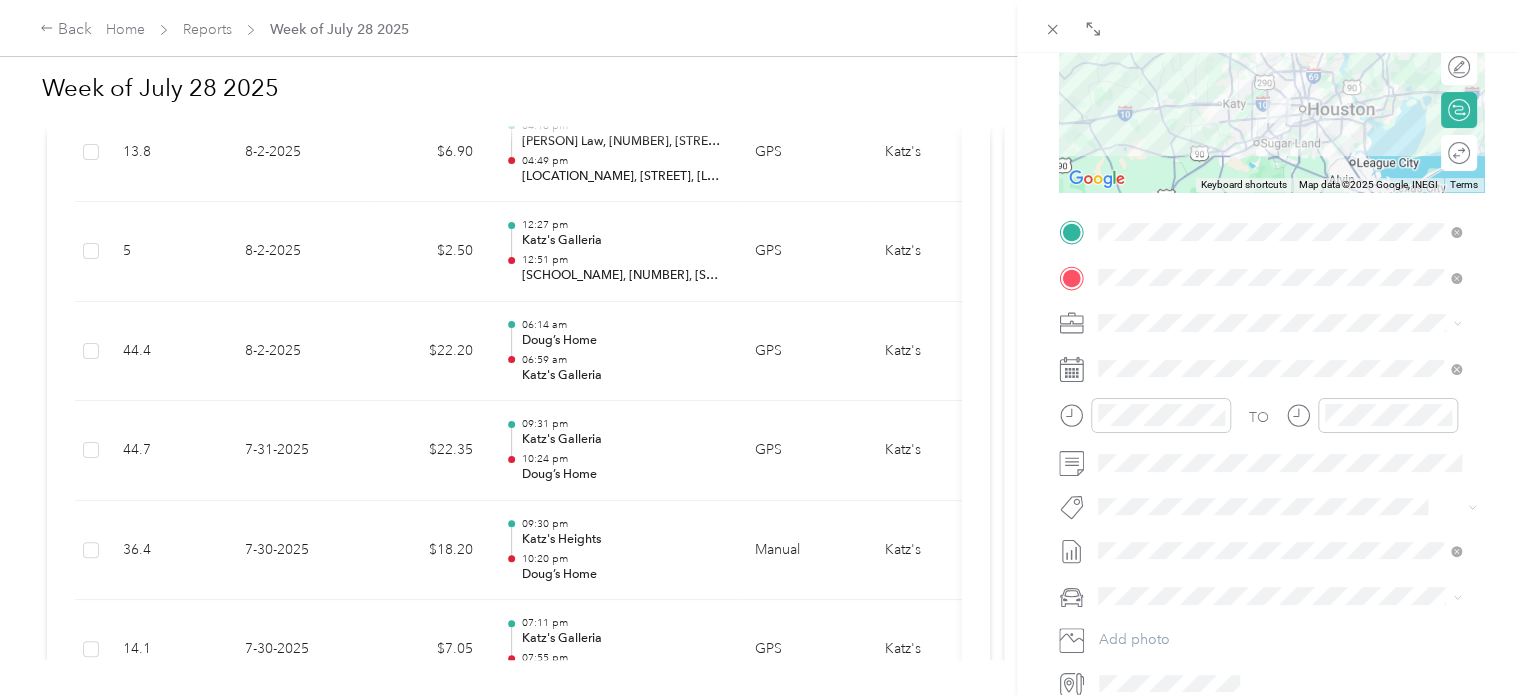 click on "New Trip Save This trip cannot be edited because it is either under review, approved, or paid. Contact your Team Manager to edit it. Miles To navigate the map with touch gestures double-tap and hold your finger on the map, then drag the map. ← Move left → Move right ↑ Move up ↓ Move down + Zoom in - Zoom out Home Jump left by 75% End Jump right by 75% Page Up Jump up by 75% Page Down Jump down by 75% Keyboard shortcuts Map Data Map data ©2025 Google, INEGI Map data ©2025 Google, INEGI 20 km  Click to toggle between metric and imperial units Terms Report a map error Edit route Calculate route Round trip TO Add photo" at bounding box center [1271, 253] 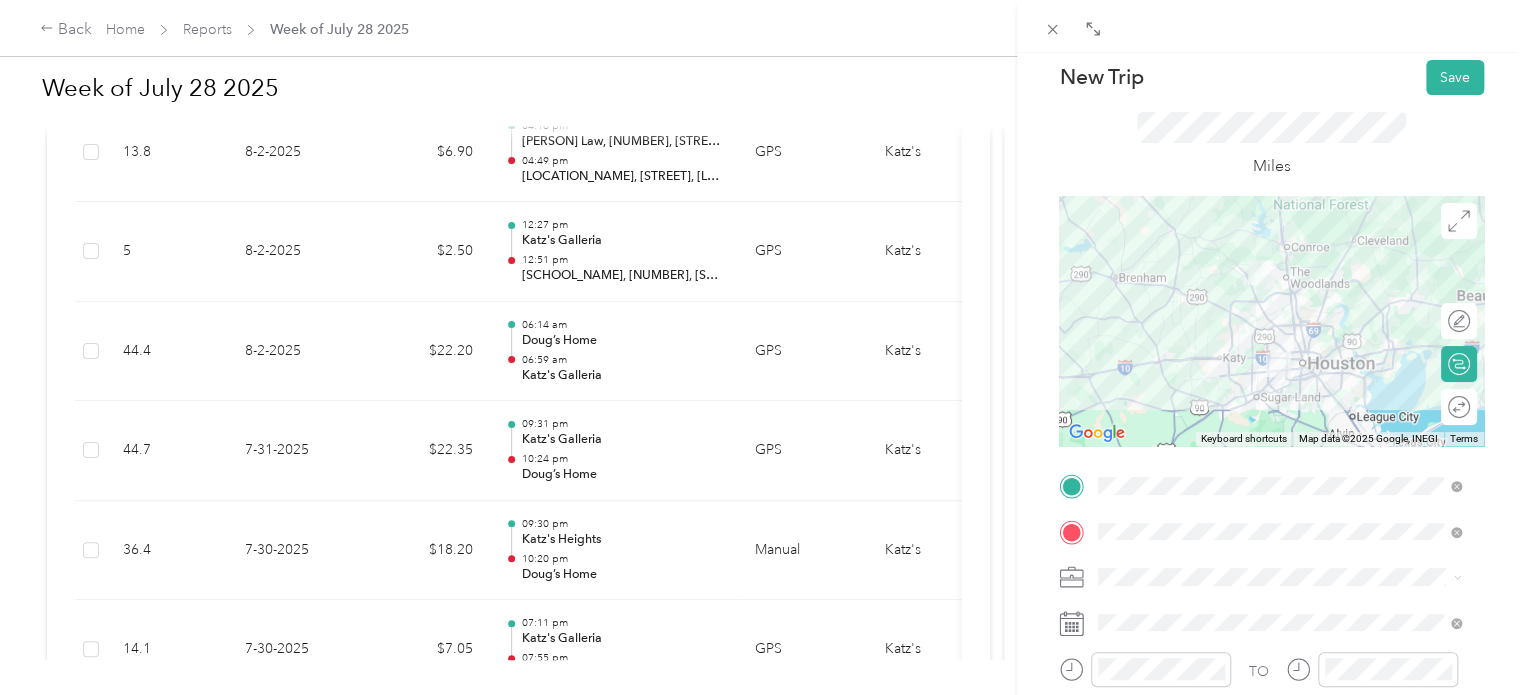 scroll, scrollTop: 0, scrollLeft: 0, axis: both 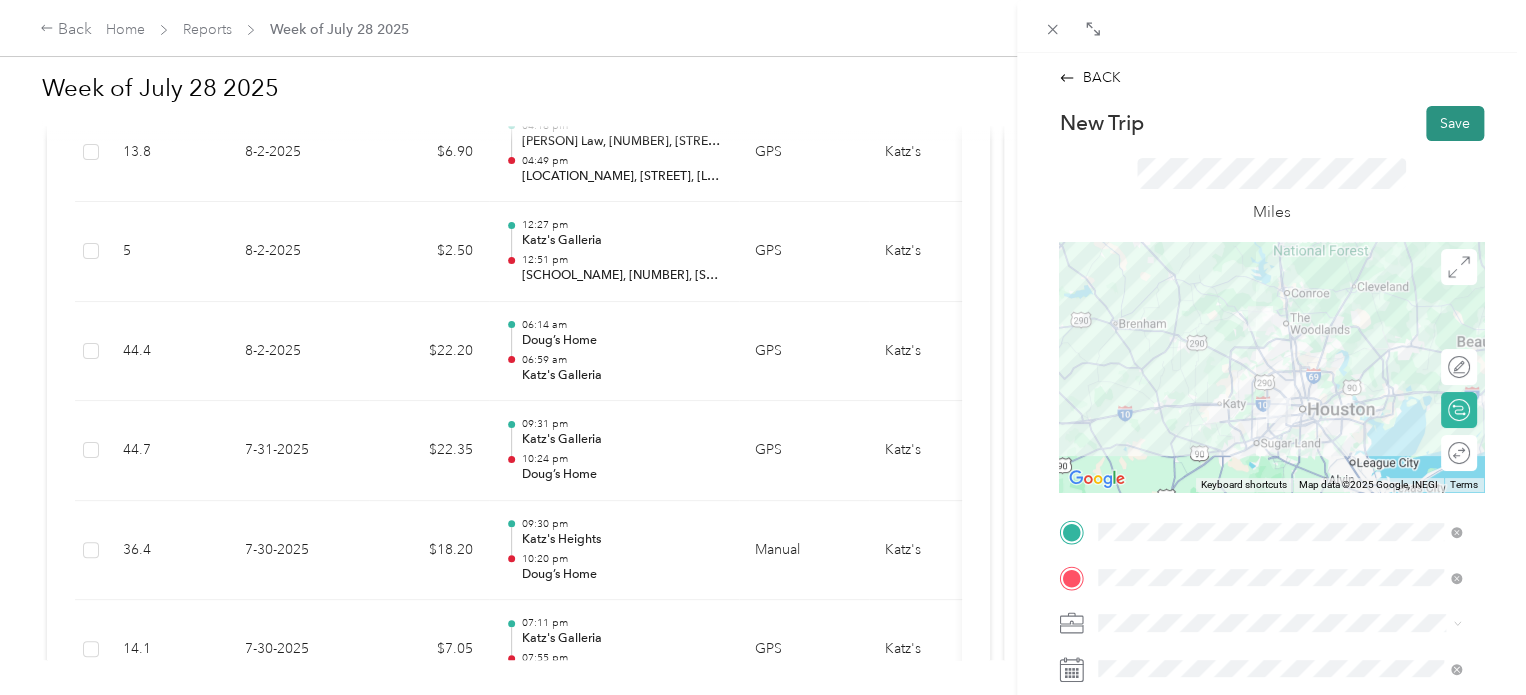 click on "Save" at bounding box center [1455, 123] 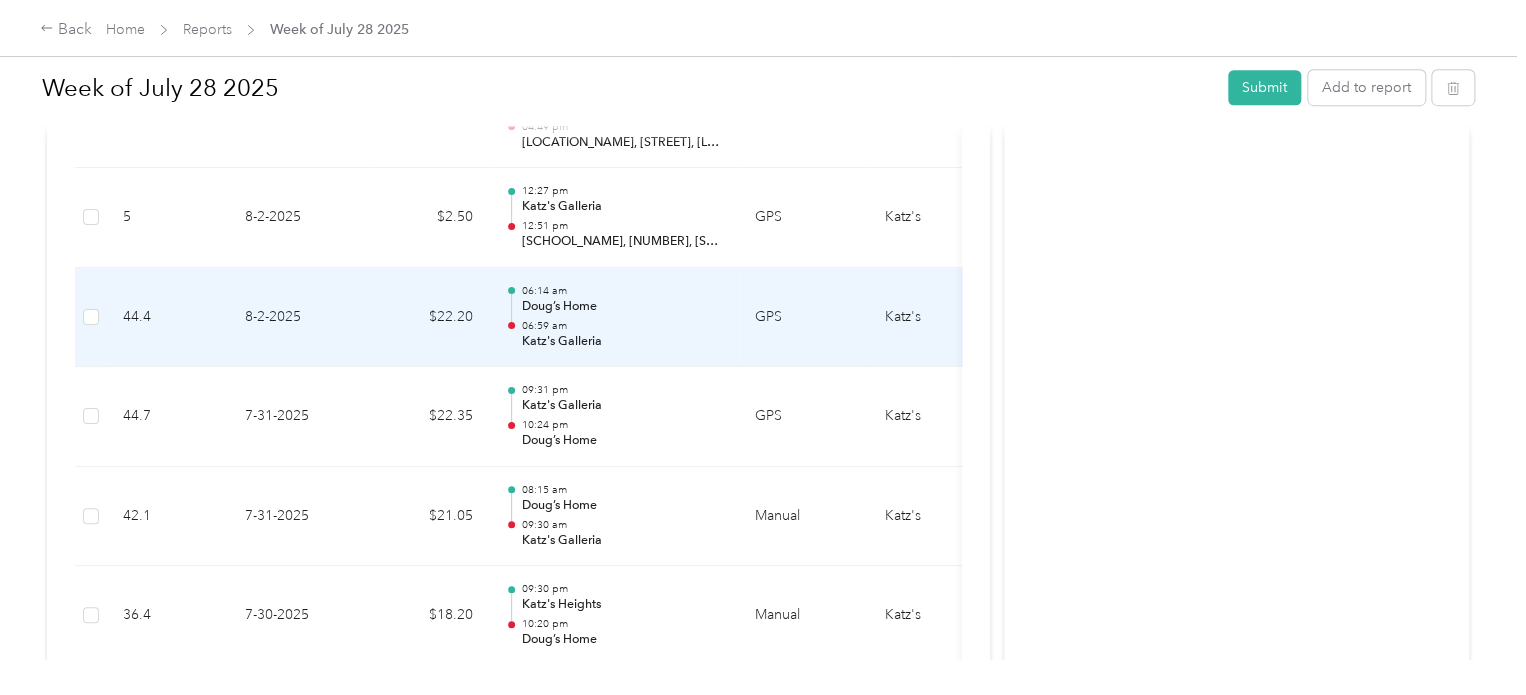 scroll, scrollTop: 607, scrollLeft: 0, axis: vertical 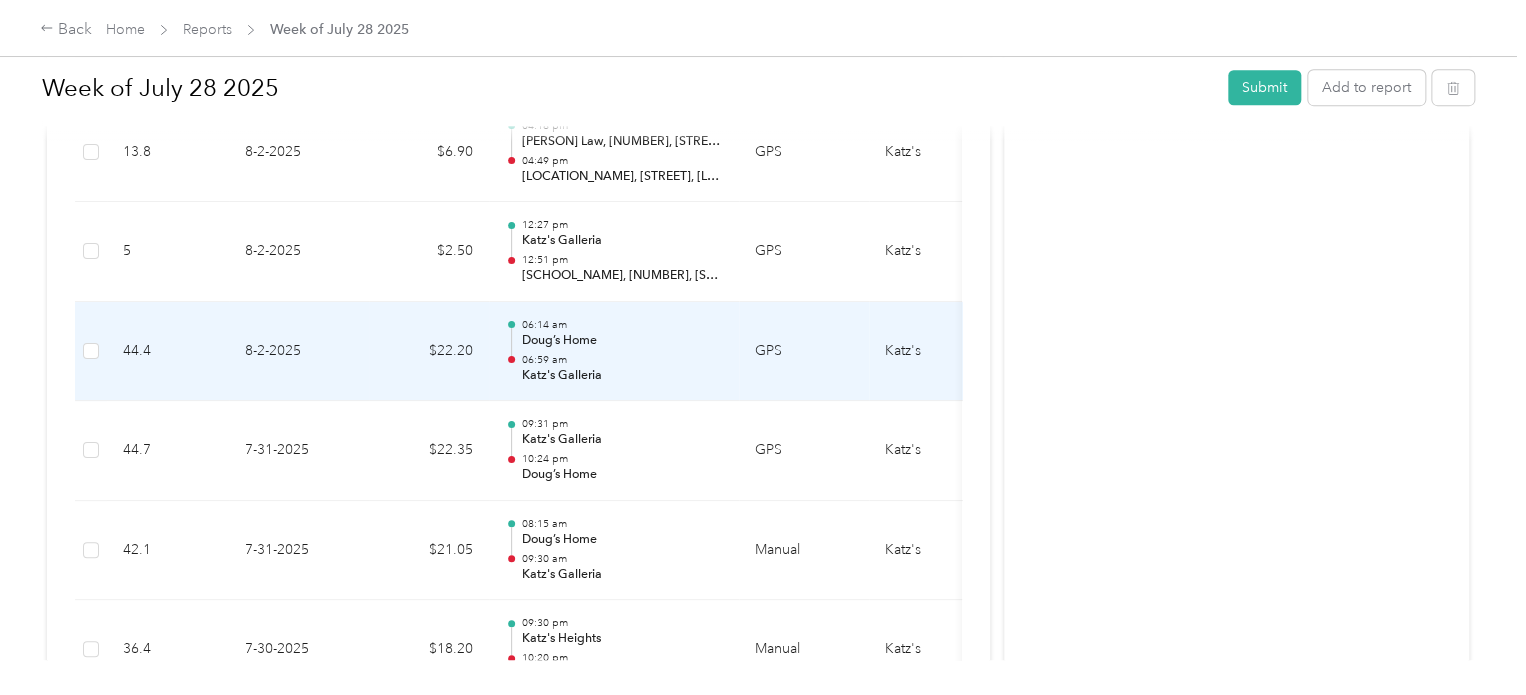 click on "Doug’s Home" at bounding box center [622, 341] 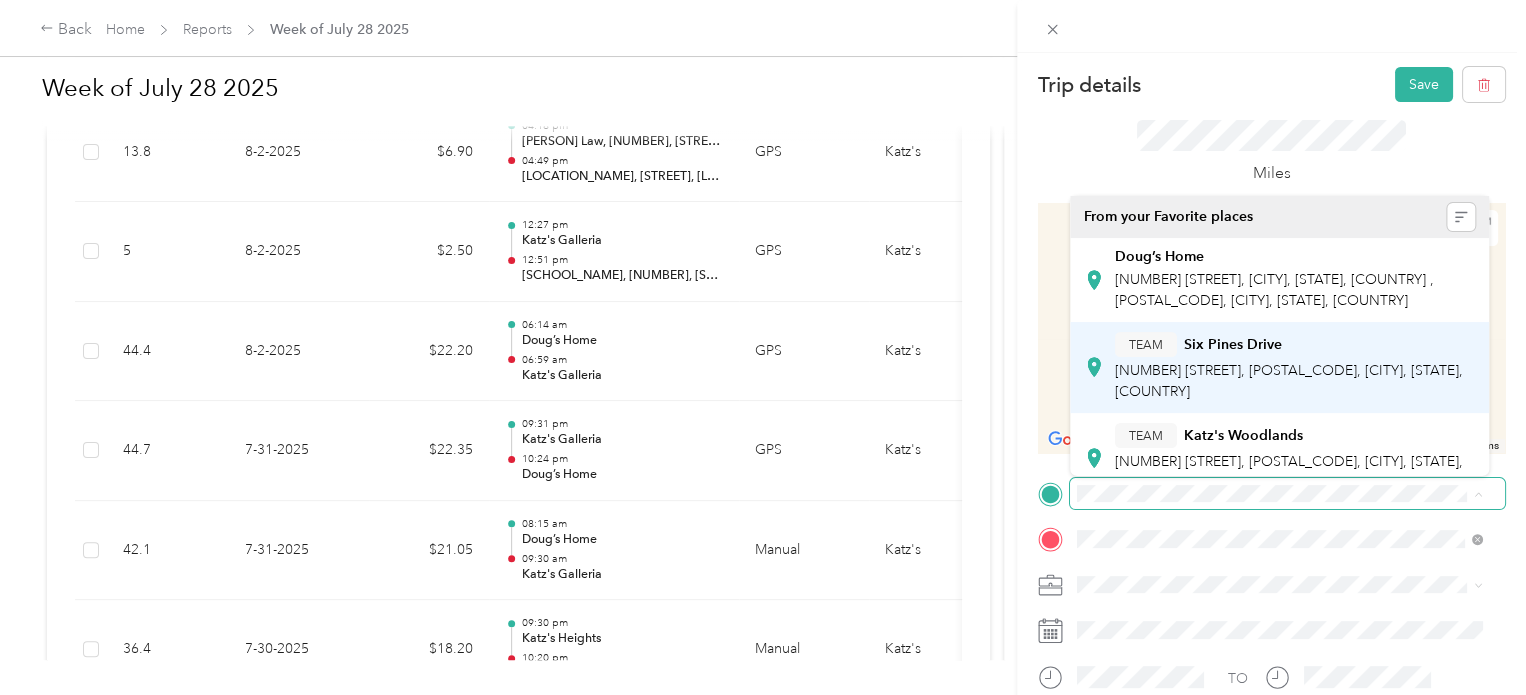click on "TEAM Six Pines Drive" at bounding box center [1295, 344] 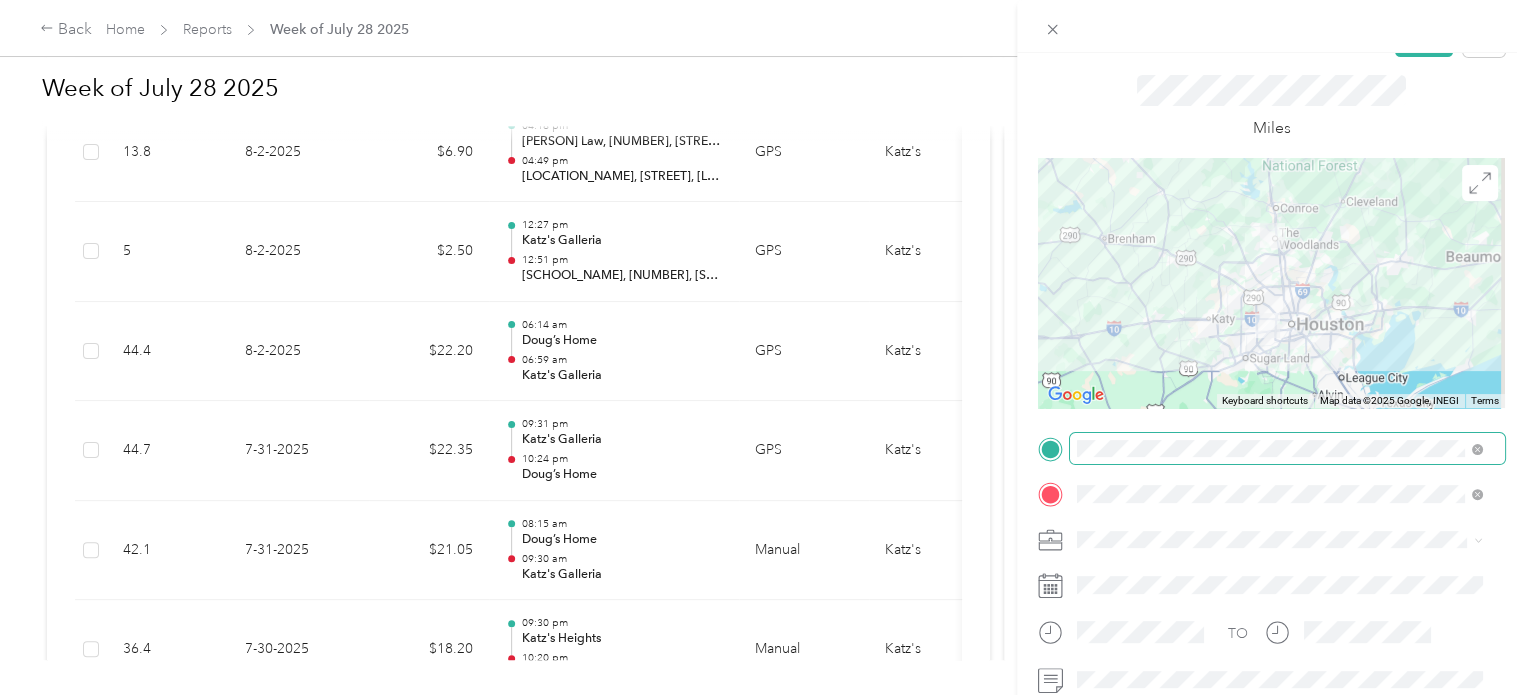 scroll, scrollTop: 0, scrollLeft: 0, axis: both 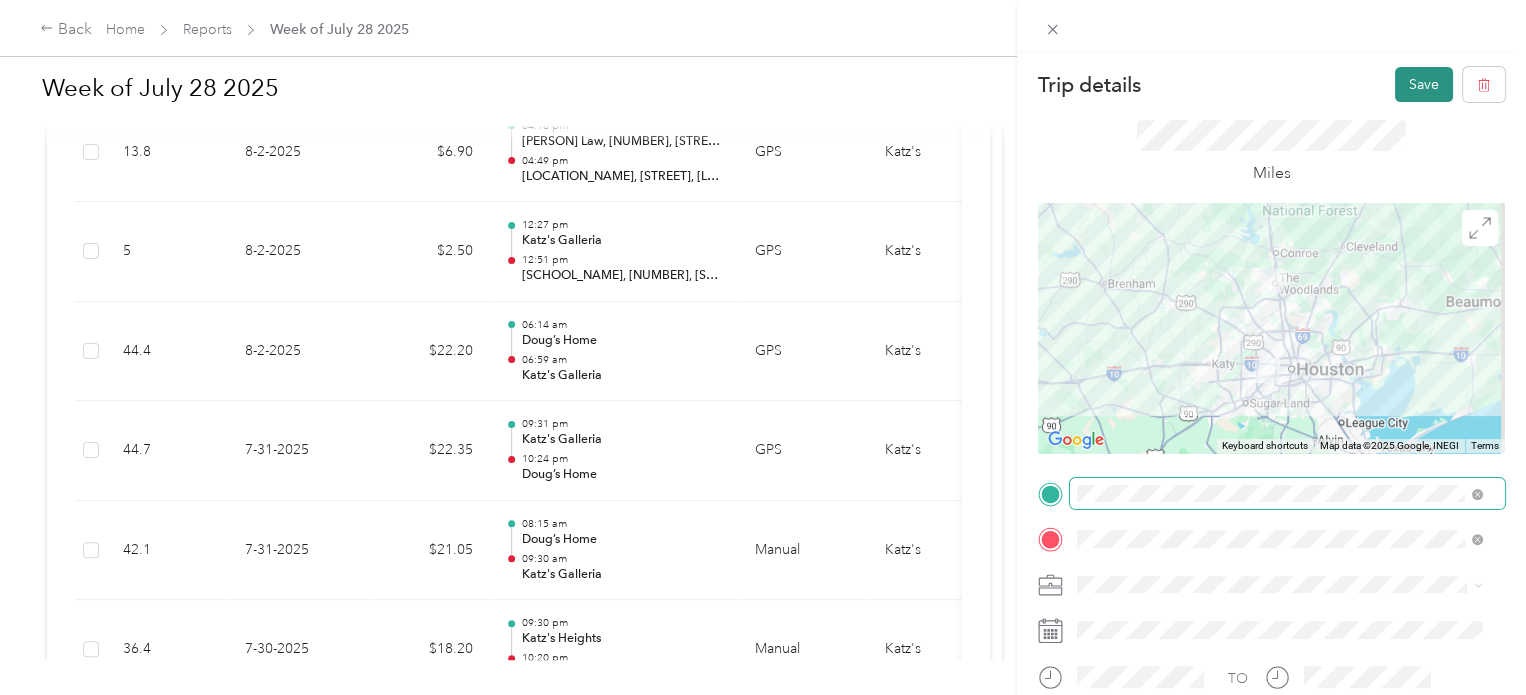click on "Save" at bounding box center (1424, 84) 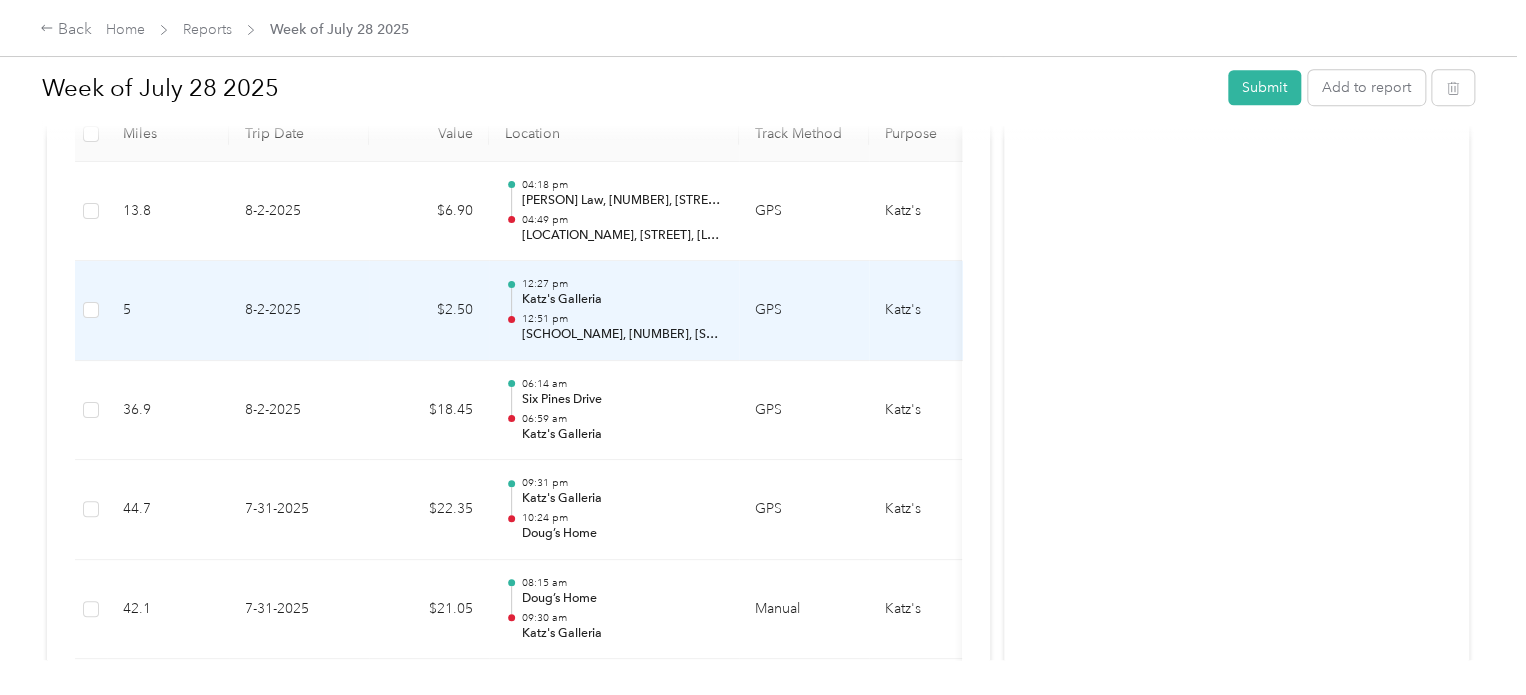 scroll, scrollTop: 407, scrollLeft: 0, axis: vertical 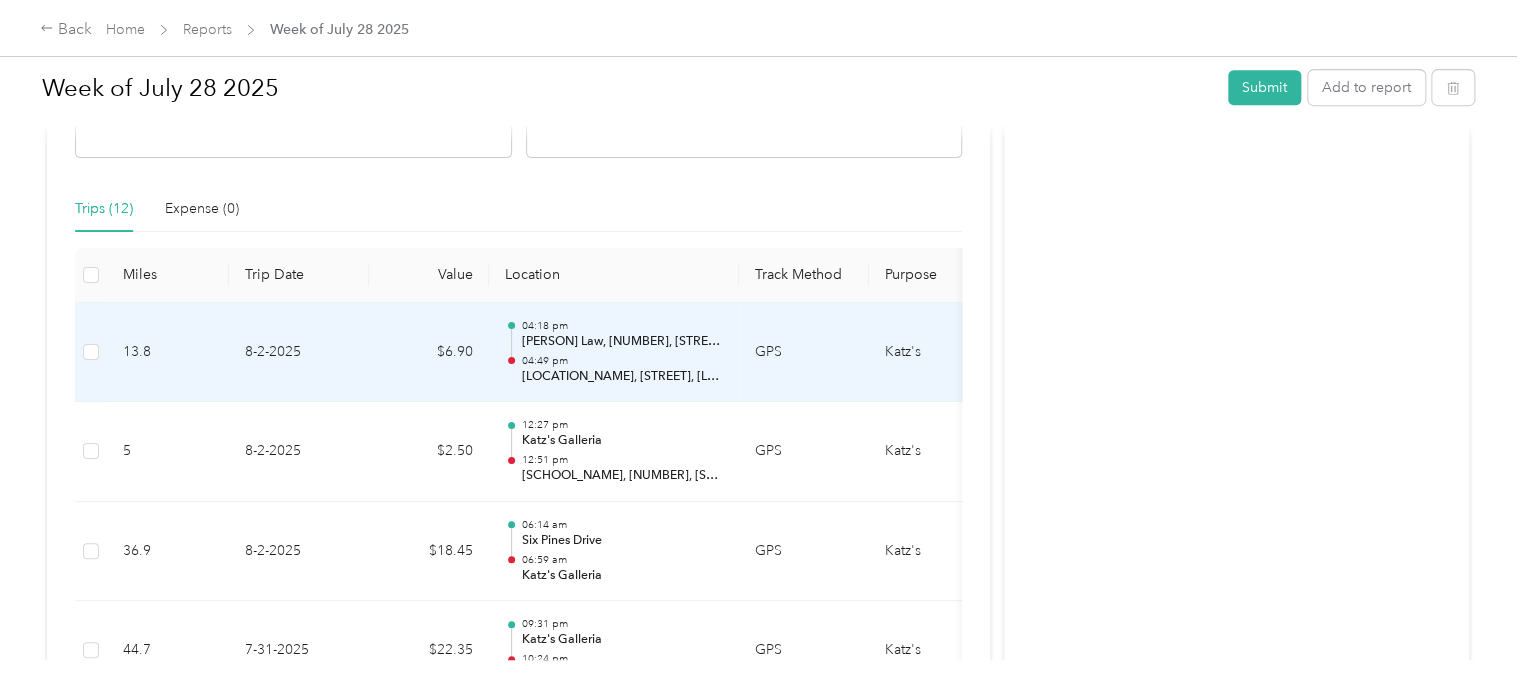 click on "04:49 pm" at bounding box center [622, 361] 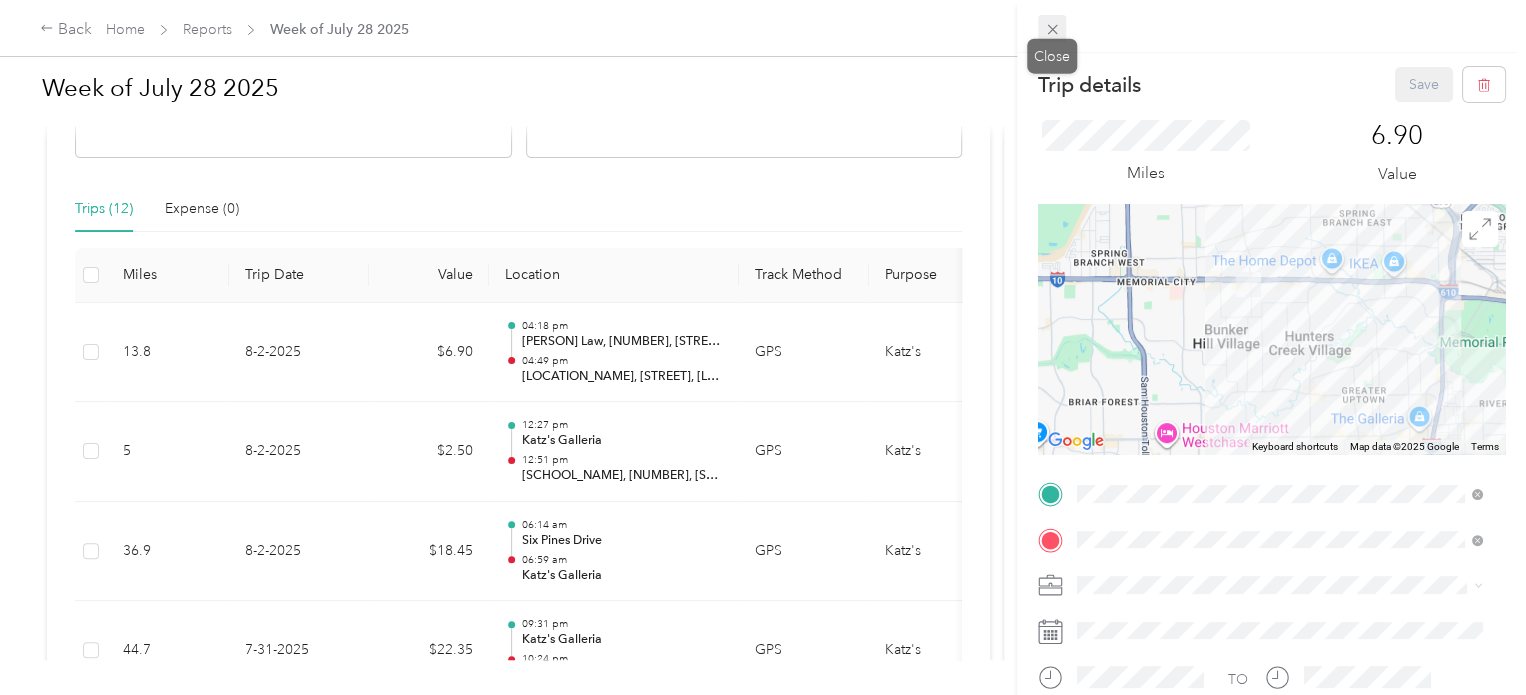 click 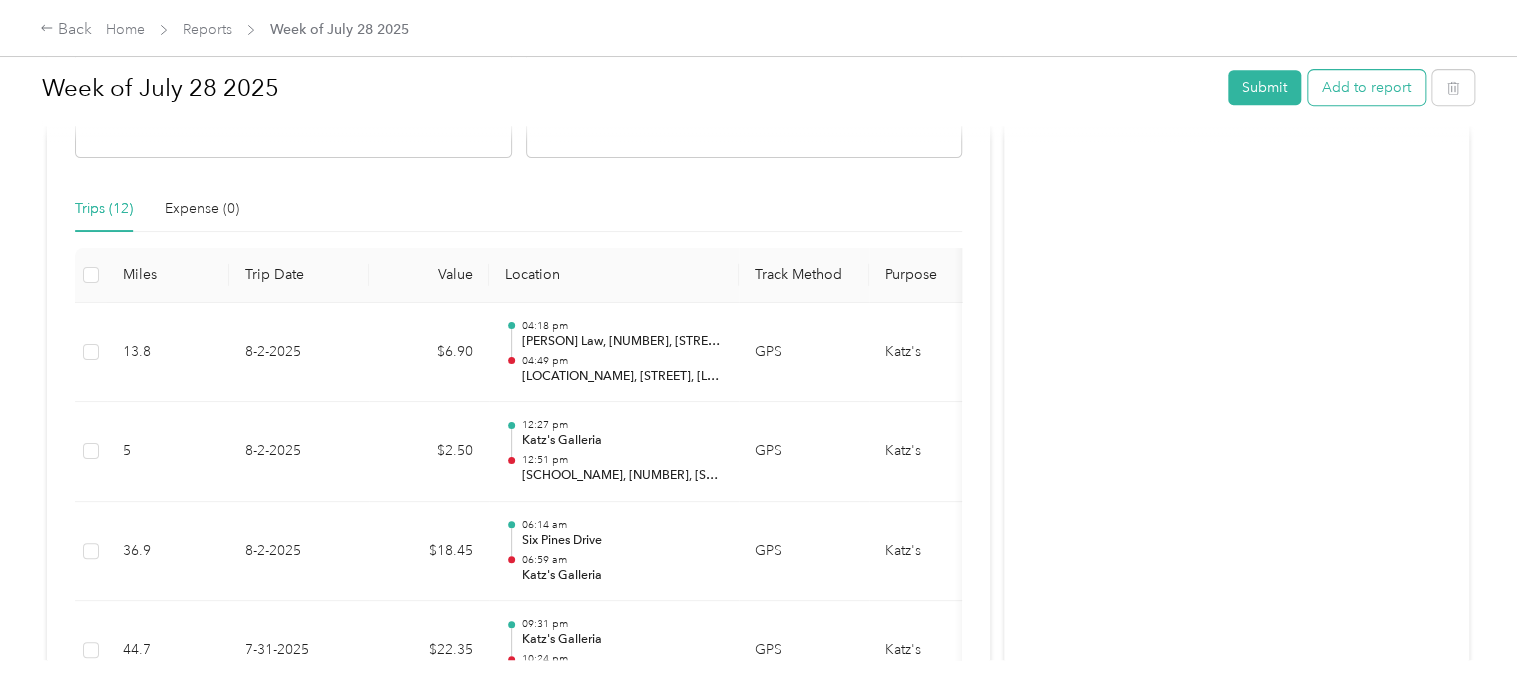 click on "Add to report" at bounding box center (1366, 87) 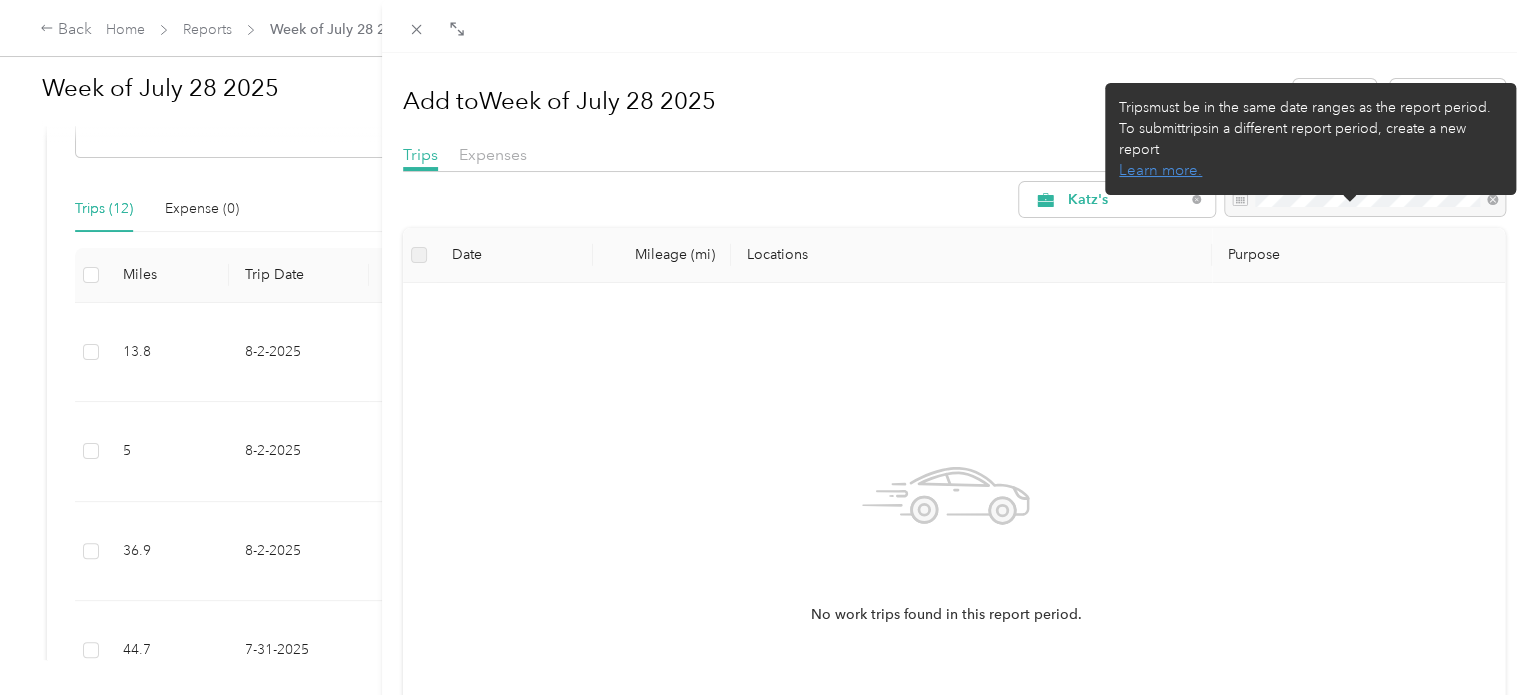 click on "Trips  must be in the same date ranges as the report period. To submit  trips  in a different report period, create a new report Learn more." at bounding box center (1310, 139) 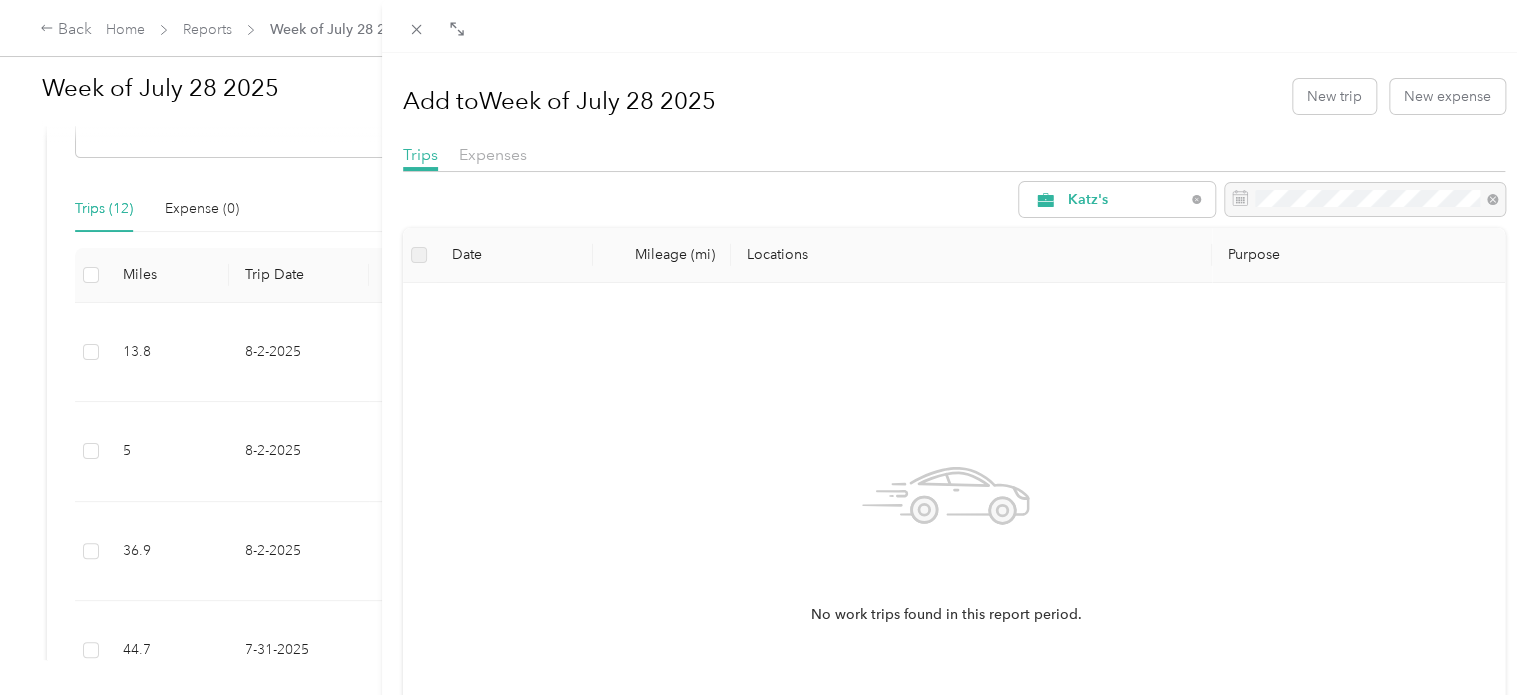 click at bounding box center [954, 26] 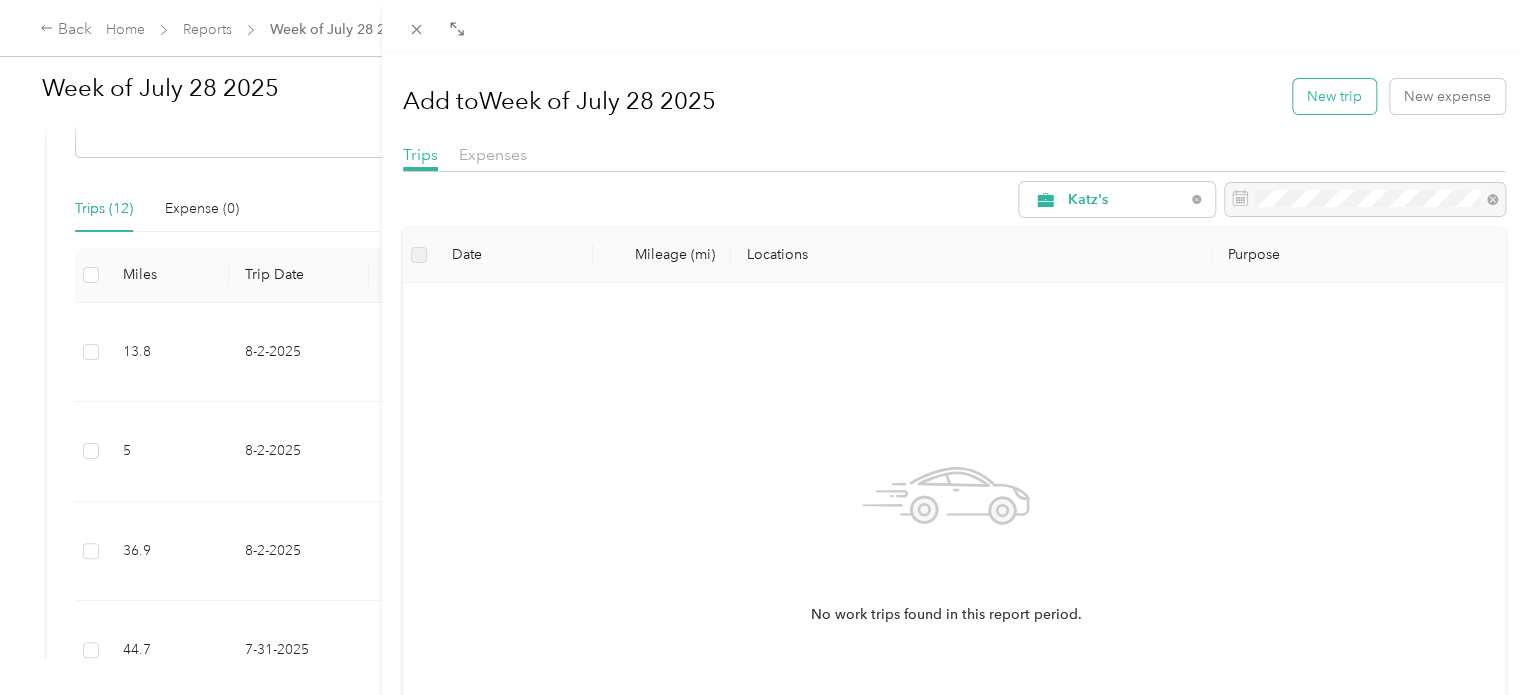 click on "New trip" at bounding box center (1334, 96) 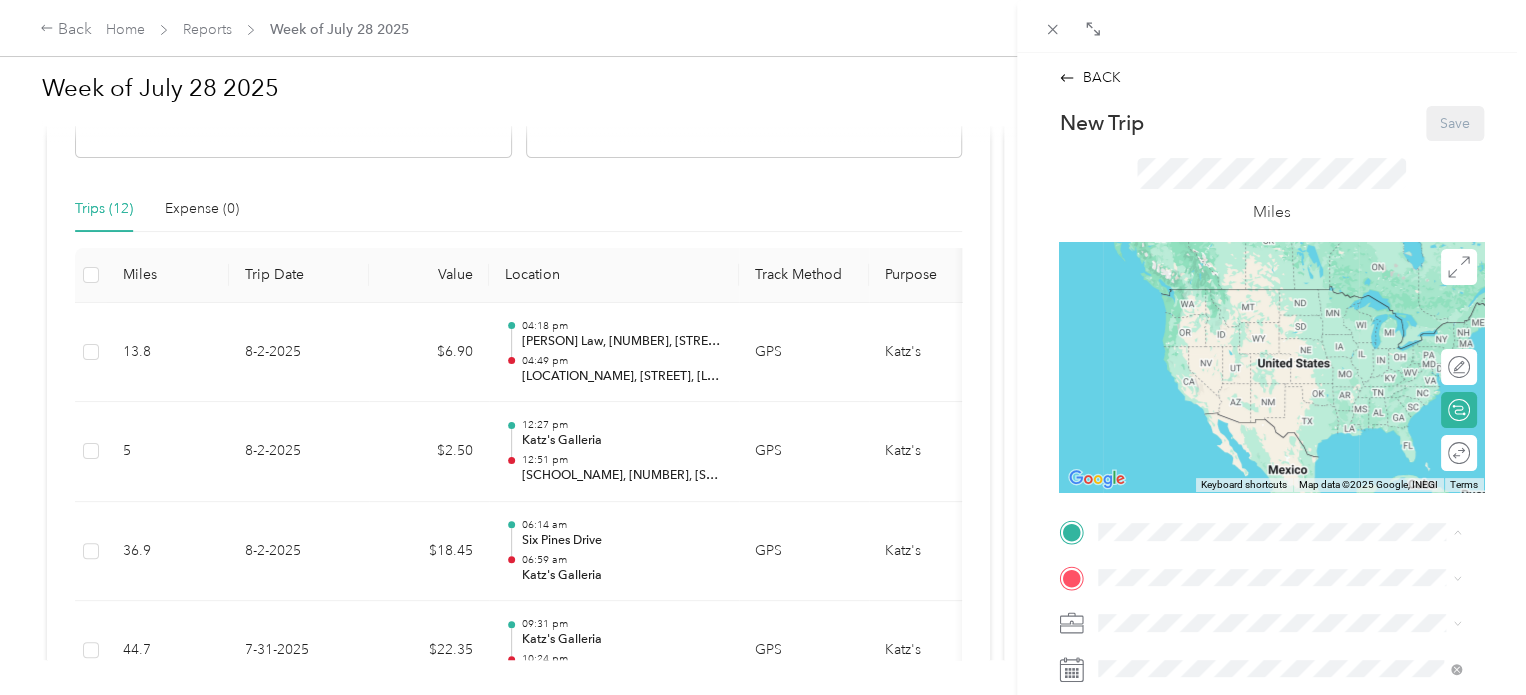 click on "TEAM Katz's Montrose [NUMBER] [STREET], [POSTAL_CODE], [CITY], [STATE], [COUNTRY]" at bounding box center [1295, 413] 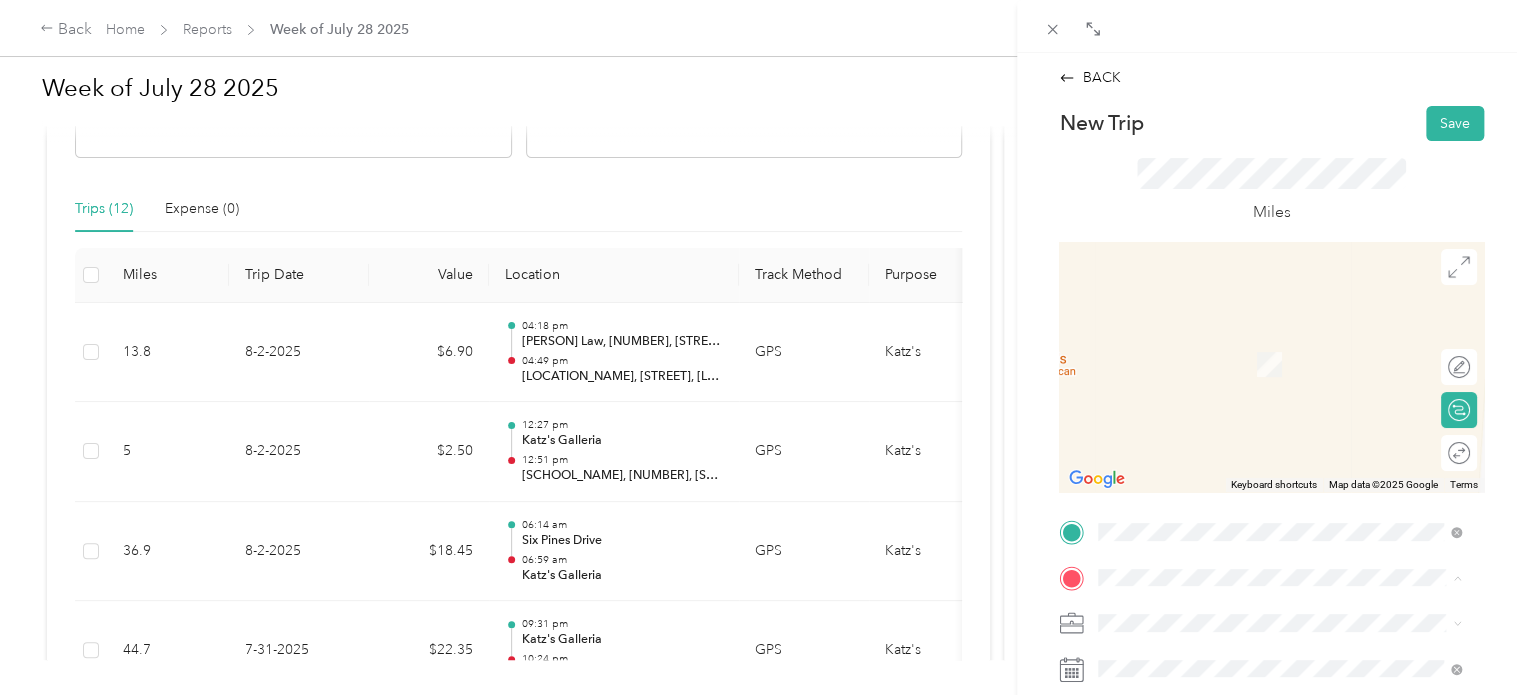 click on "TEAM Katz's Heights" at bounding box center [1295, 526] 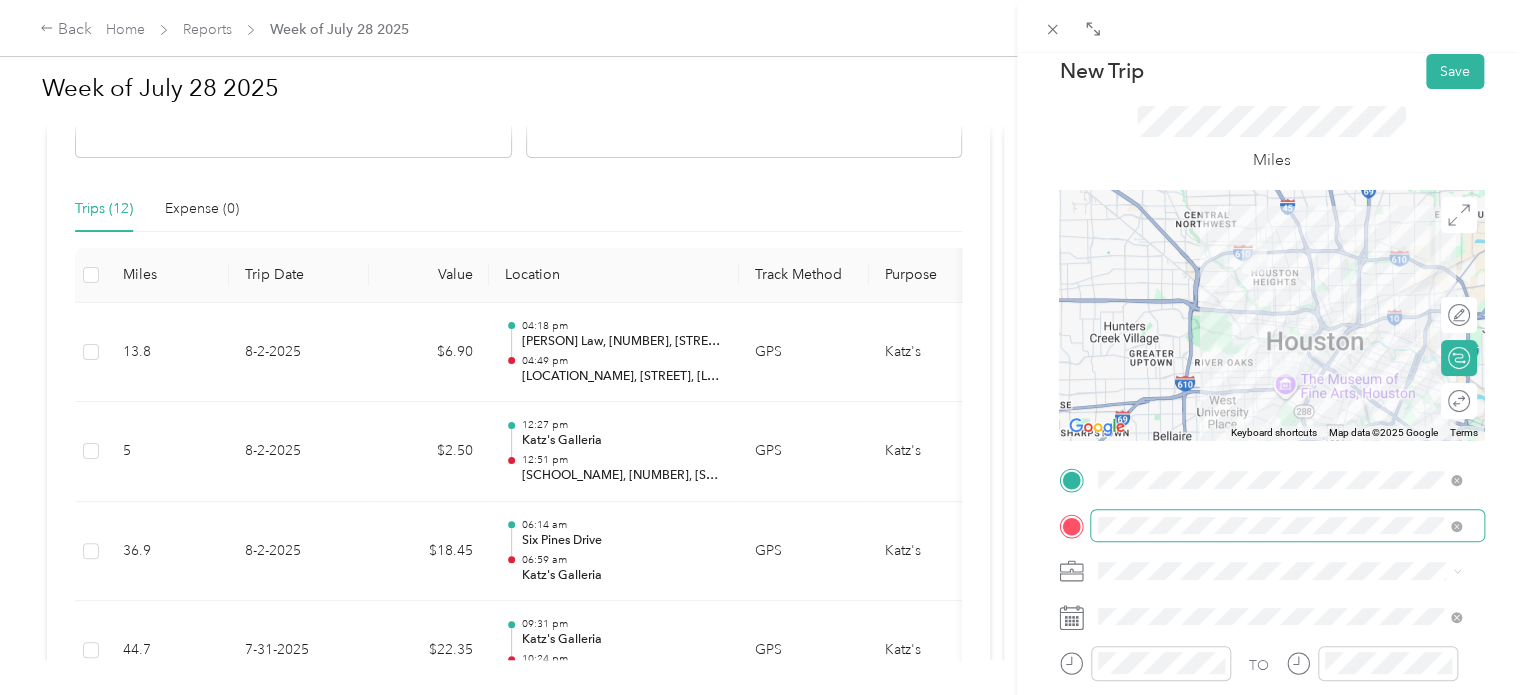 scroll, scrollTop: 200, scrollLeft: 0, axis: vertical 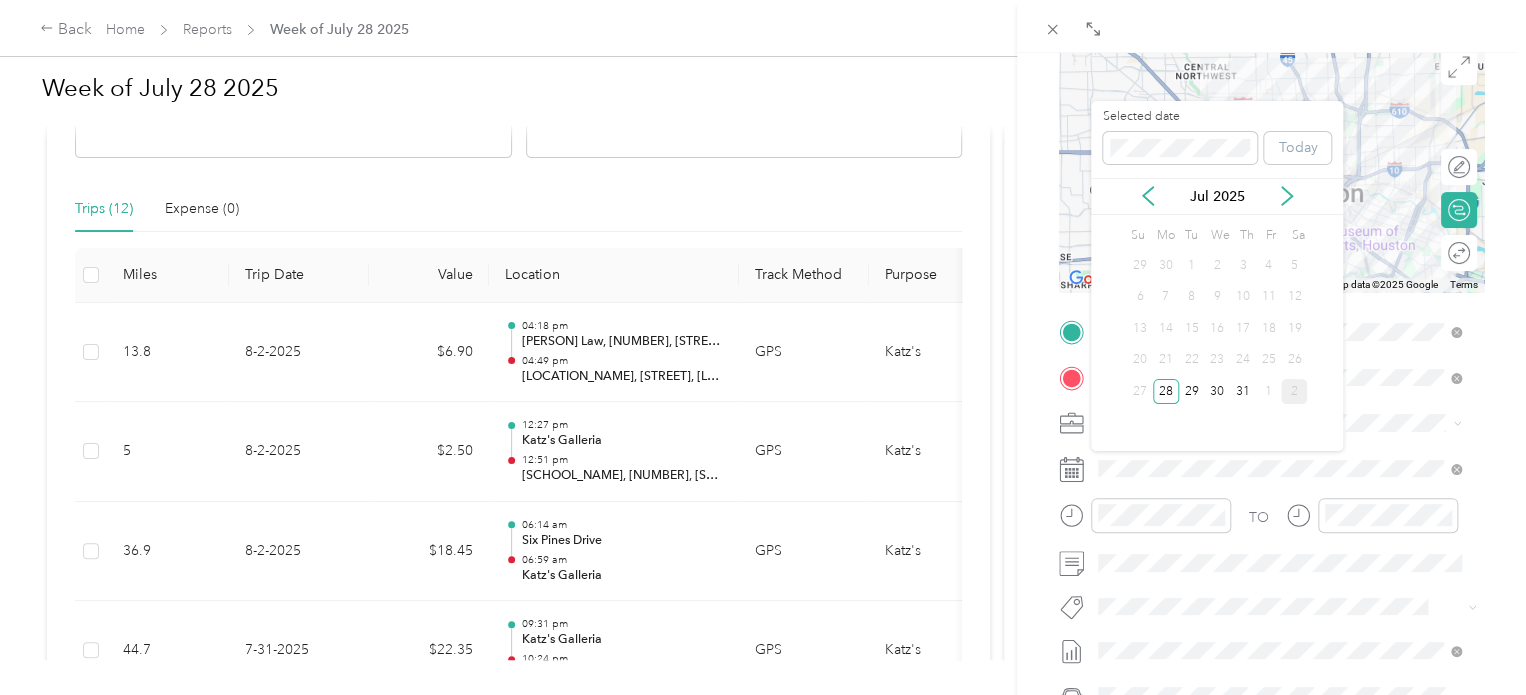 click on "2" at bounding box center (1294, 391) 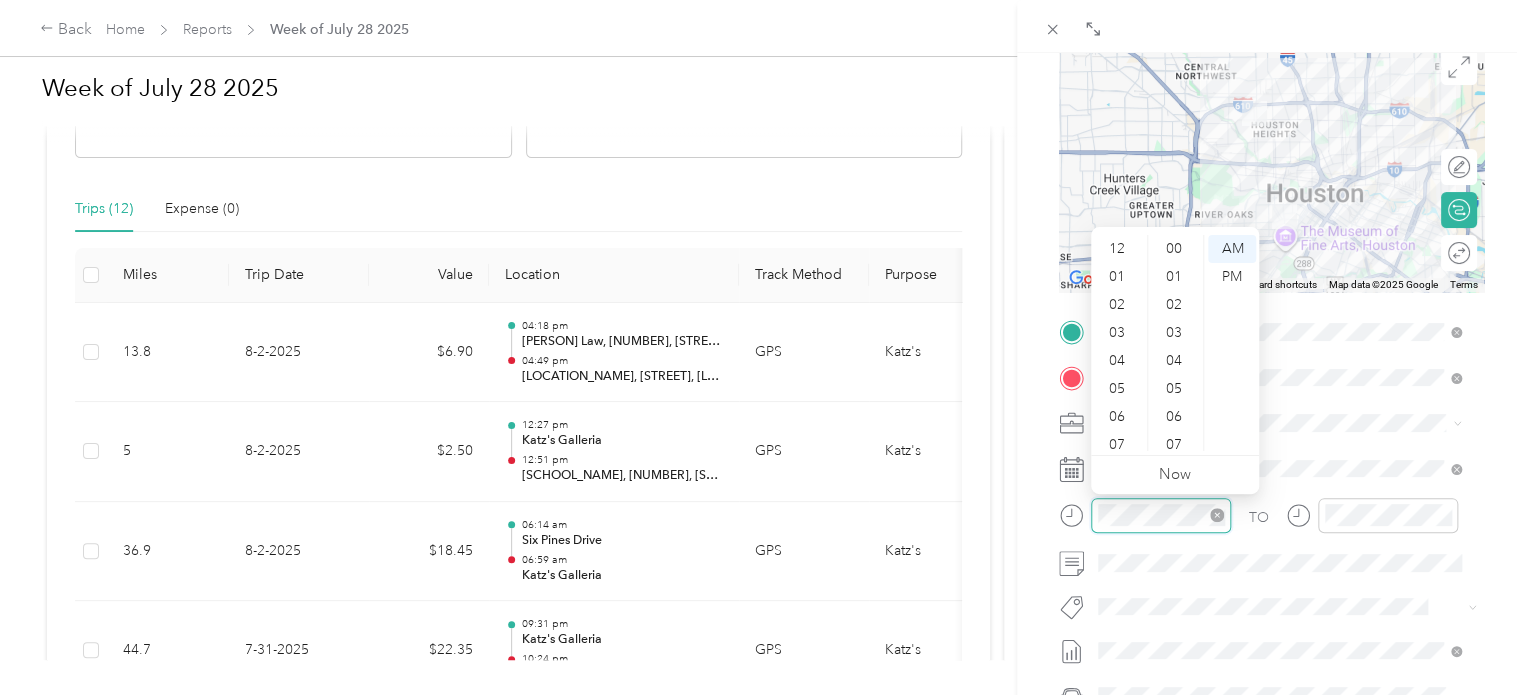scroll, scrollTop: 280, scrollLeft: 0, axis: vertical 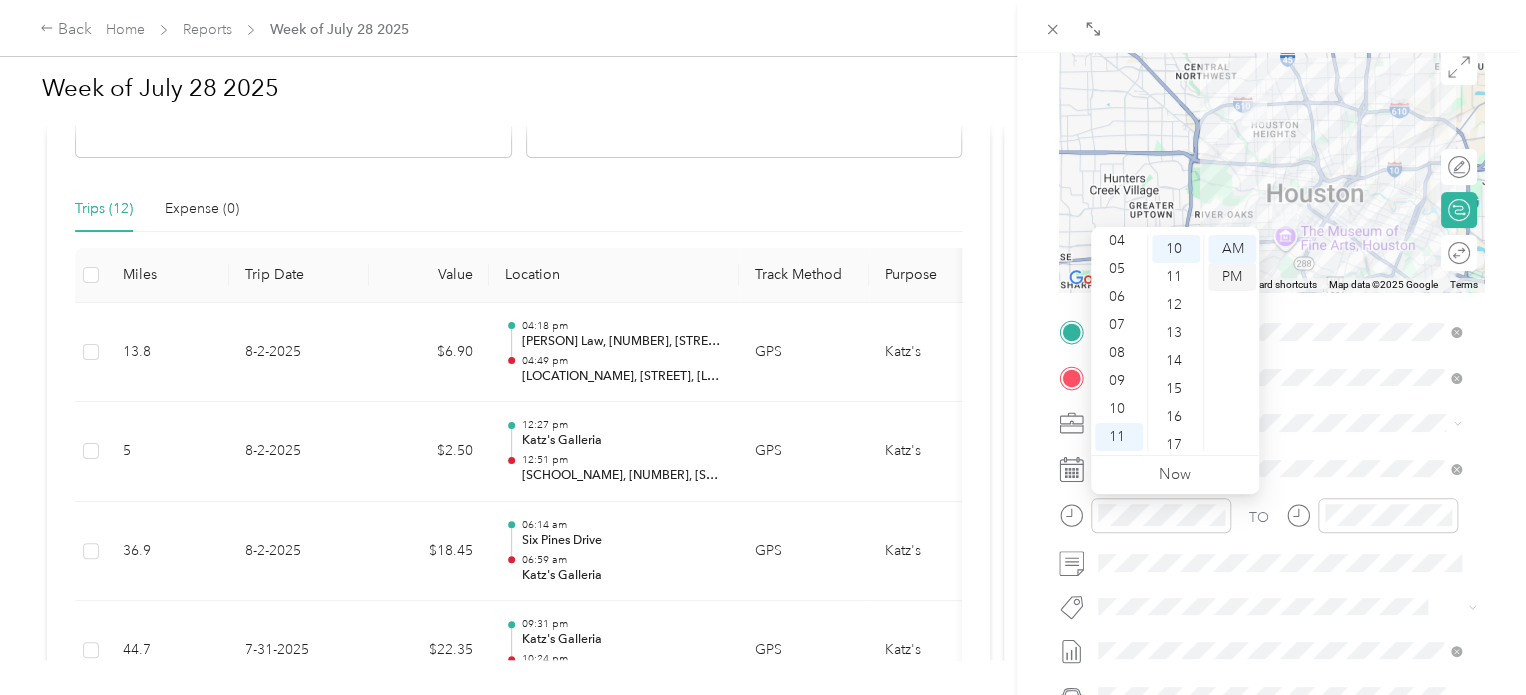 click on "PM" at bounding box center [1232, 277] 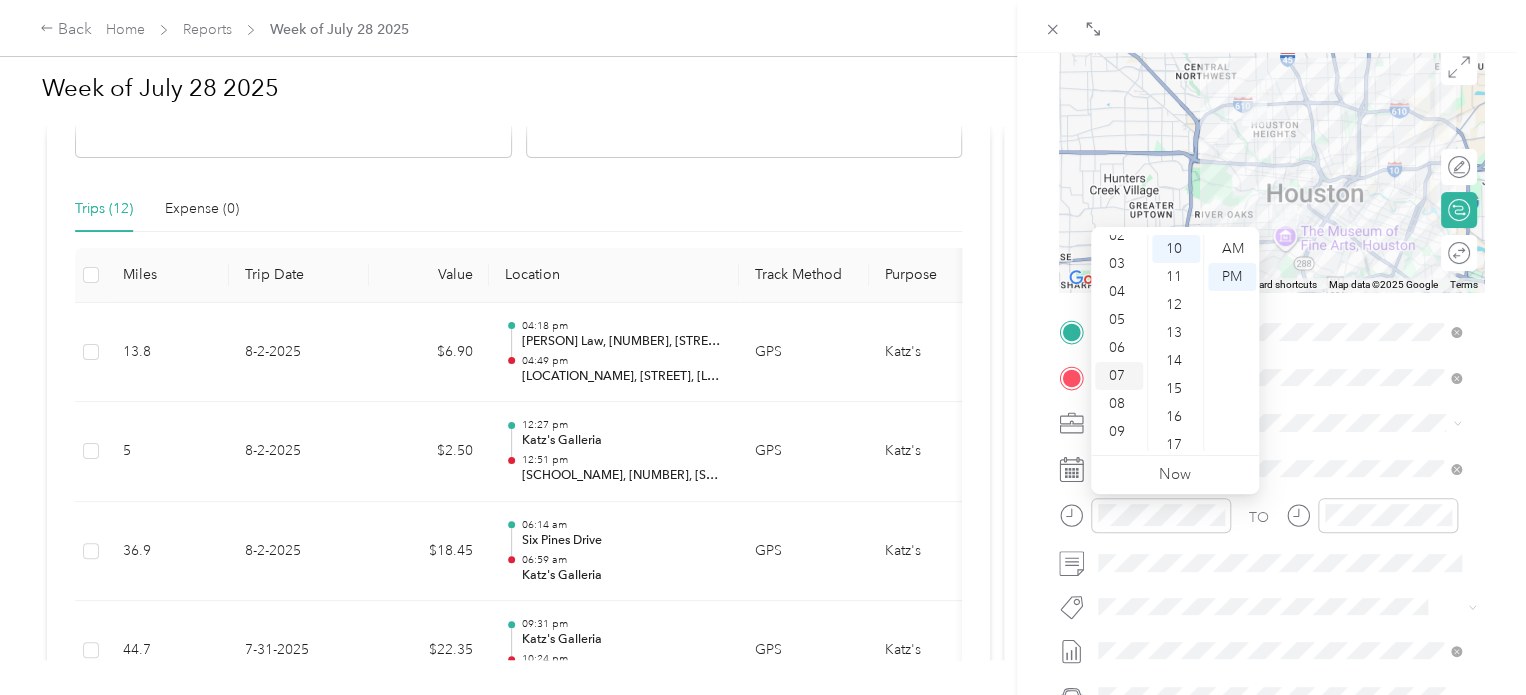 scroll, scrollTop: 0, scrollLeft: 0, axis: both 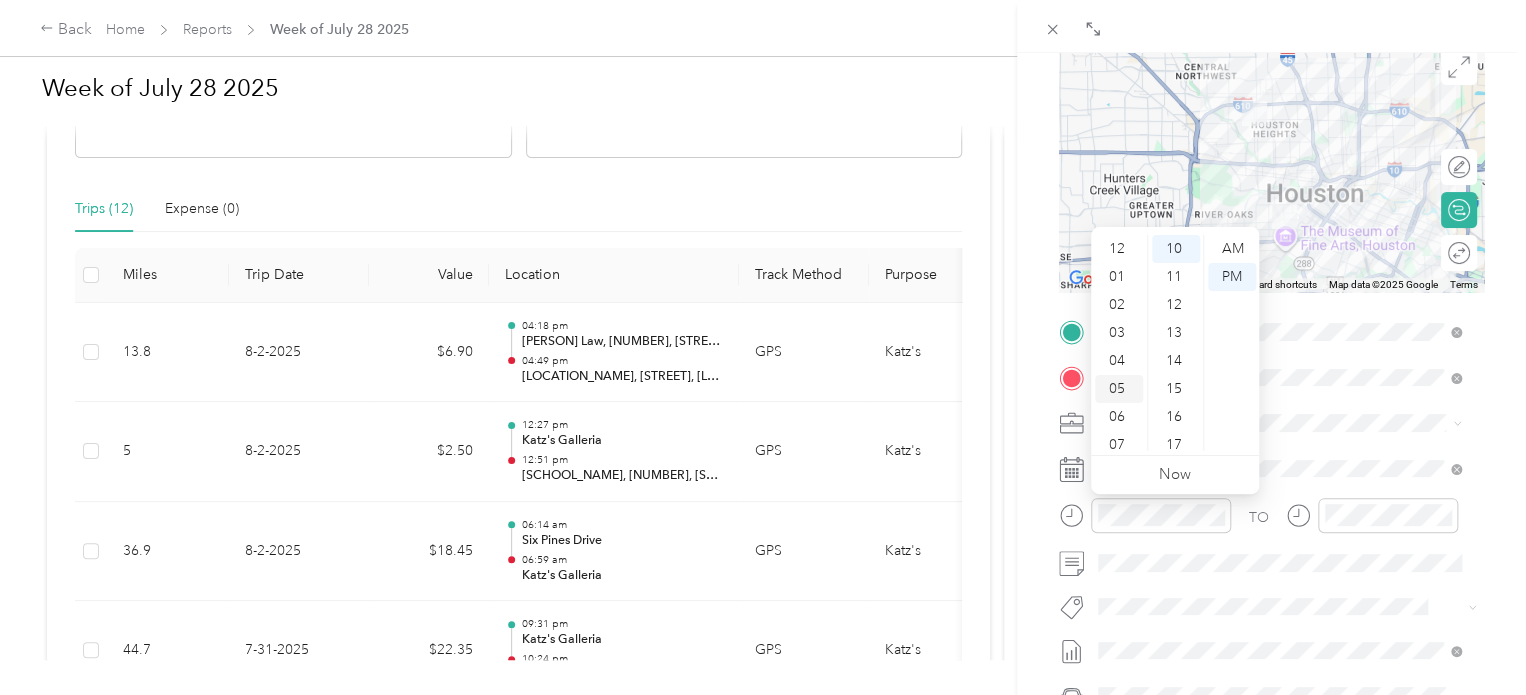 click on "05" at bounding box center [1119, 389] 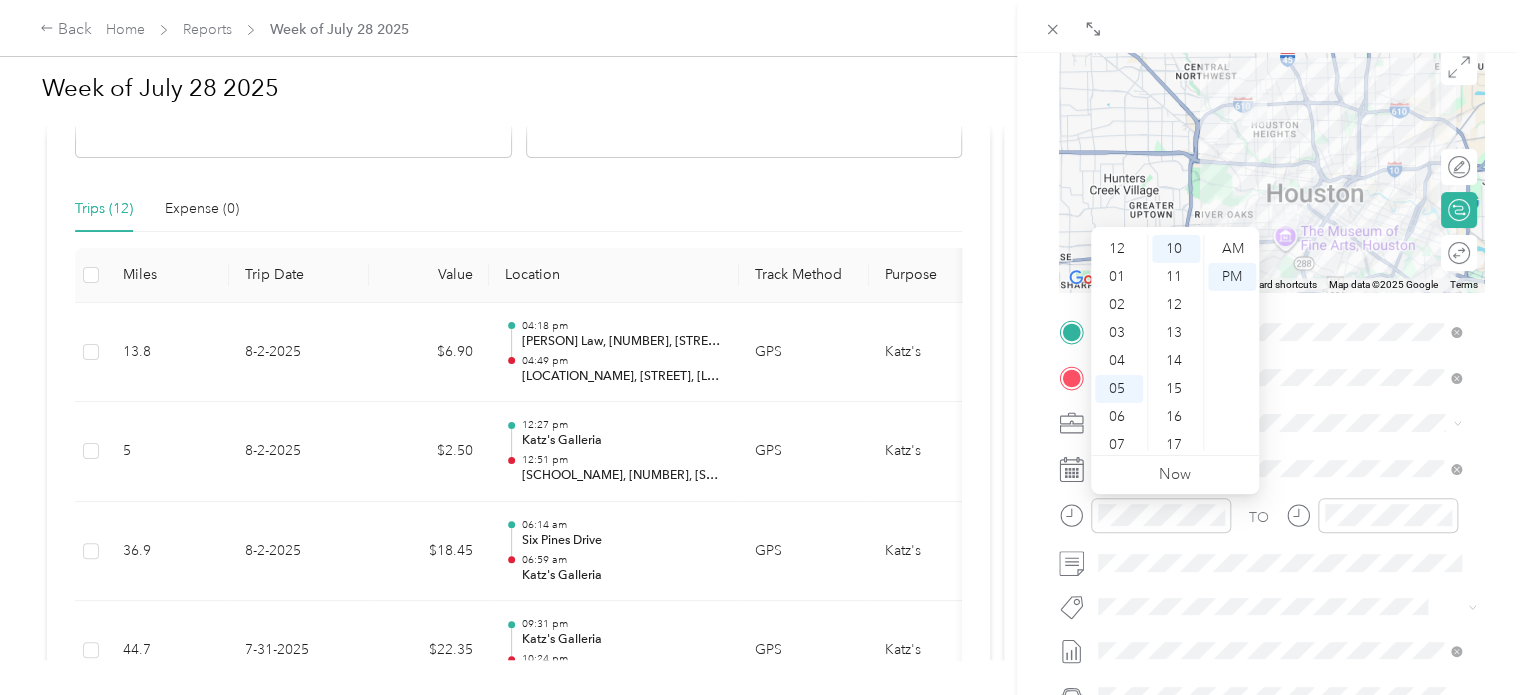 scroll, scrollTop: 120, scrollLeft: 0, axis: vertical 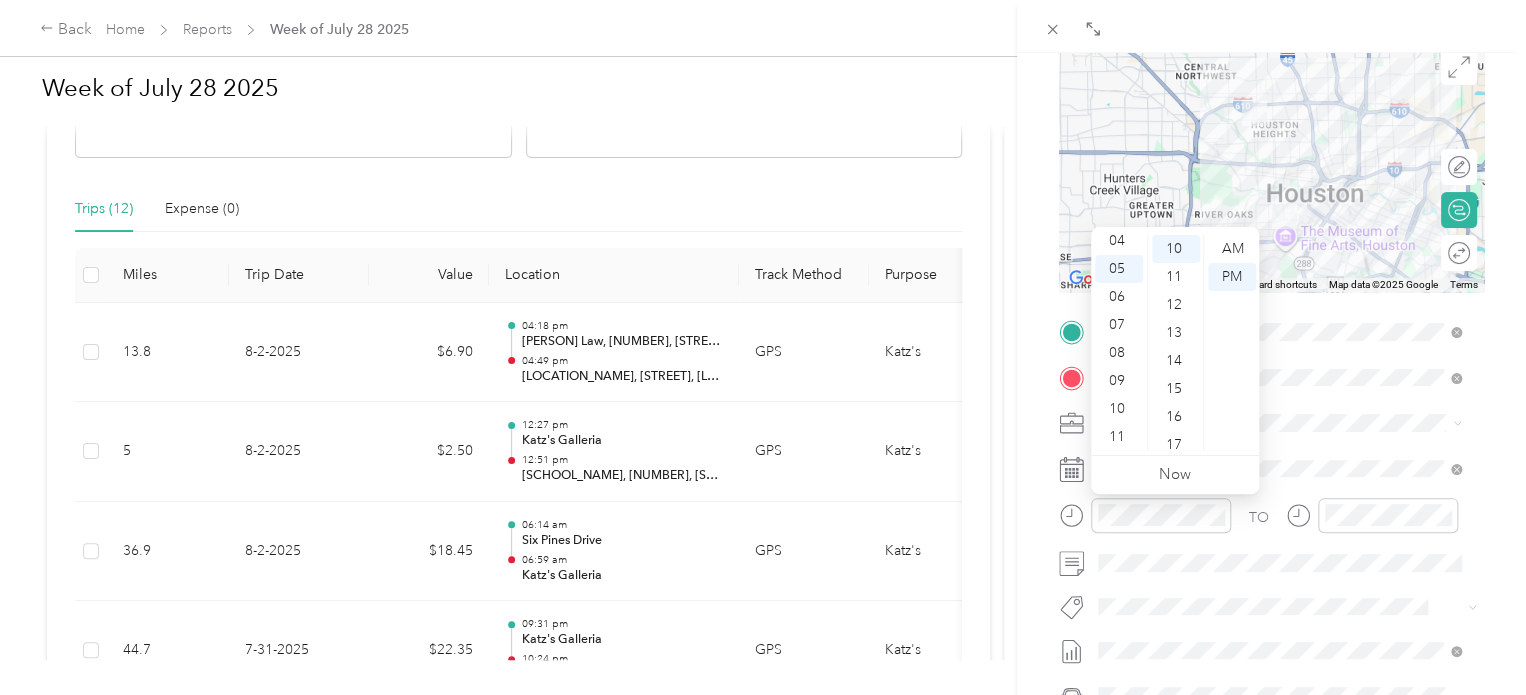 click at bounding box center [1287, 423] 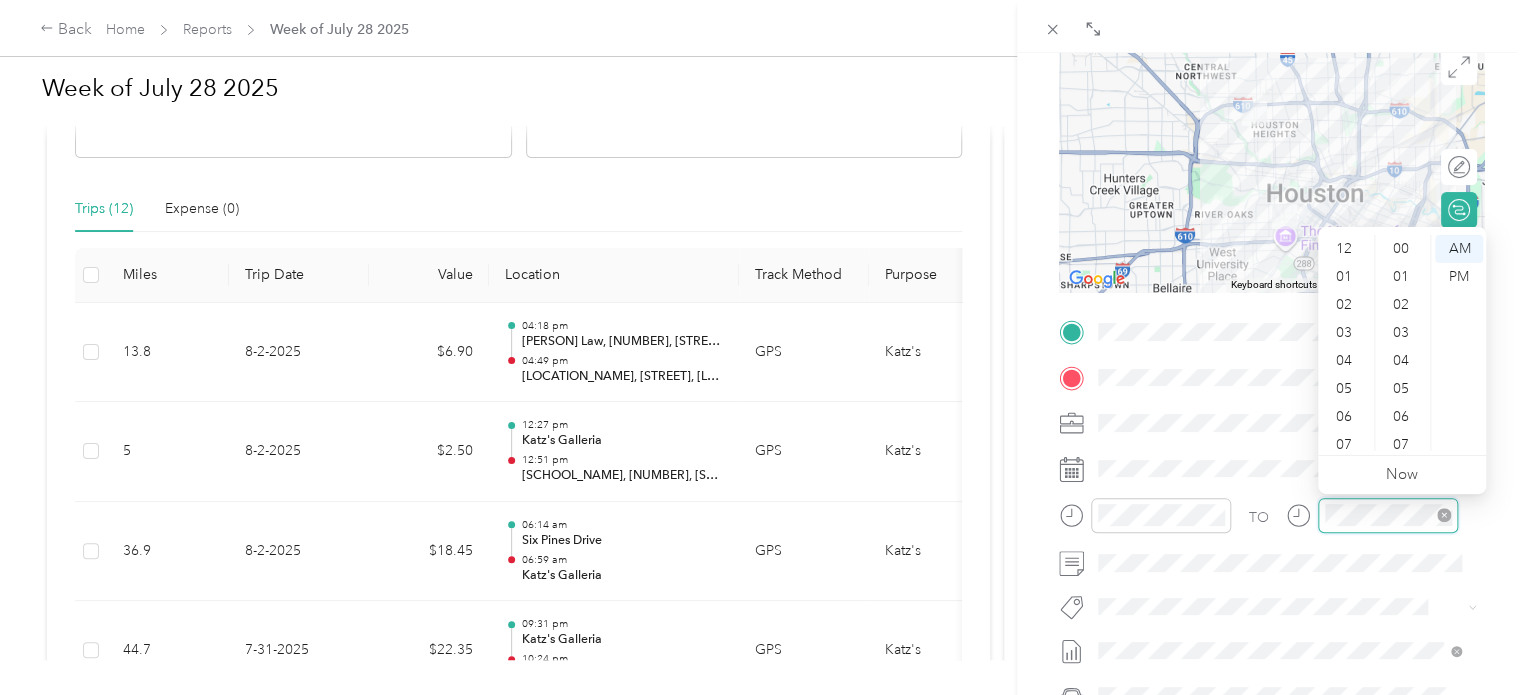 scroll, scrollTop: 280, scrollLeft: 0, axis: vertical 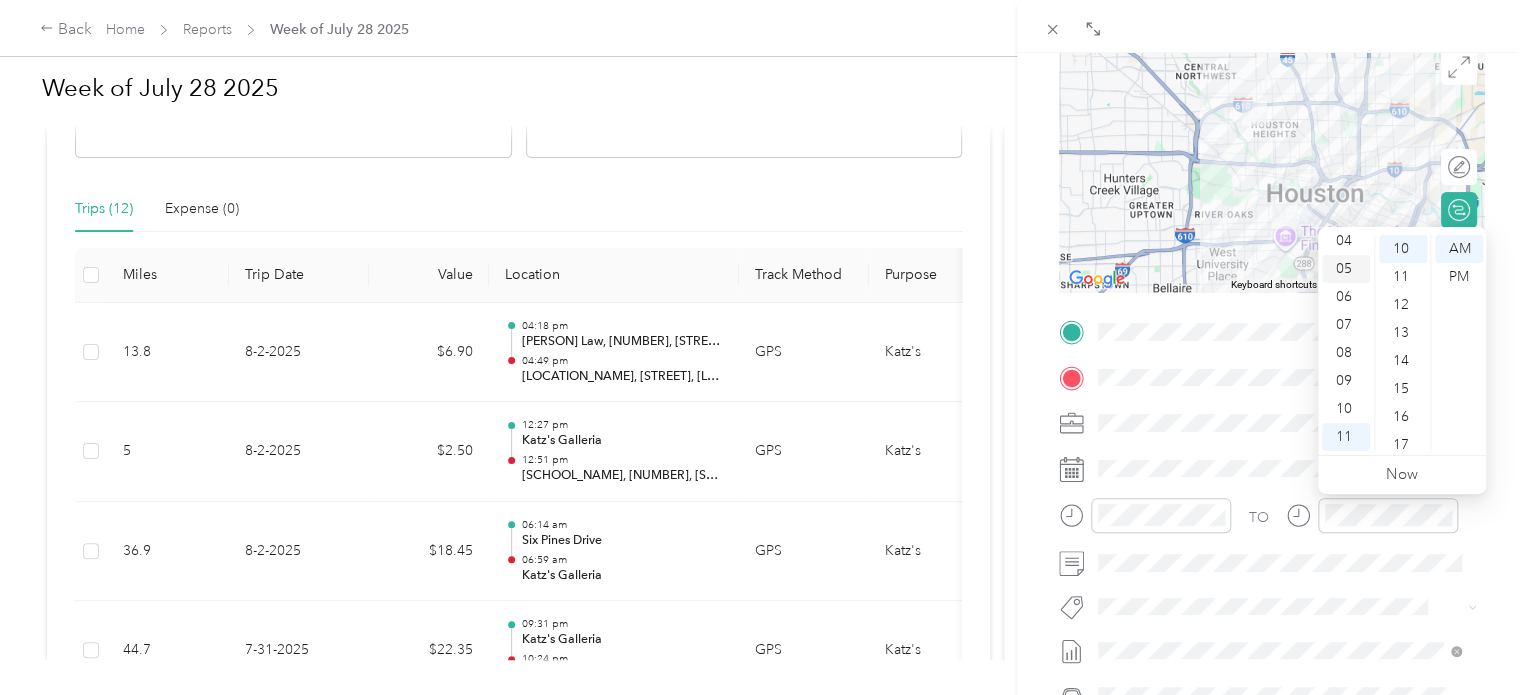 click on "05" at bounding box center (1346, 269) 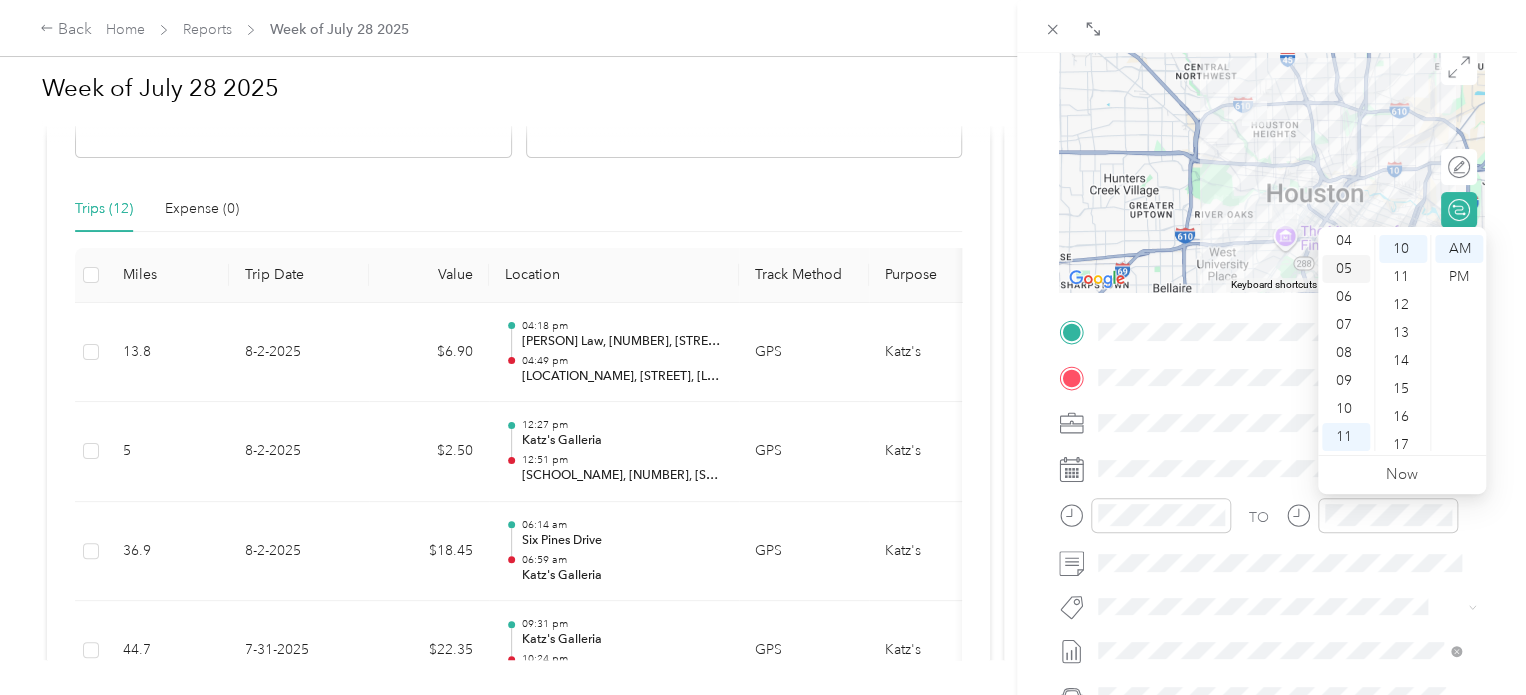 click on "05" at bounding box center [1346, 269] 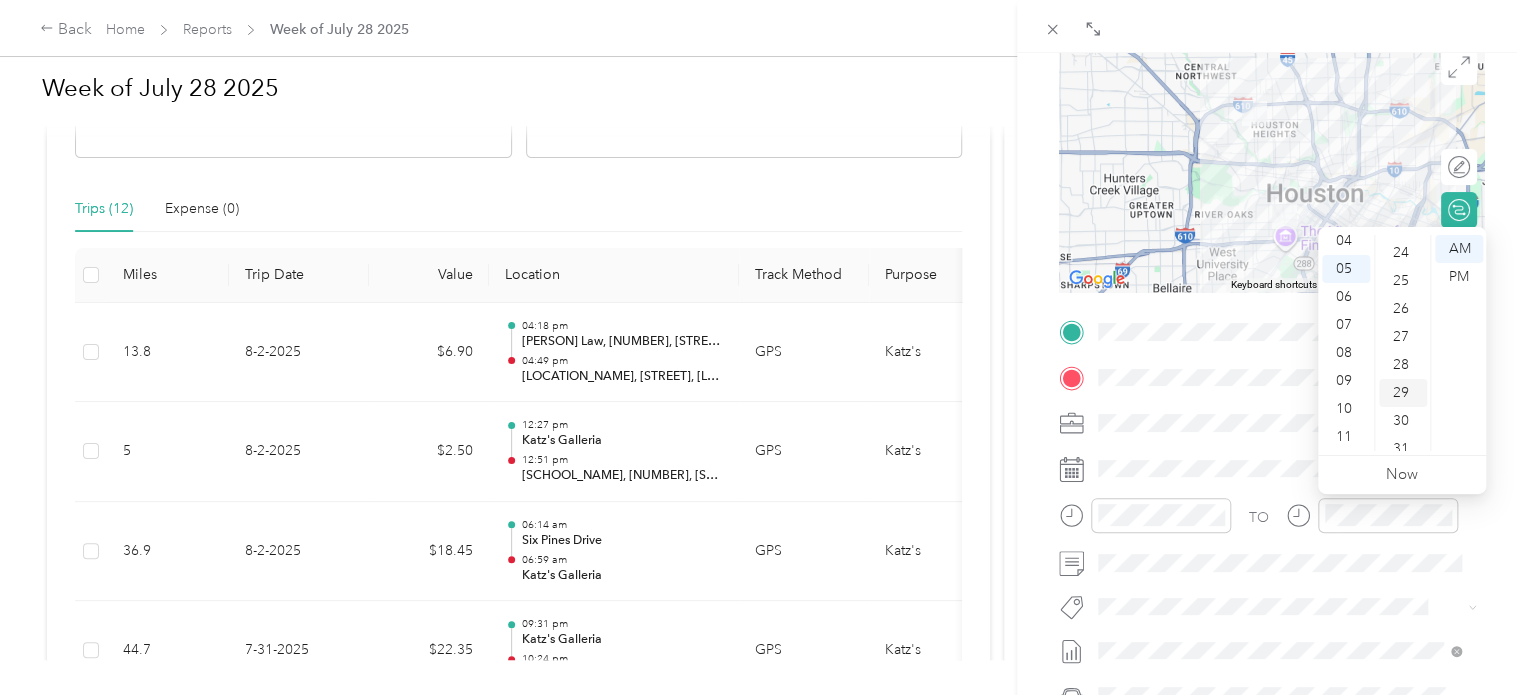 scroll, scrollTop: 680, scrollLeft: 0, axis: vertical 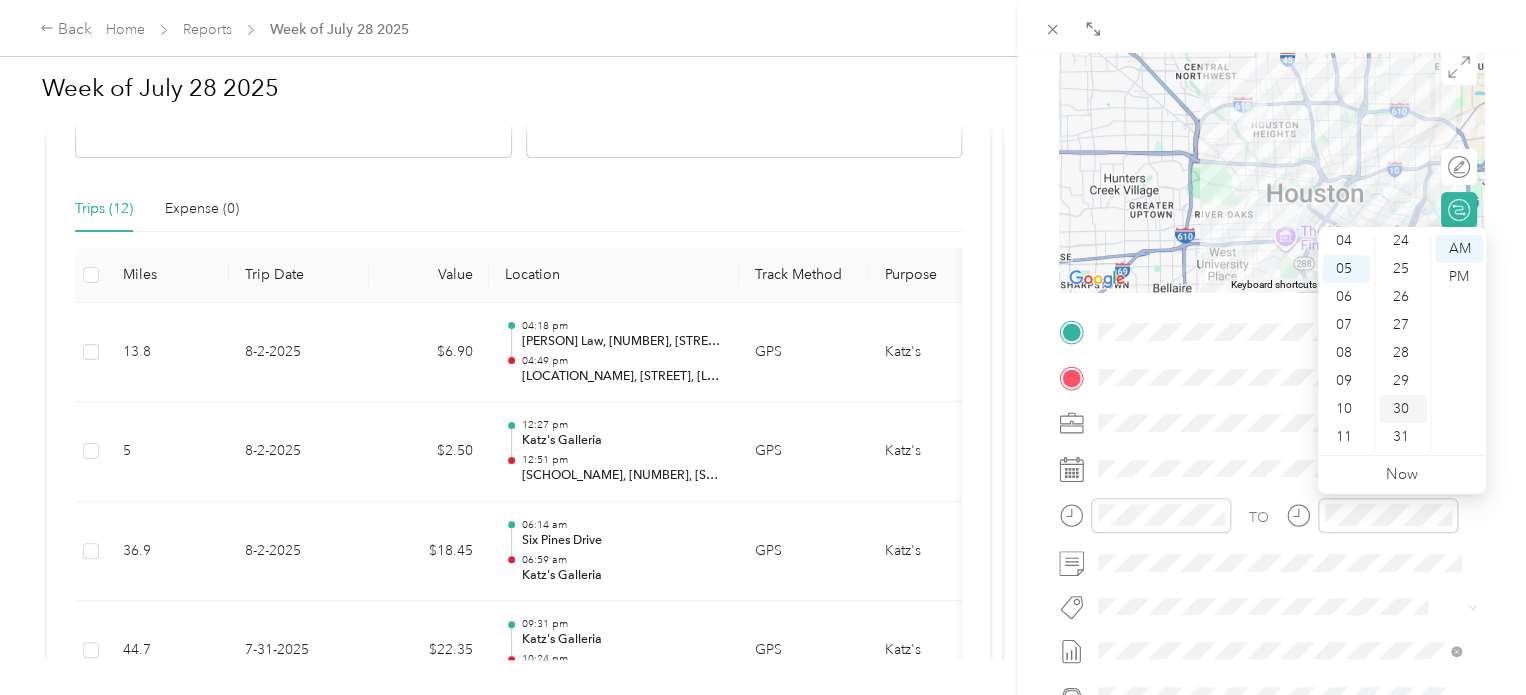 click on "30" at bounding box center [1403, 409] 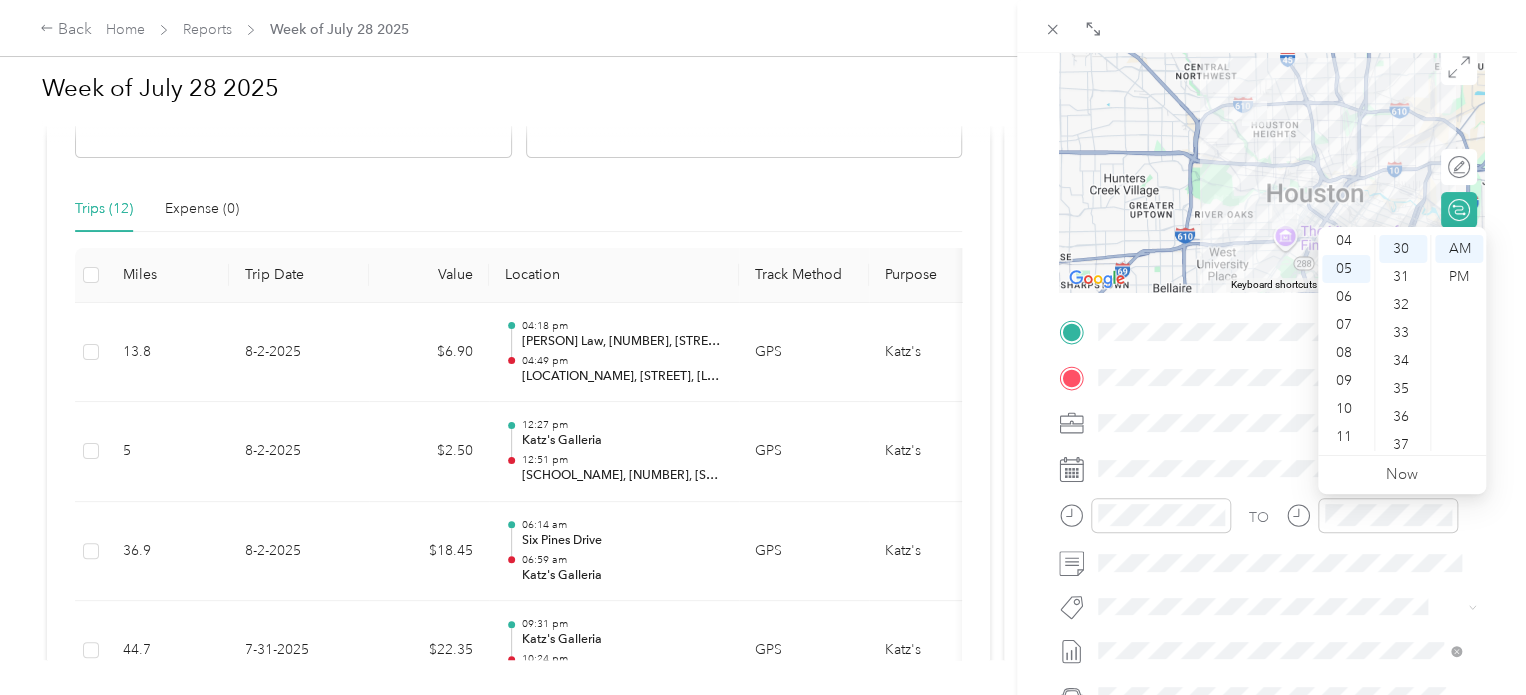 click on "BACK New Trip Save This trip cannot be edited because it is either under review, approved, or paid. Contact your Team Manager to edit it. Miles To navigate the map with touch gestures double-tap and hold your finger on the map, then drag the map. ← Move left → Move right ↑ Move up ↓ Move down + Zoom in - Zoom out Home Jump left by 75% End Jump right by 75% Page Up Jump up by 75% Page Down Jump down by 75% Keyboard shortcuts Map Data Map data ©2025 Google Map data ©2025 Google 5 km  Click to toggle between metric and imperial units Terms Report a map error Edit route Calculate route Round trip TO Add photo" at bounding box center (1271, 400) 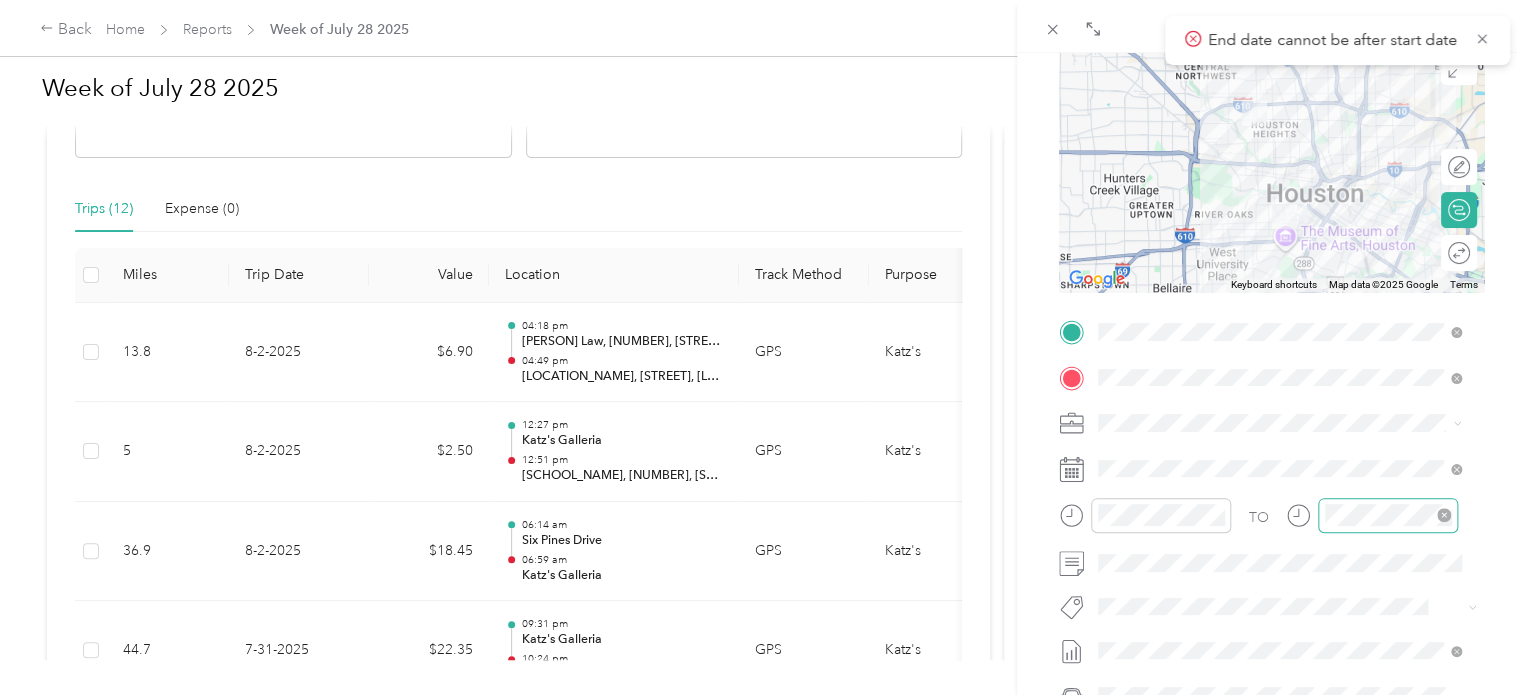 click at bounding box center (1388, 515) 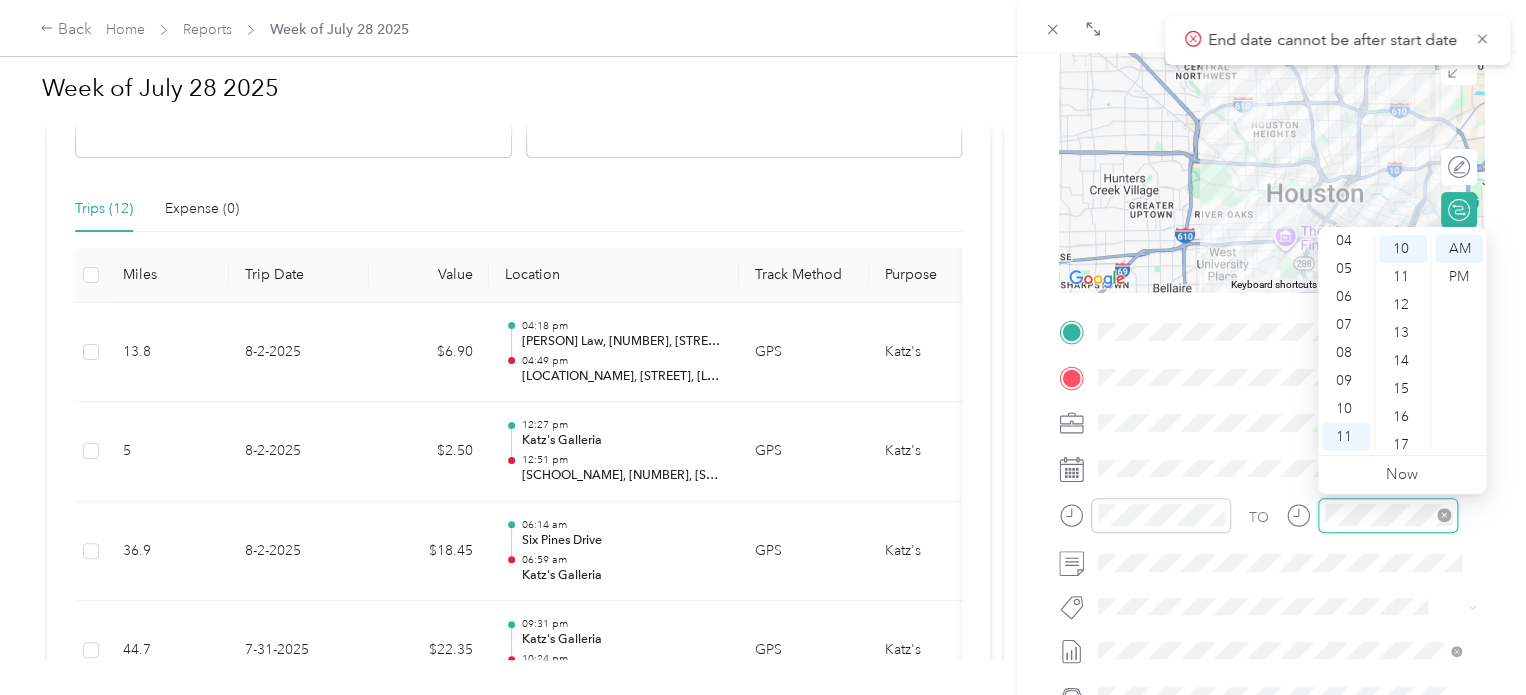 scroll, scrollTop: 280, scrollLeft: 0, axis: vertical 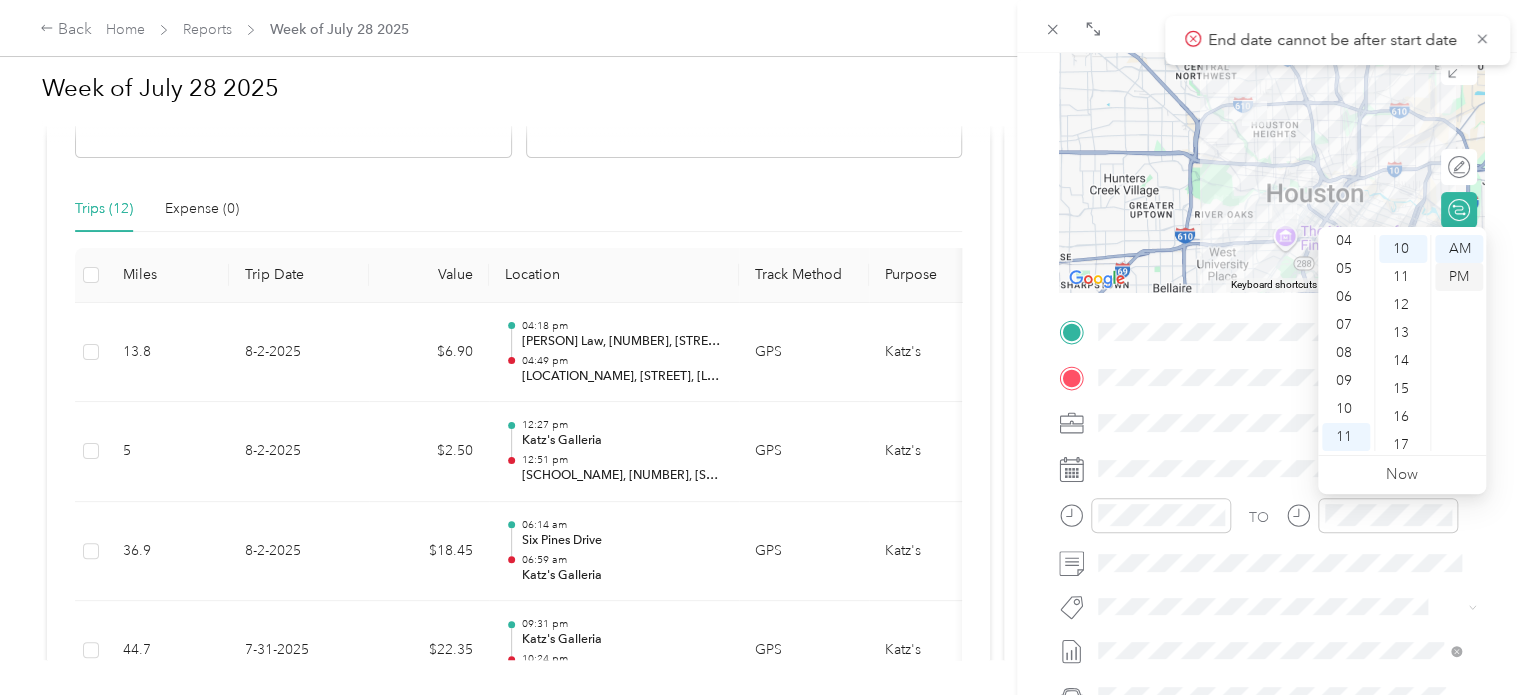 click on "PM" at bounding box center (1459, 277) 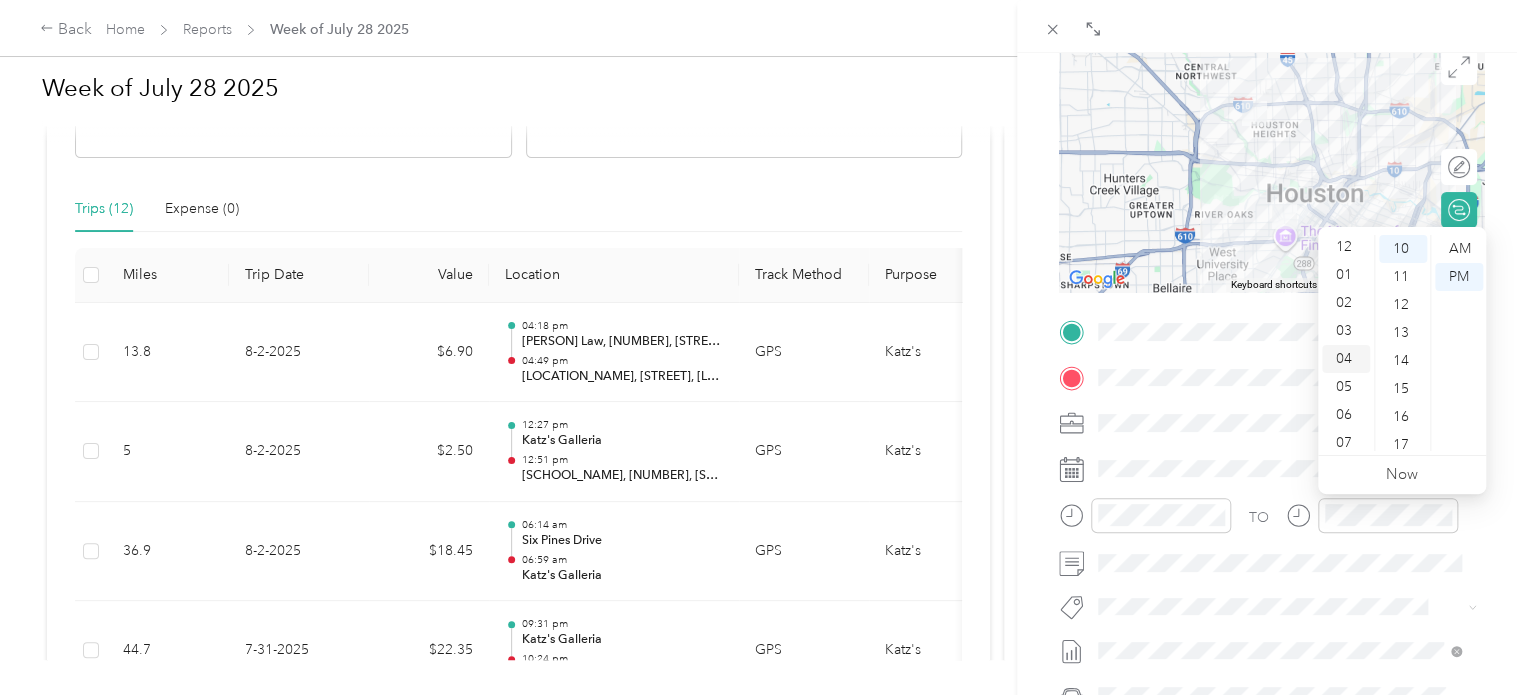 scroll, scrollTop: 0, scrollLeft: 0, axis: both 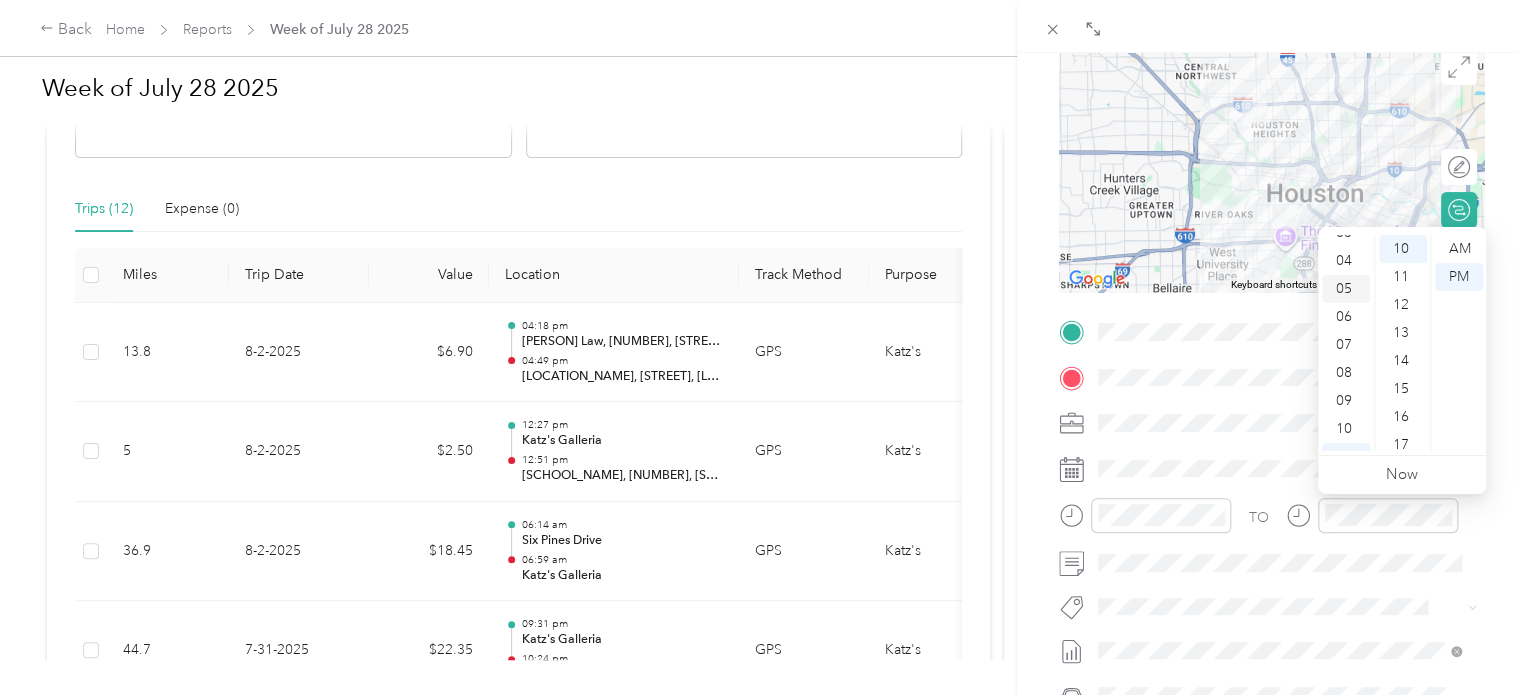 click on "05" at bounding box center [1346, 289] 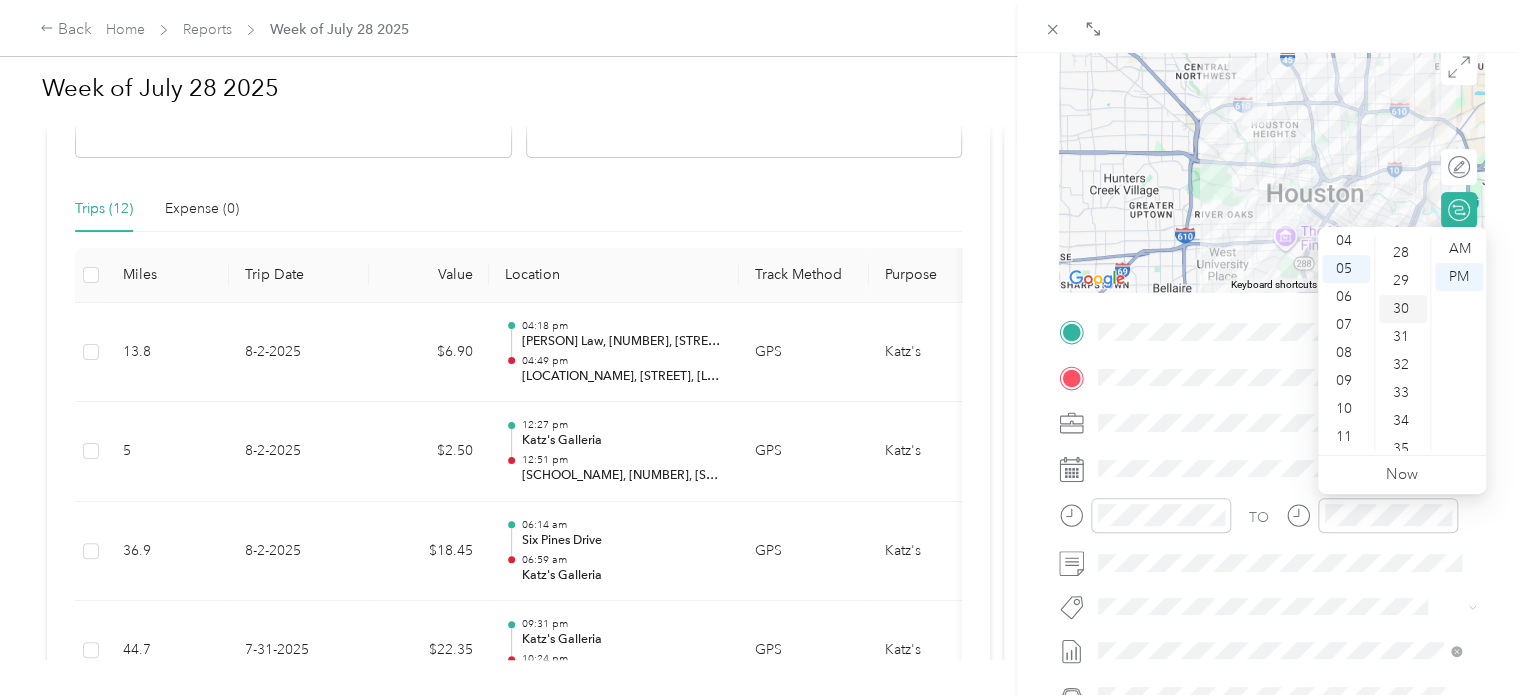 click on "30" at bounding box center (1403, 309) 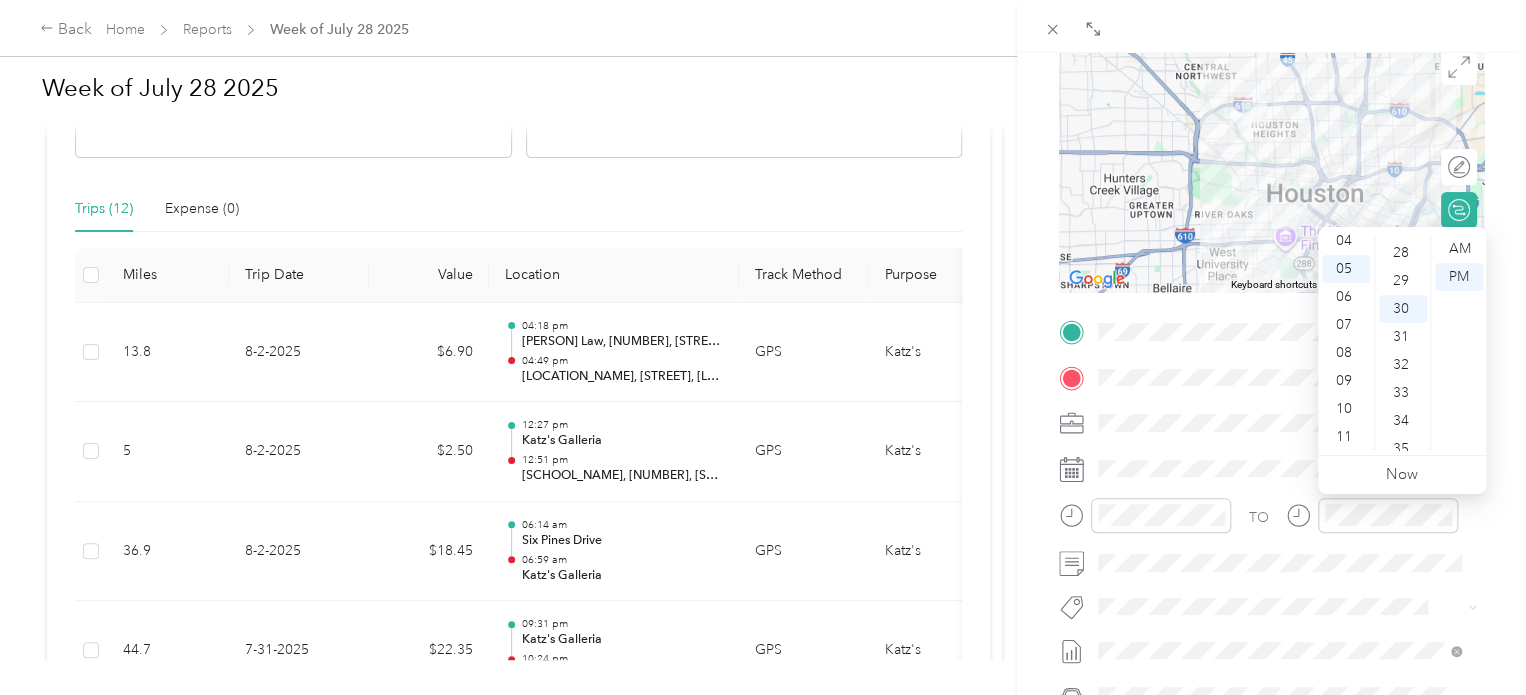 scroll, scrollTop: 840, scrollLeft: 0, axis: vertical 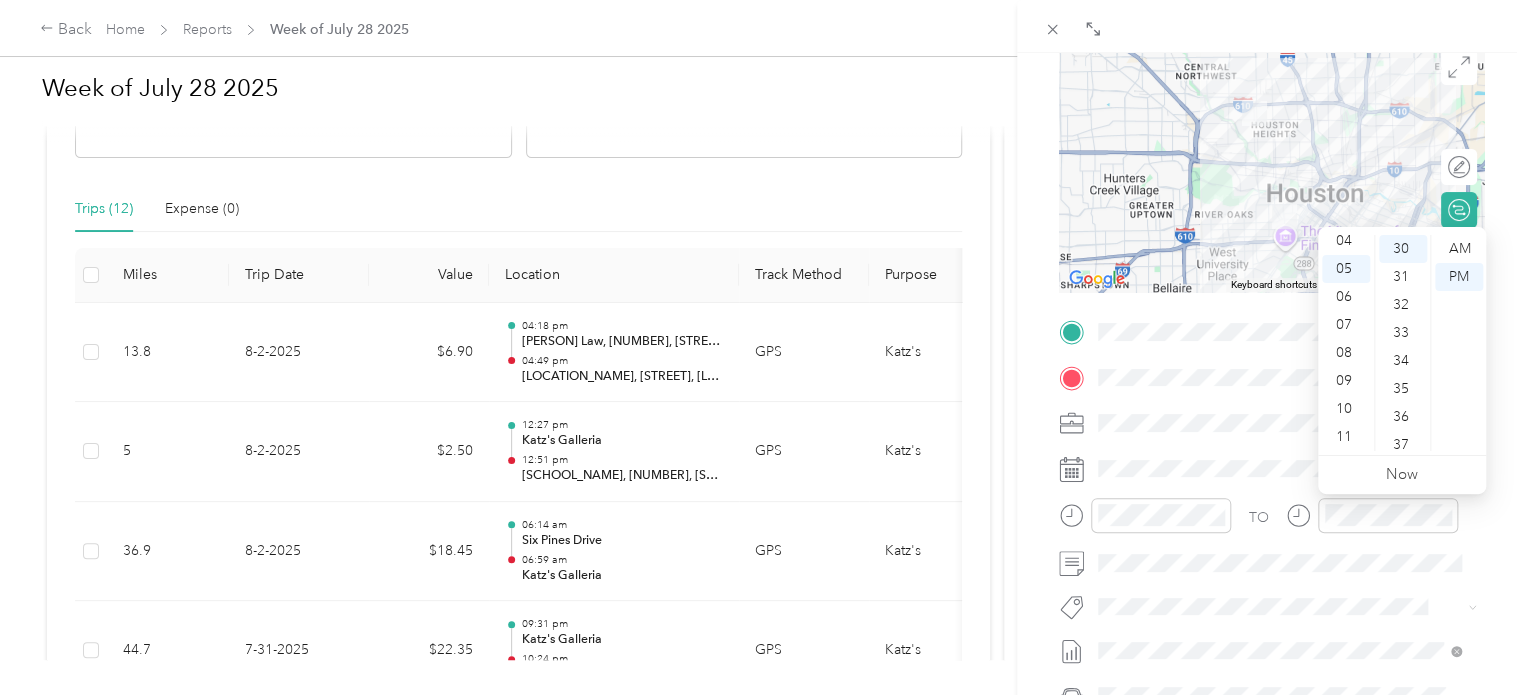 click on "New Trip Save This trip cannot be edited because it is either under review, approved, or paid. Contact your Team Manager to edit it. Miles To navigate the map with touch gestures double-tap and hold your finger on the map, then drag the map. ← Move left → Move right ↑ Move up ↓ Move down + Zoom in - Zoom out Home Jump left by 75% End Jump right by 75% Page Up Jump up by 75% Page Down Jump down by 75% Keyboard shortcuts Map Data Map data ©2025 Google Map data ©2025 Google 5 km  Click to toggle between metric and imperial units Terms Report a map error Edit route Calculate route Round trip TO Add photo" at bounding box center [1271, 353] 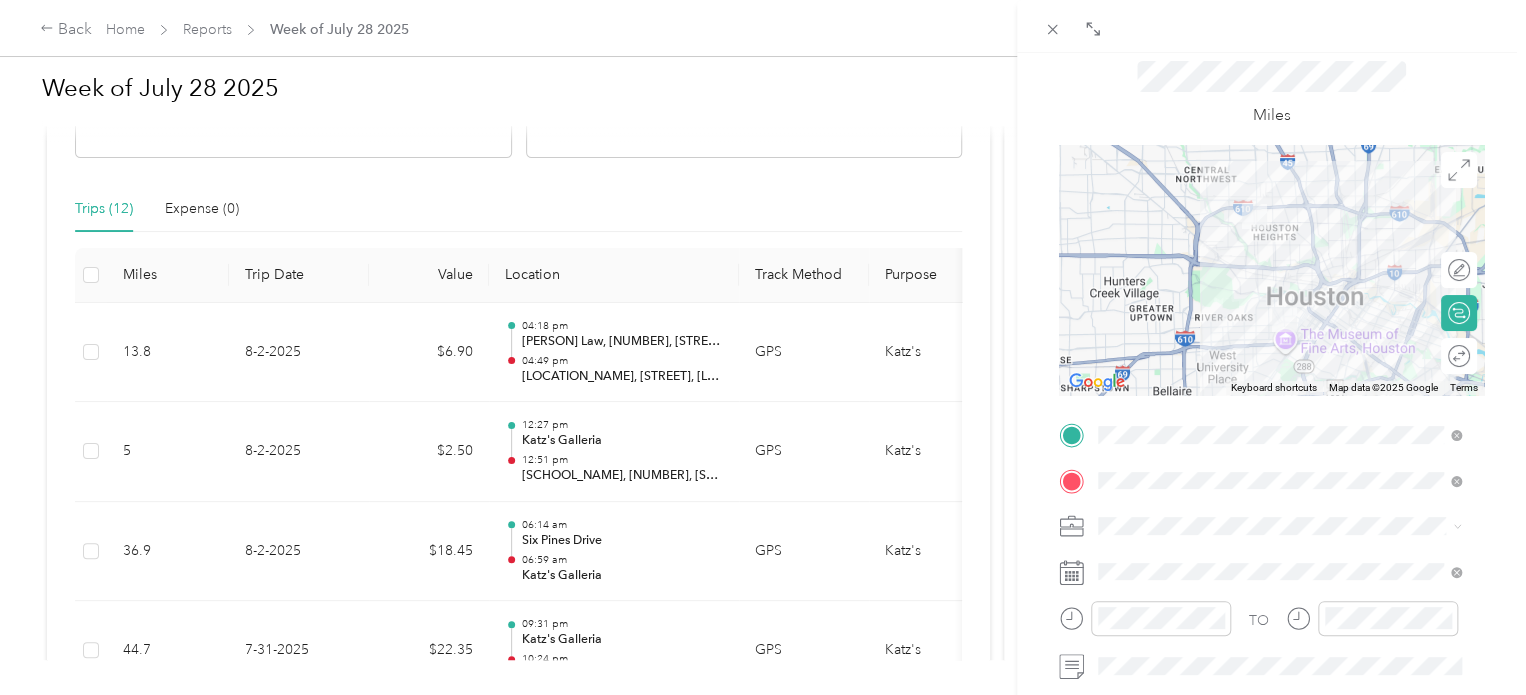 scroll, scrollTop: 0, scrollLeft: 0, axis: both 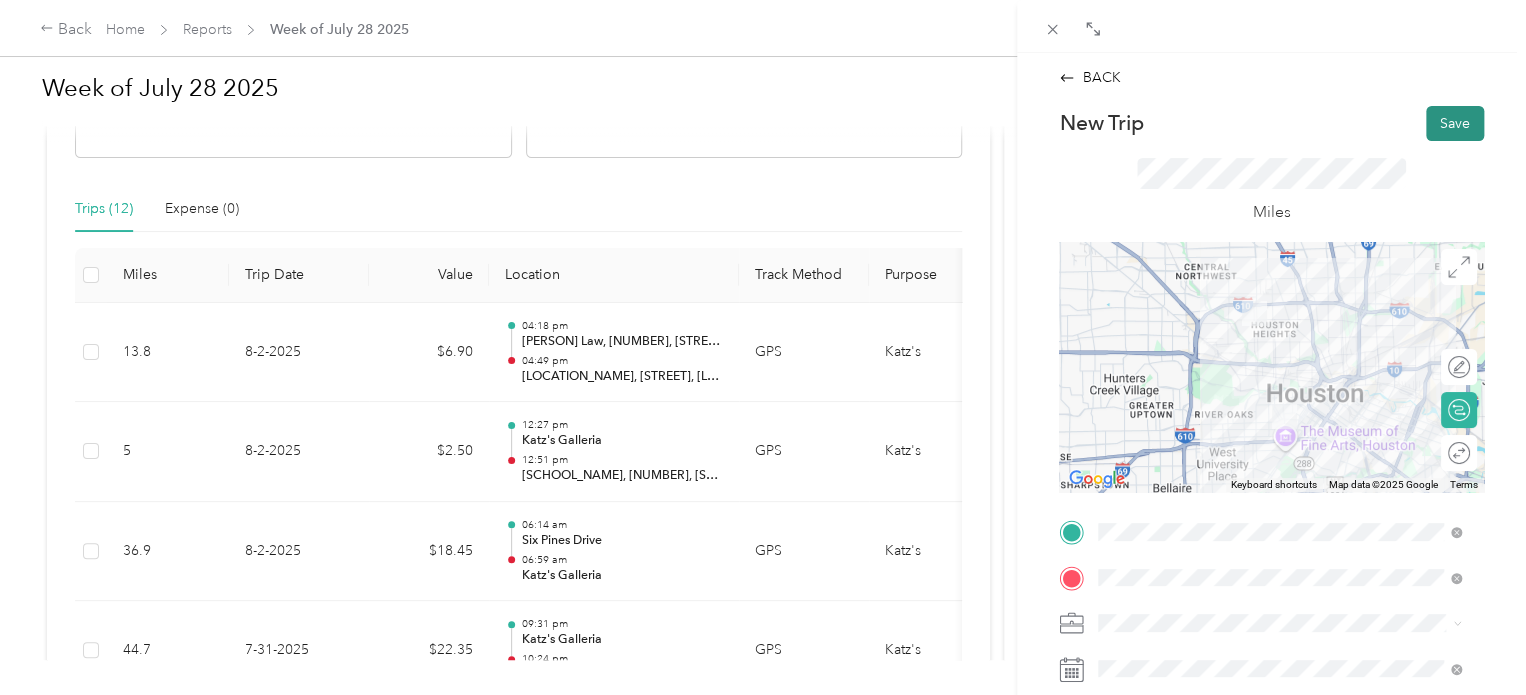 click on "Save" at bounding box center [1455, 123] 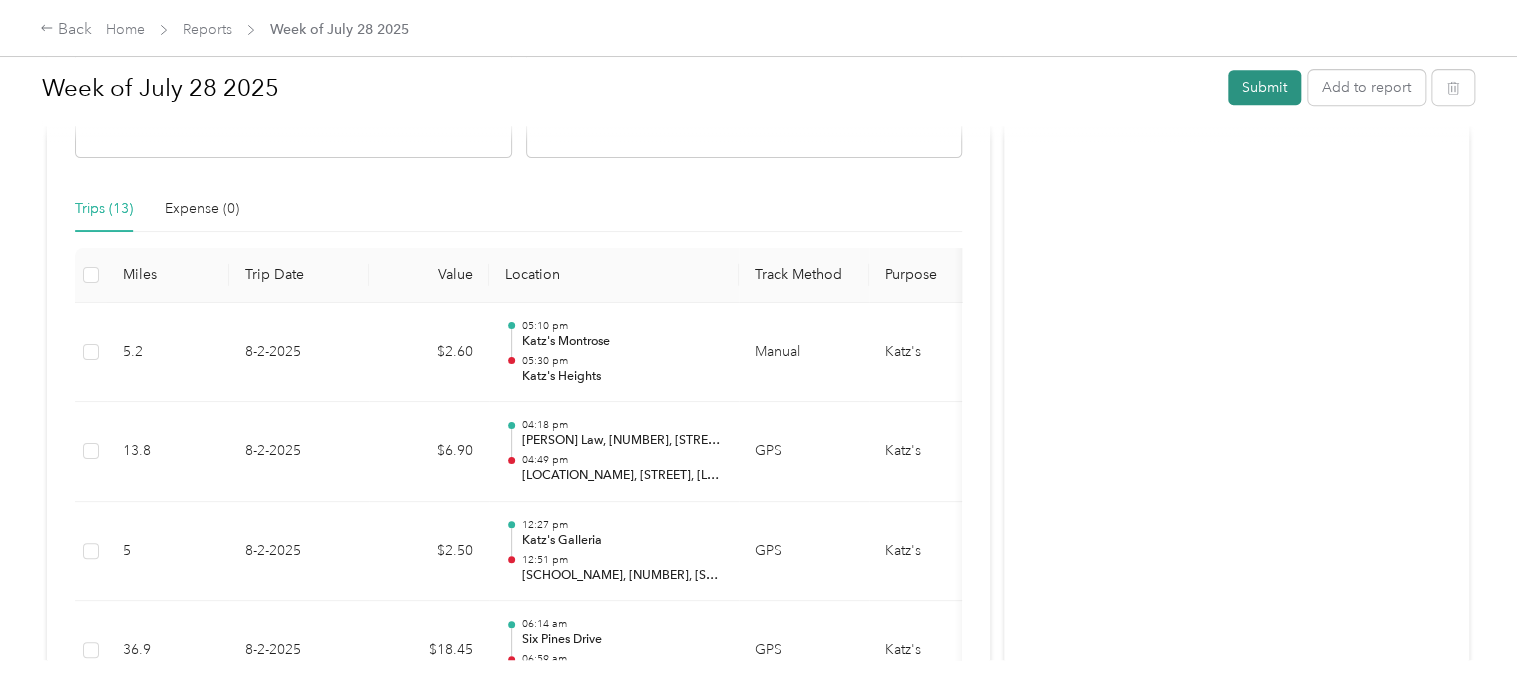 click on "Submit" at bounding box center (1264, 87) 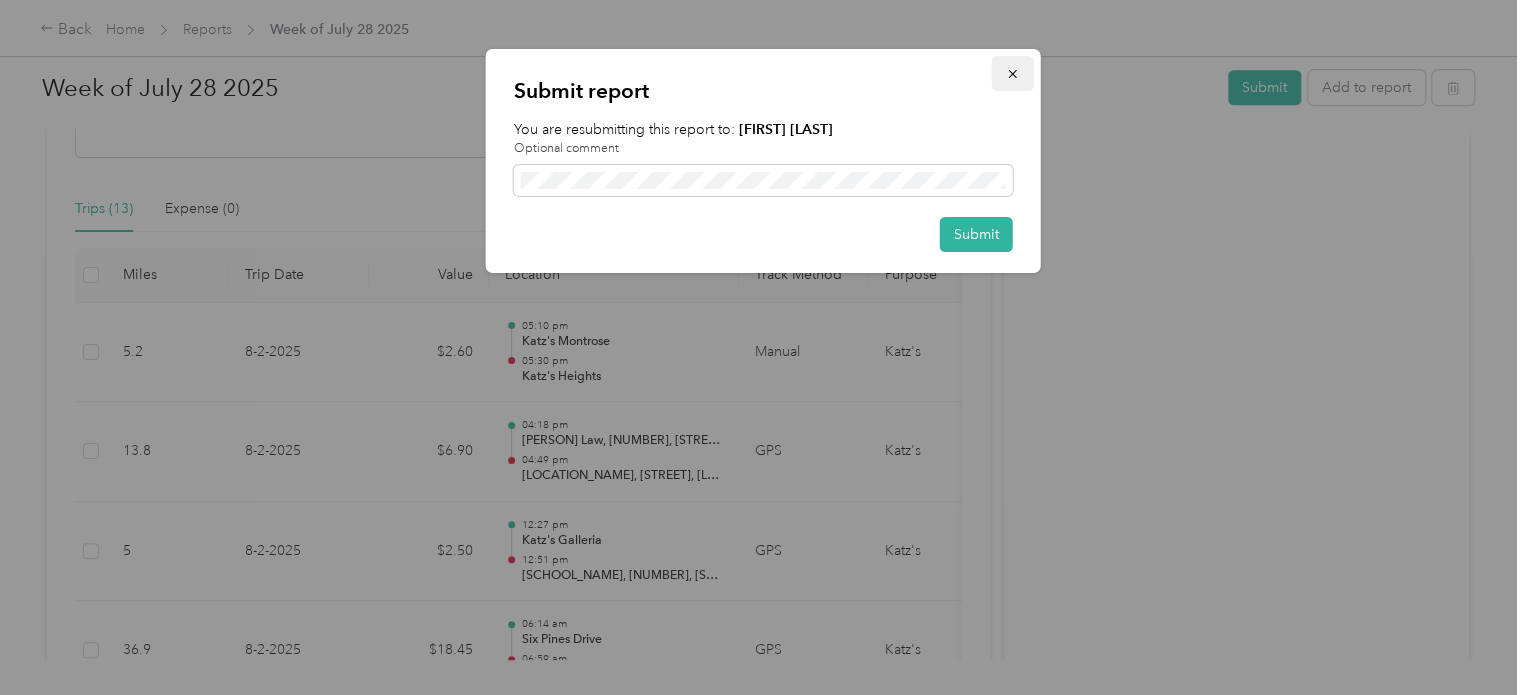 click at bounding box center [1013, 73] 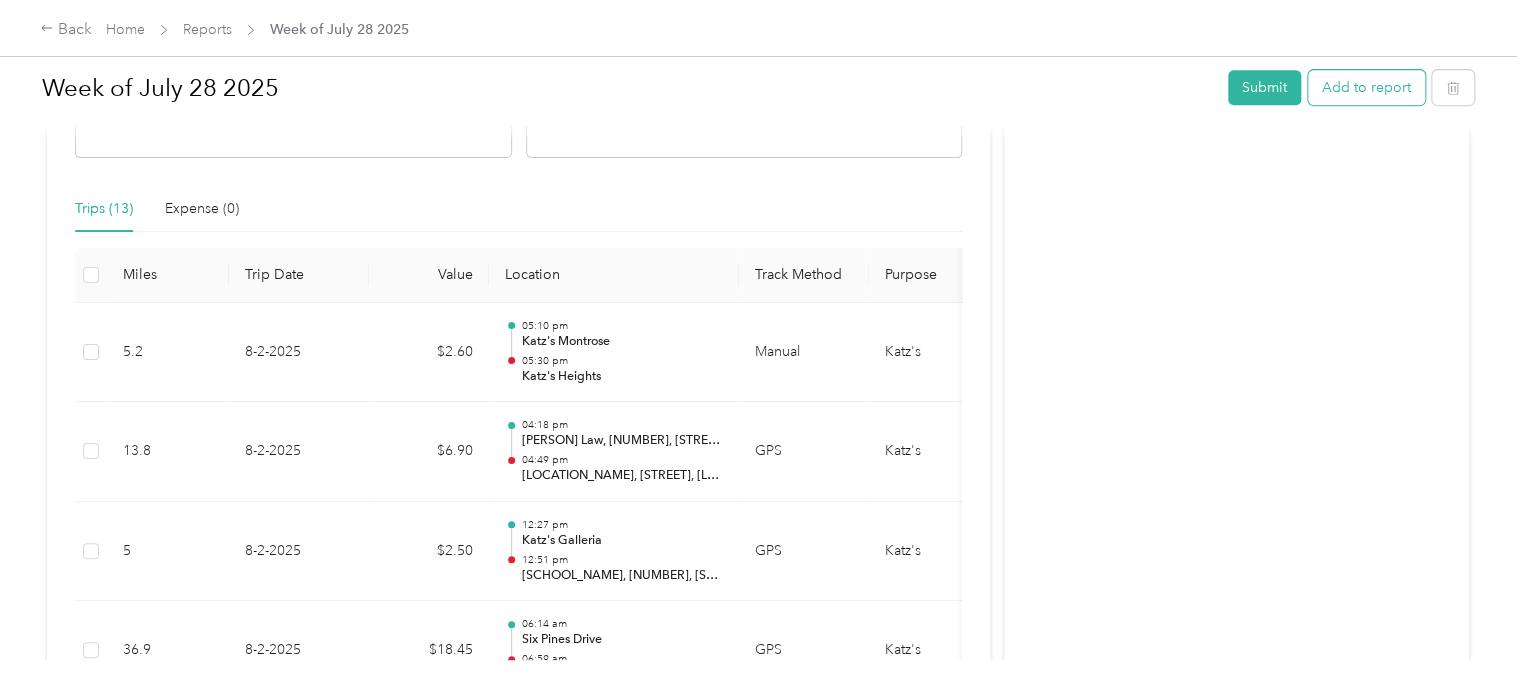 click on "Add to report" at bounding box center [1366, 87] 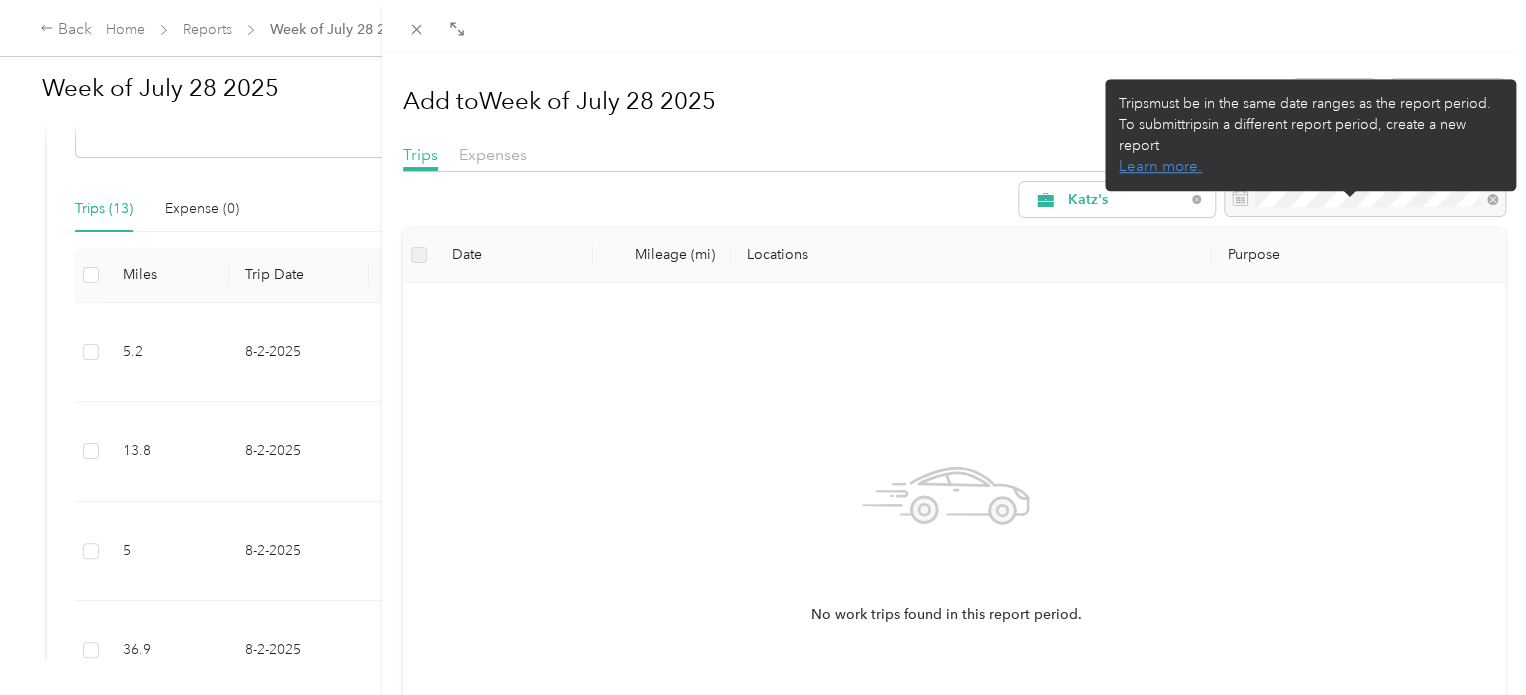 click on "Trips  must be in the same date ranges as the report period. To submit  trips  in a different report period, create a new report Learn more." at bounding box center (1310, 135) 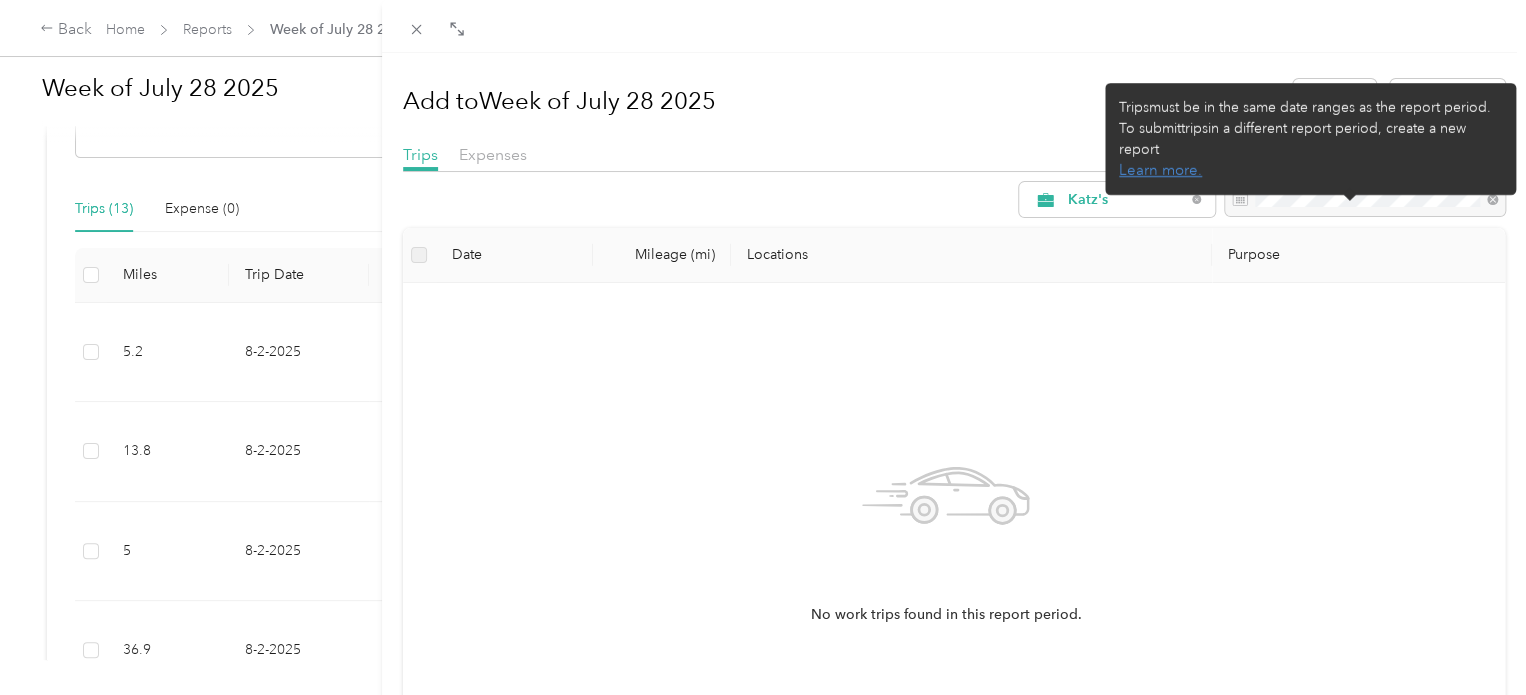 click on "Drag to resize Click to close Add to  Week of [DATE] New trip New expense Trips Expenses Katz's Date Mileage (mi) Locations Purpose           No work trips found in this report period. Trips  must be in the same date ranges as the report period. To submit  trips  in a different report period, create a new report Learn more." at bounding box center [758, 695] 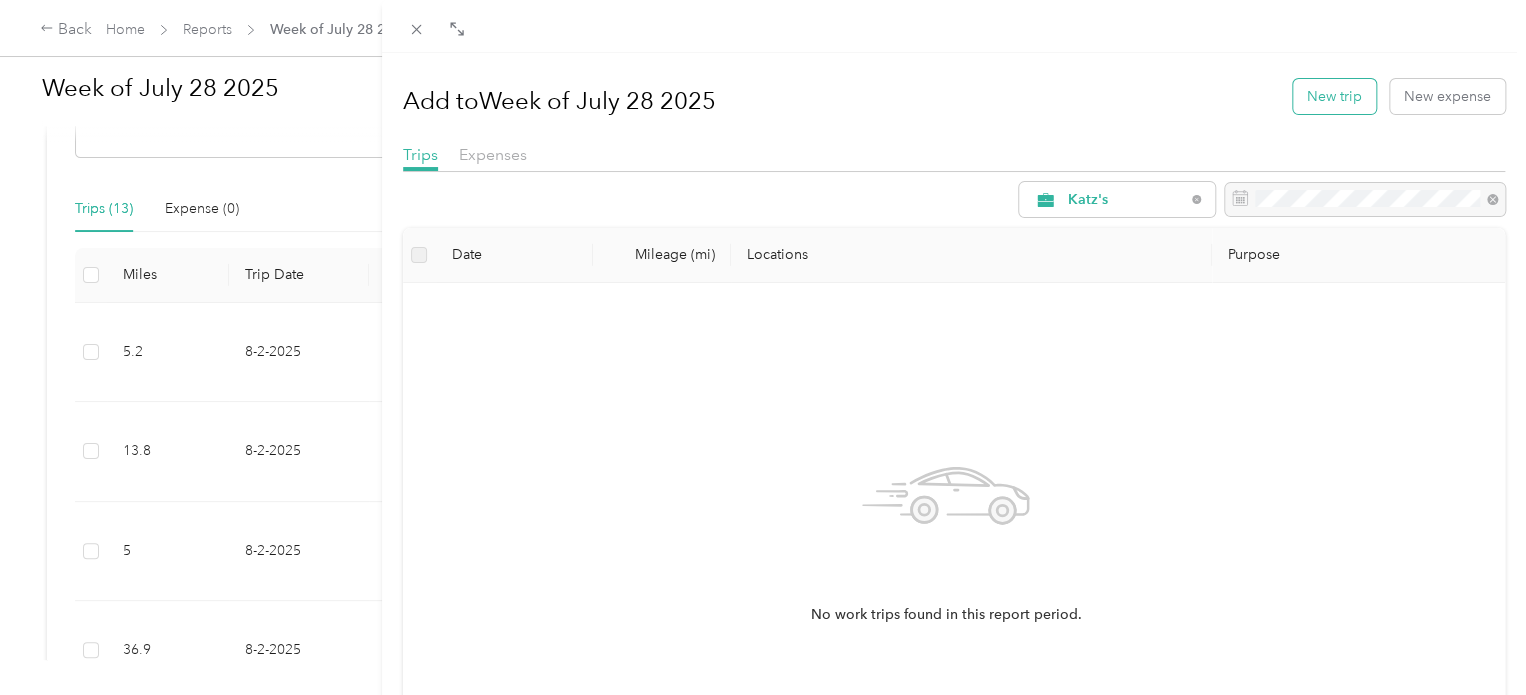 click on "New trip" at bounding box center (1334, 96) 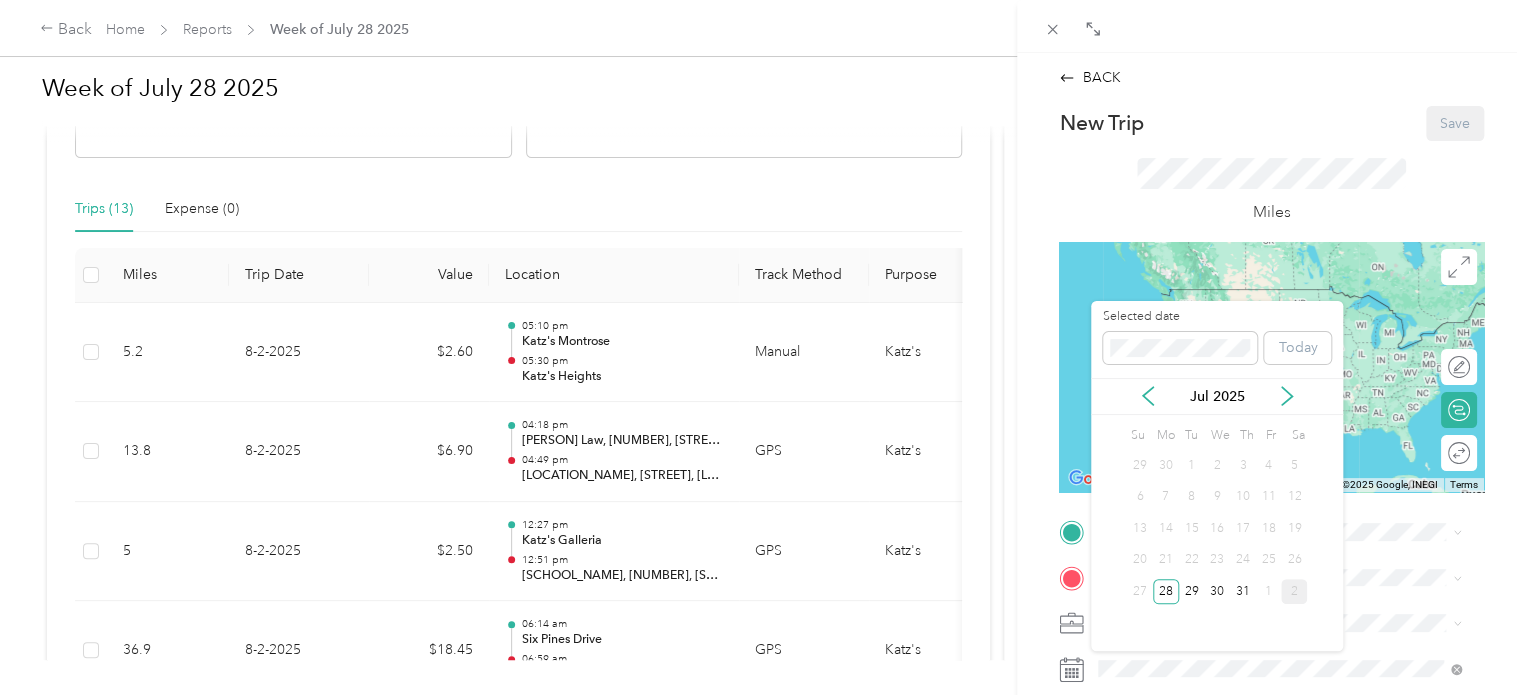 click on "2" at bounding box center [1294, 591] 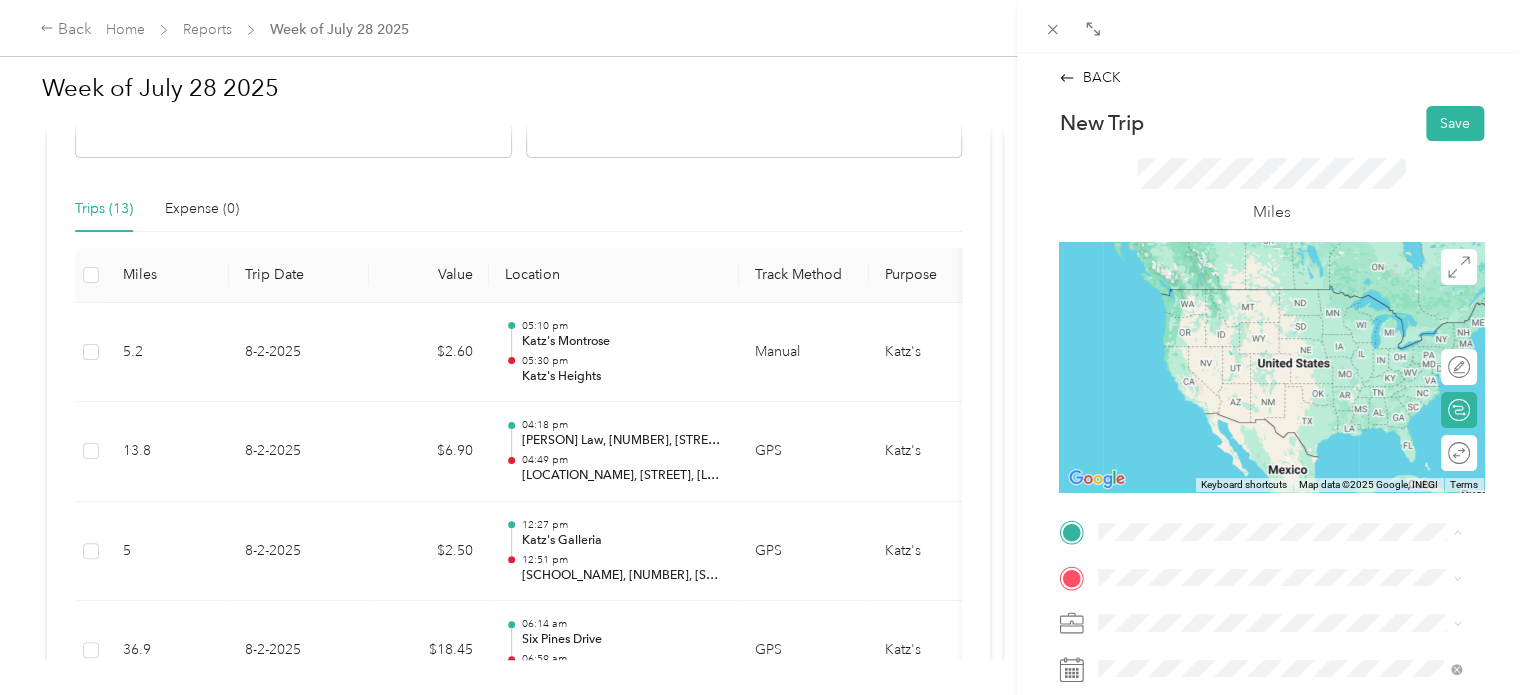 click on "Katz's Heights" at bounding box center (1252, 481) 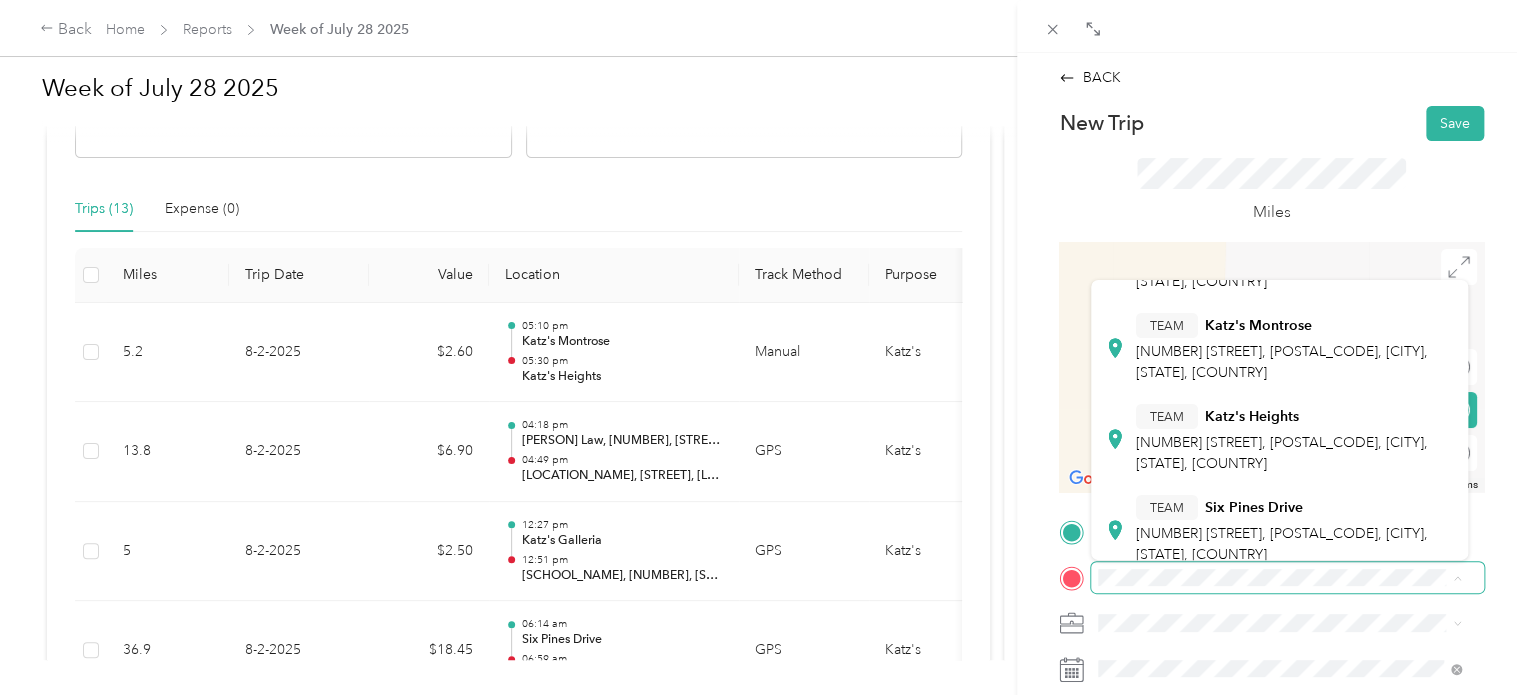 scroll, scrollTop: 300, scrollLeft: 0, axis: vertical 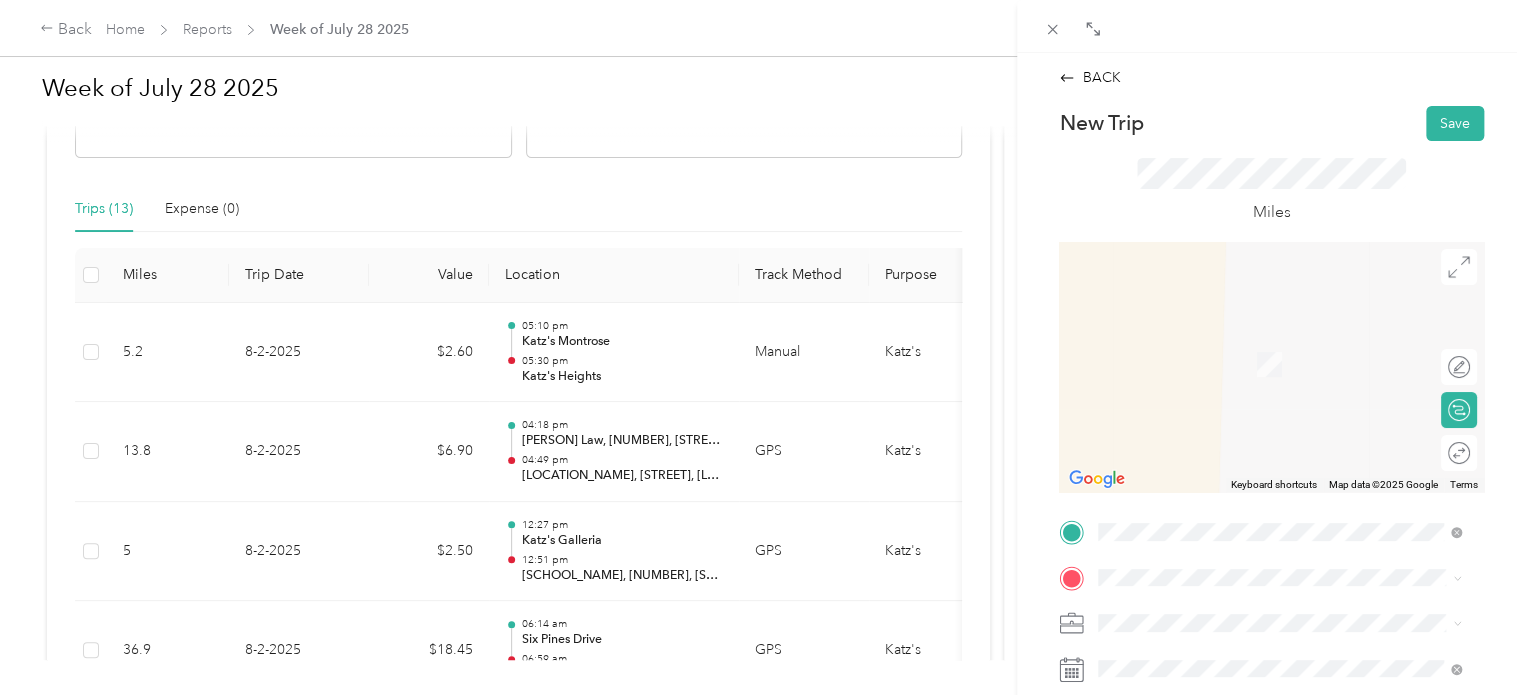 click on "[PERSON]'s Home [NUMBER] [STREET], [CITY], [STATE], [COUNTRY] , [POSTAL_CODE], [CITY], [STATE], [COUNTRY]" at bounding box center [1295, 516] 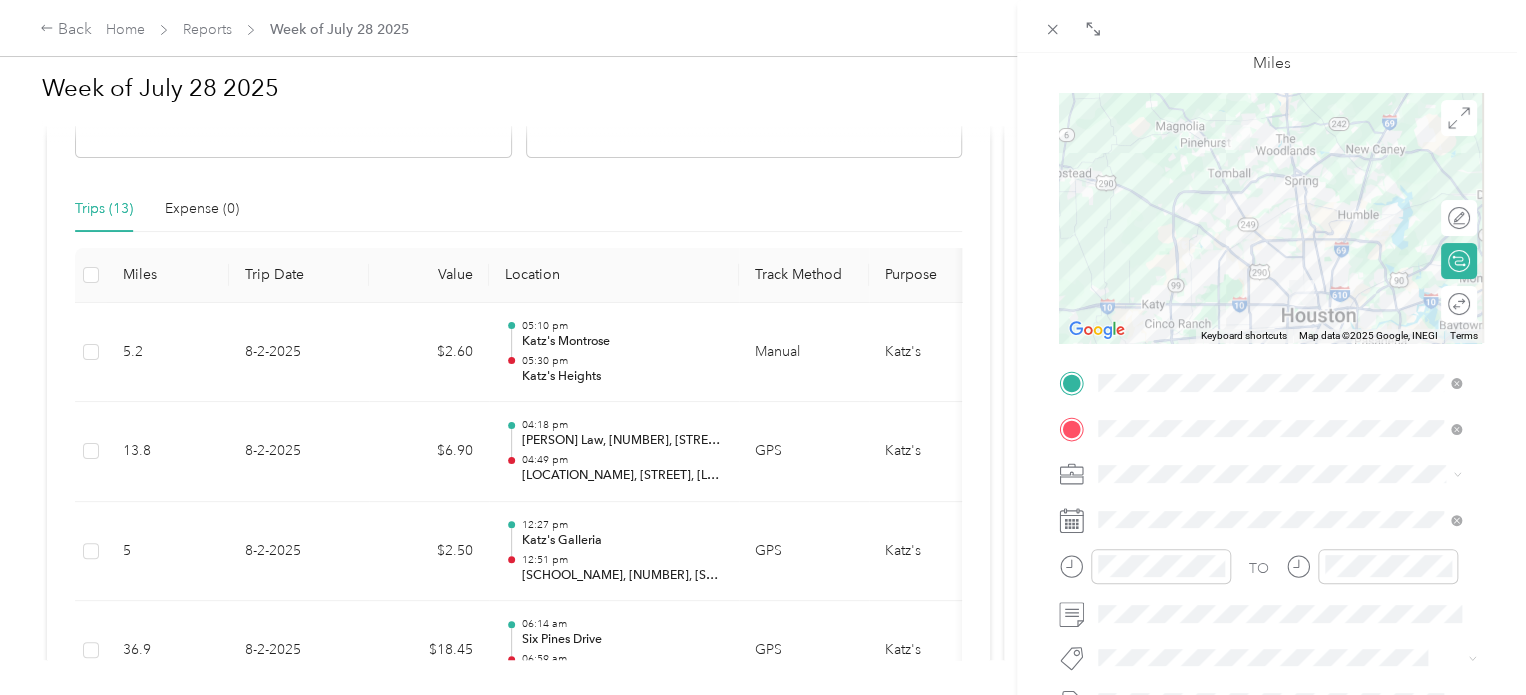 scroll, scrollTop: 200, scrollLeft: 0, axis: vertical 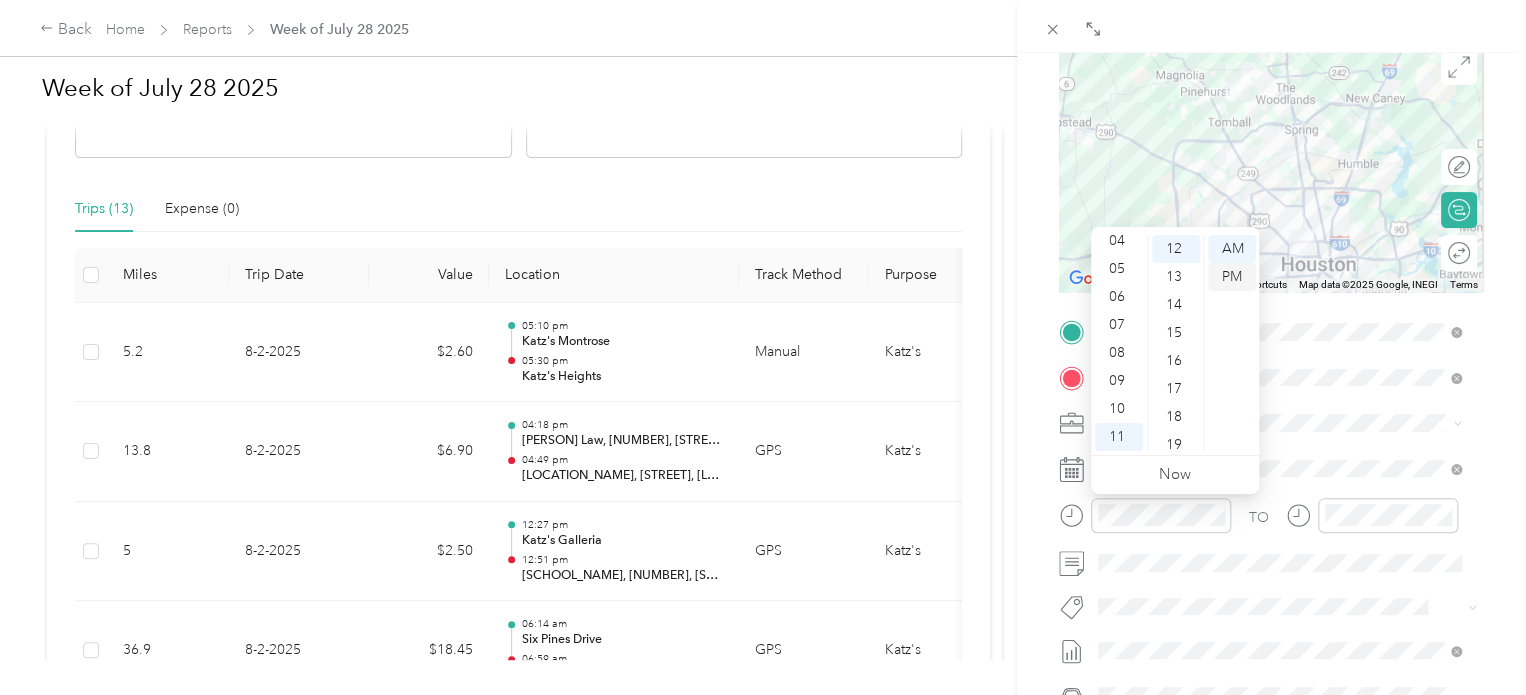 click on "PM" at bounding box center (1232, 277) 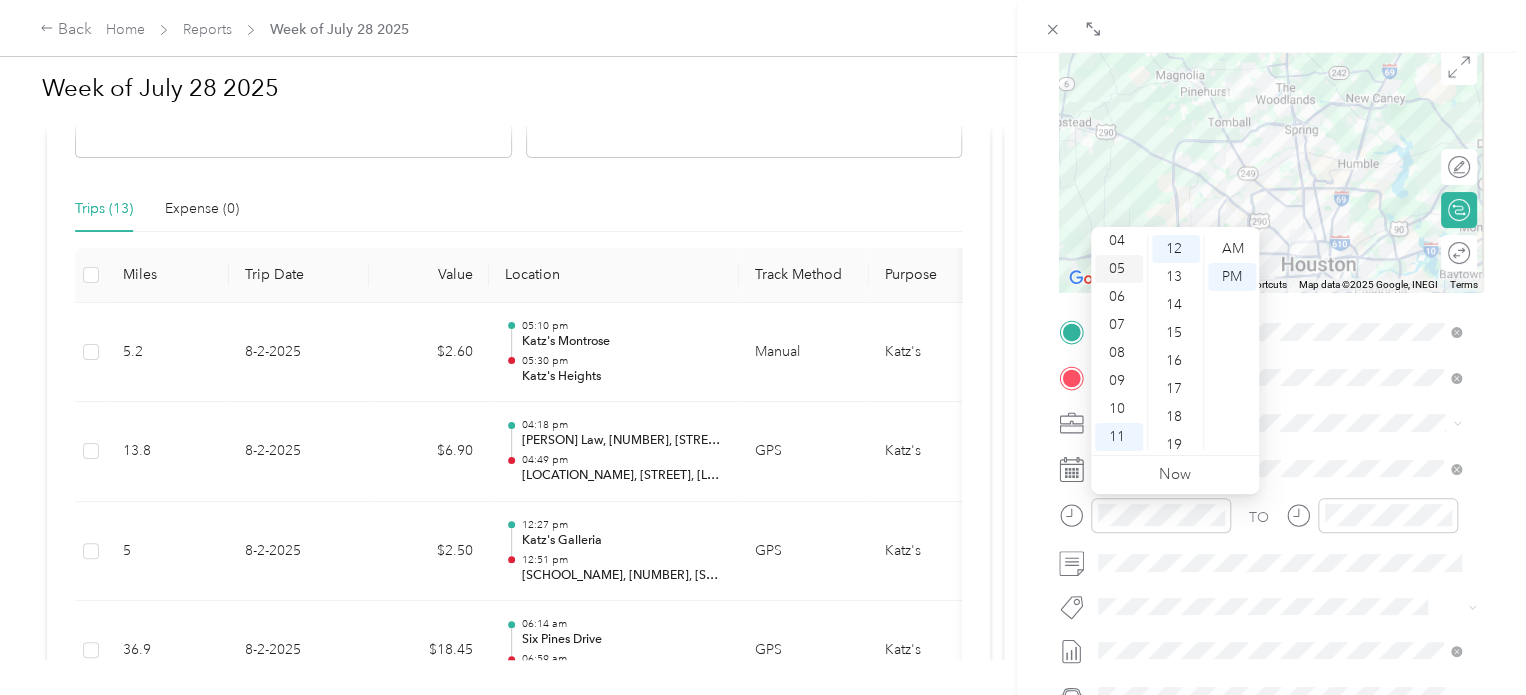 click on "05" at bounding box center [1119, 269] 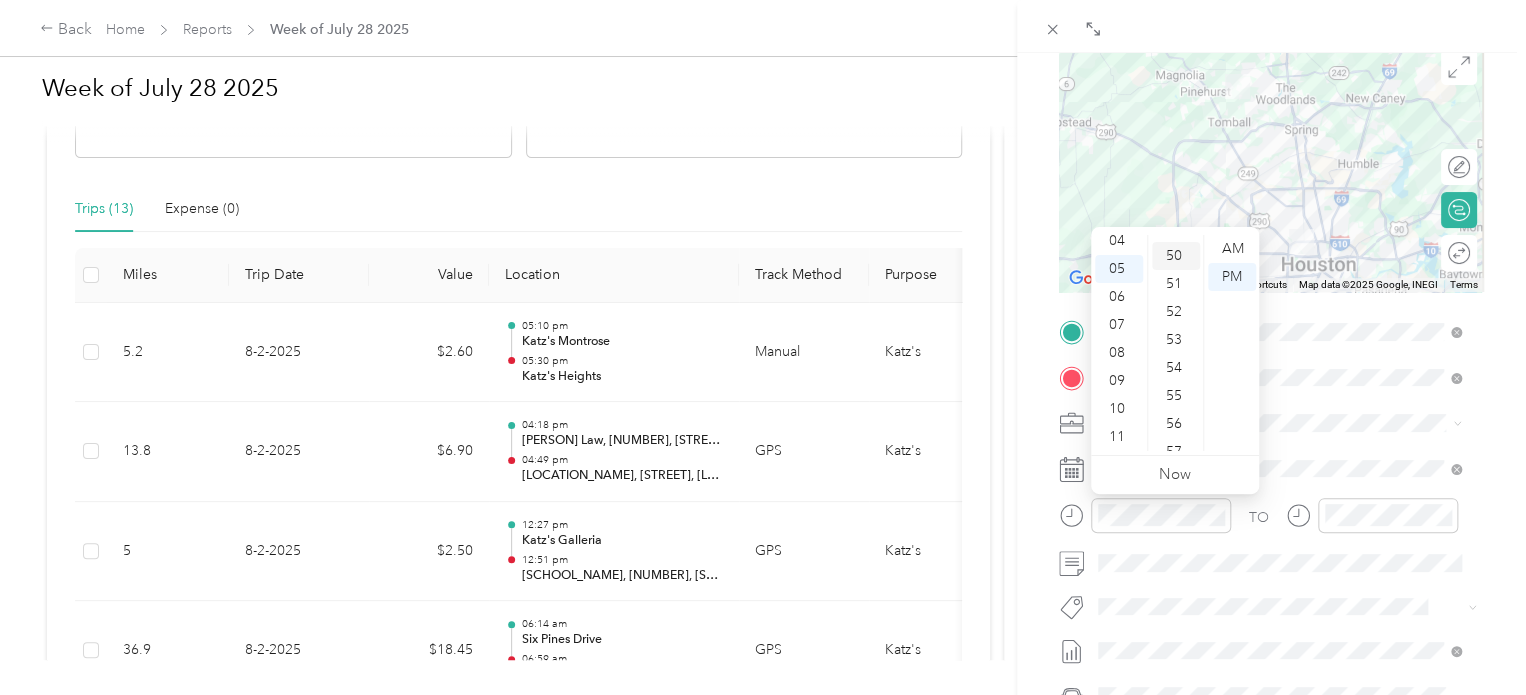 scroll, scrollTop: 1464, scrollLeft: 0, axis: vertical 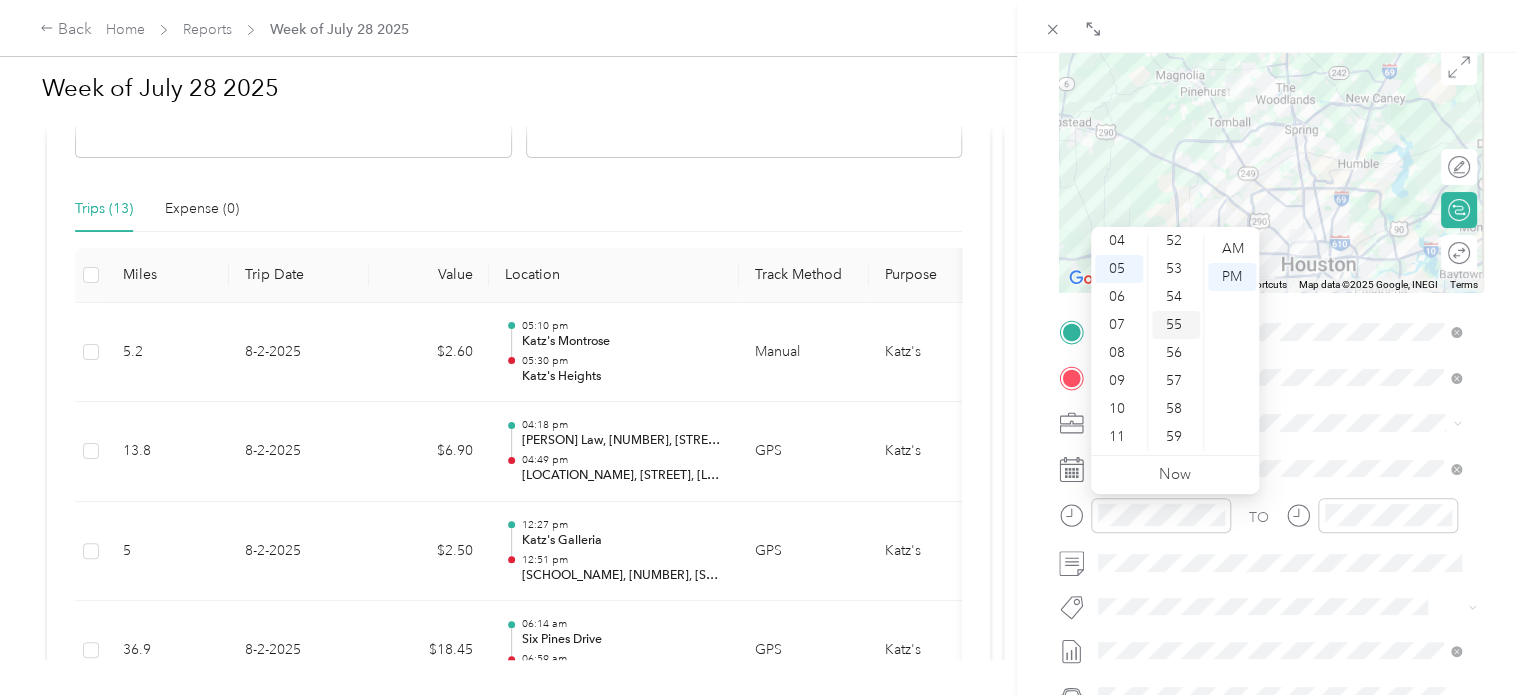 click on "55" at bounding box center (1176, 325) 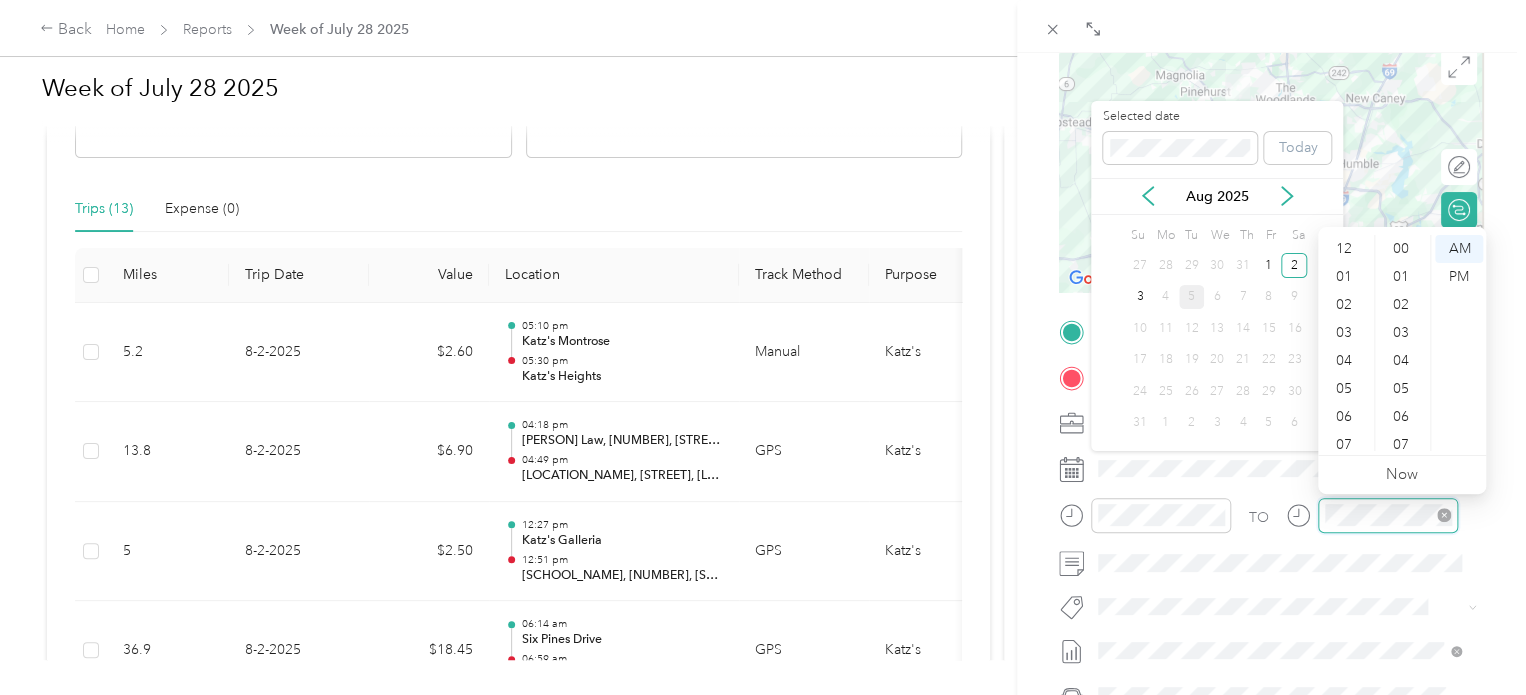 scroll, scrollTop: 336, scrollLeft: 0, axis: vertical 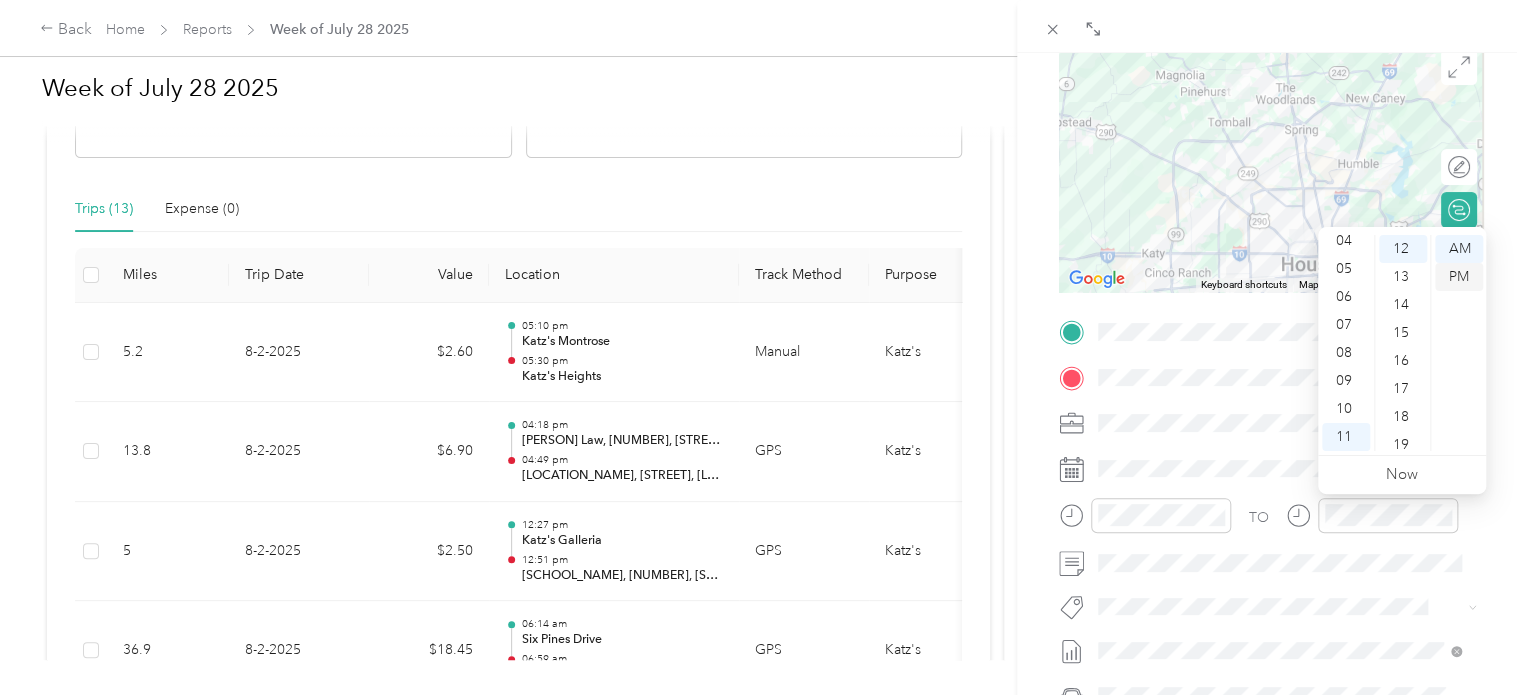 click on "PM" at bounding box center (1459, 277) 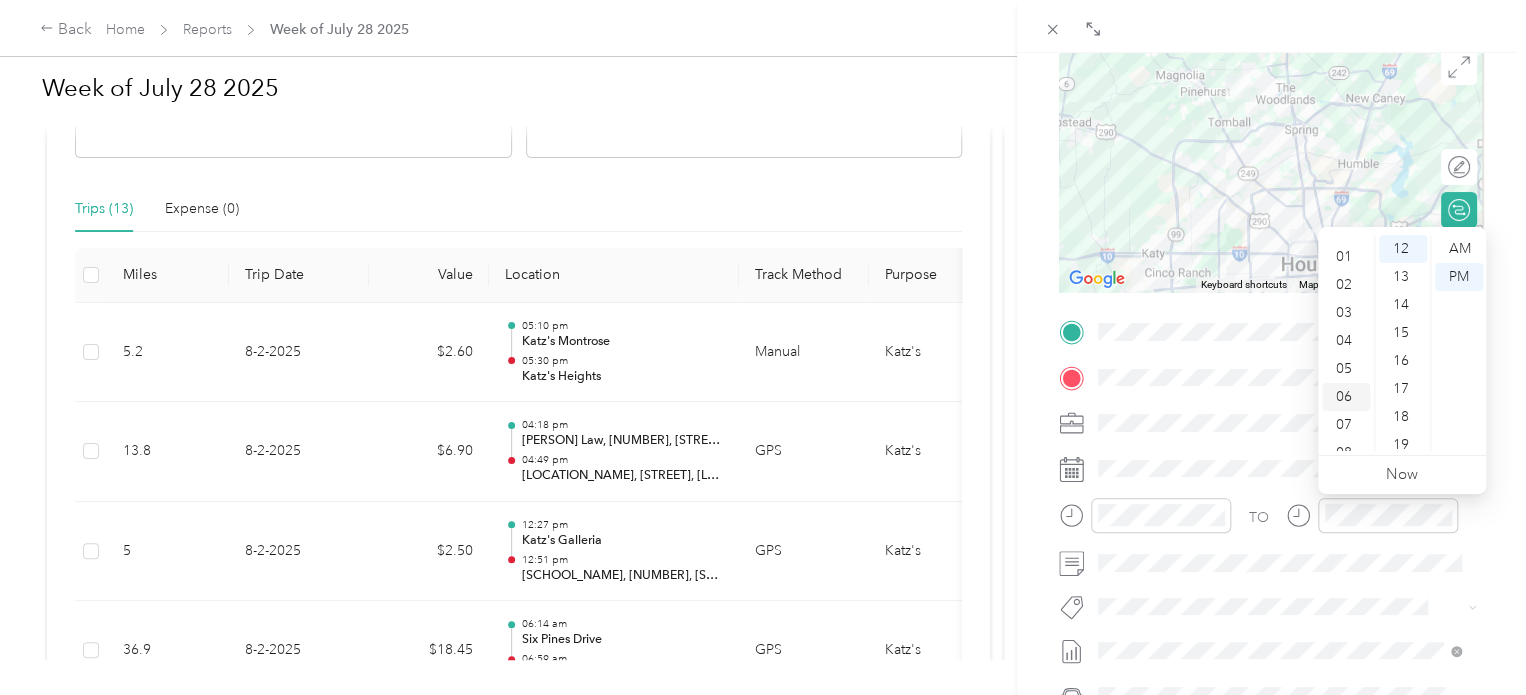 click on "06" at bounding box center [1346, 397] 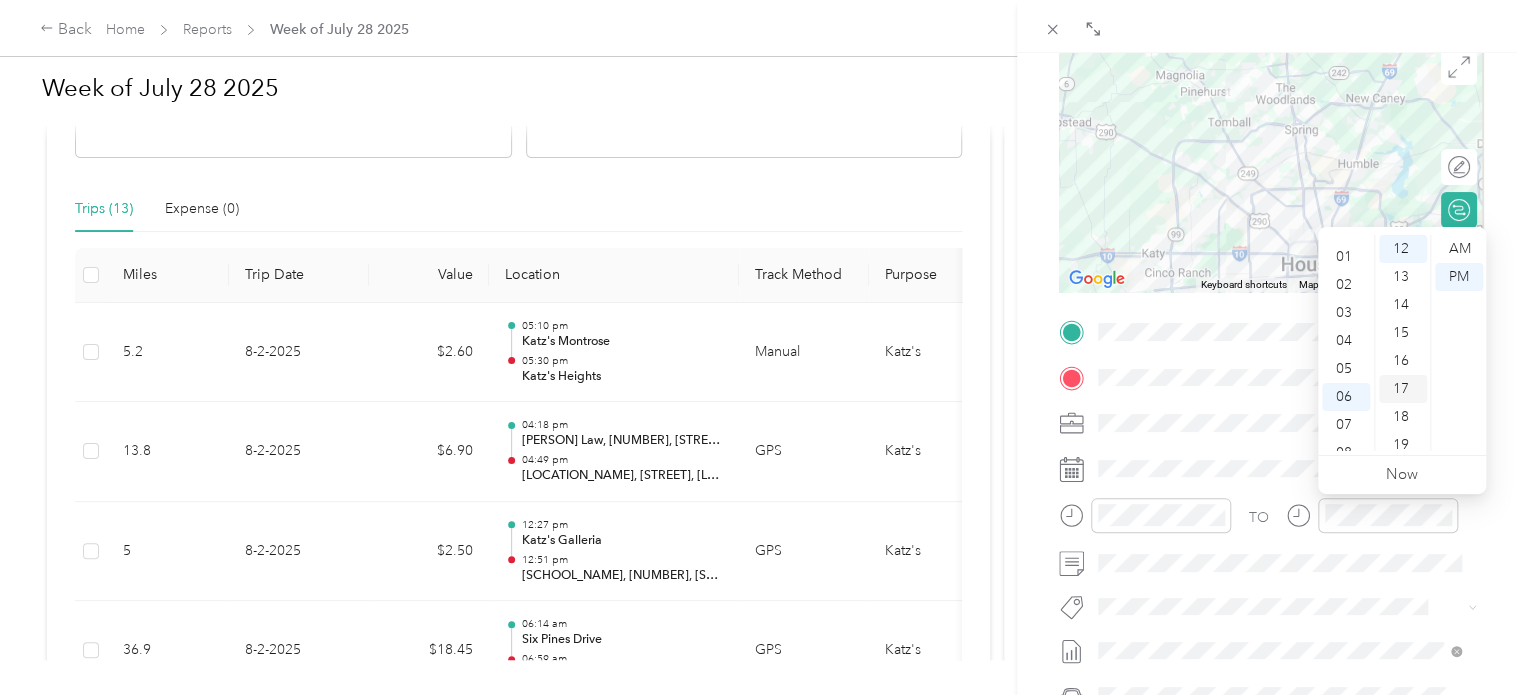 scroll, scrollTop: 120, scrollLeft: 0, axis: vertical 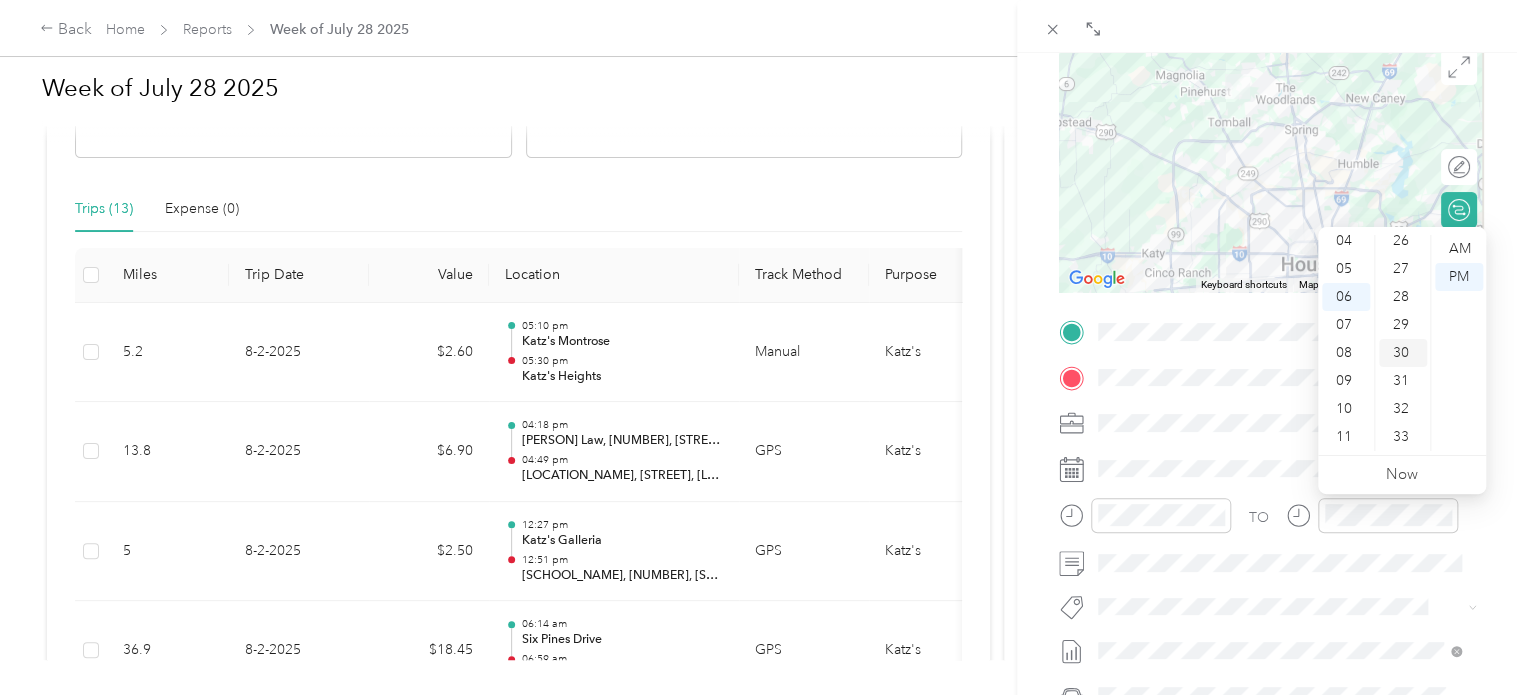 click on "30" at bounding box center (1403, 353) 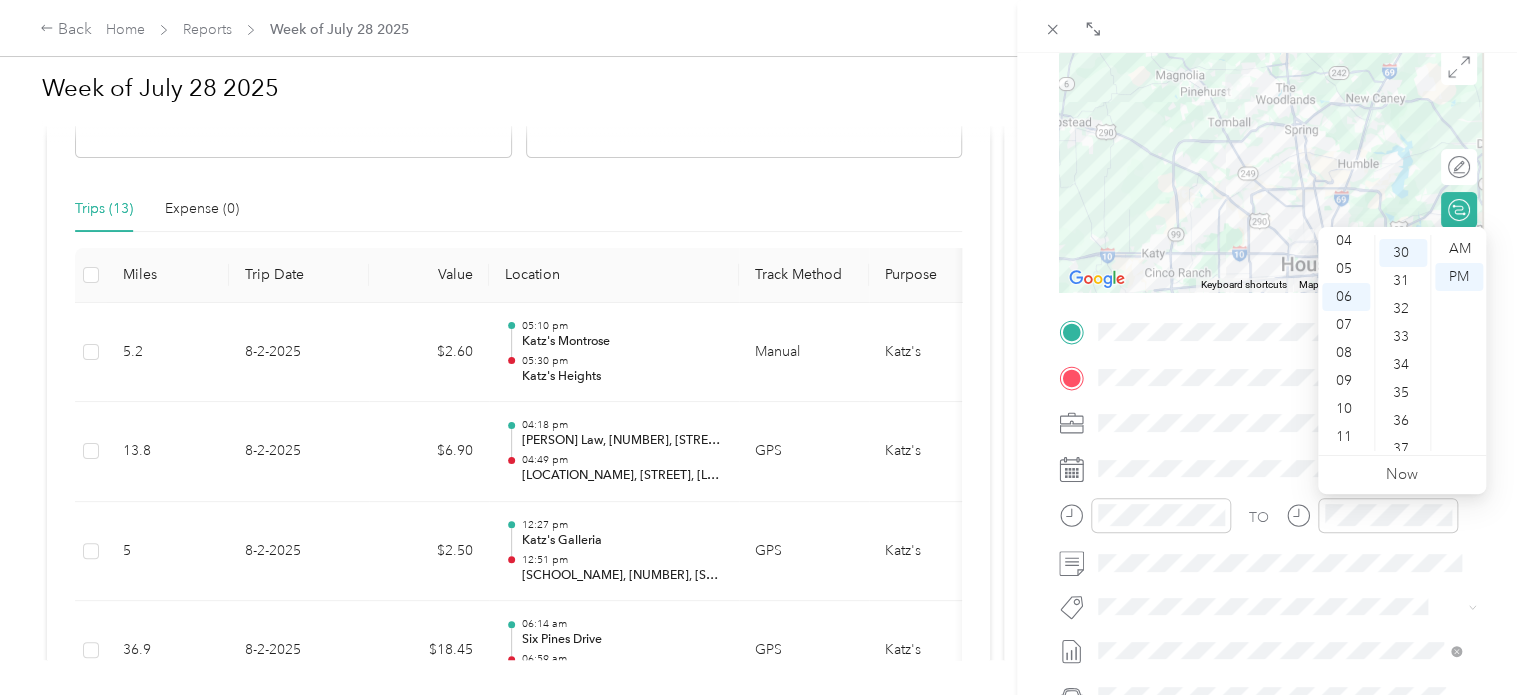 scroll, scrollTop: 840, scrollLeft: 0, axis: vertical 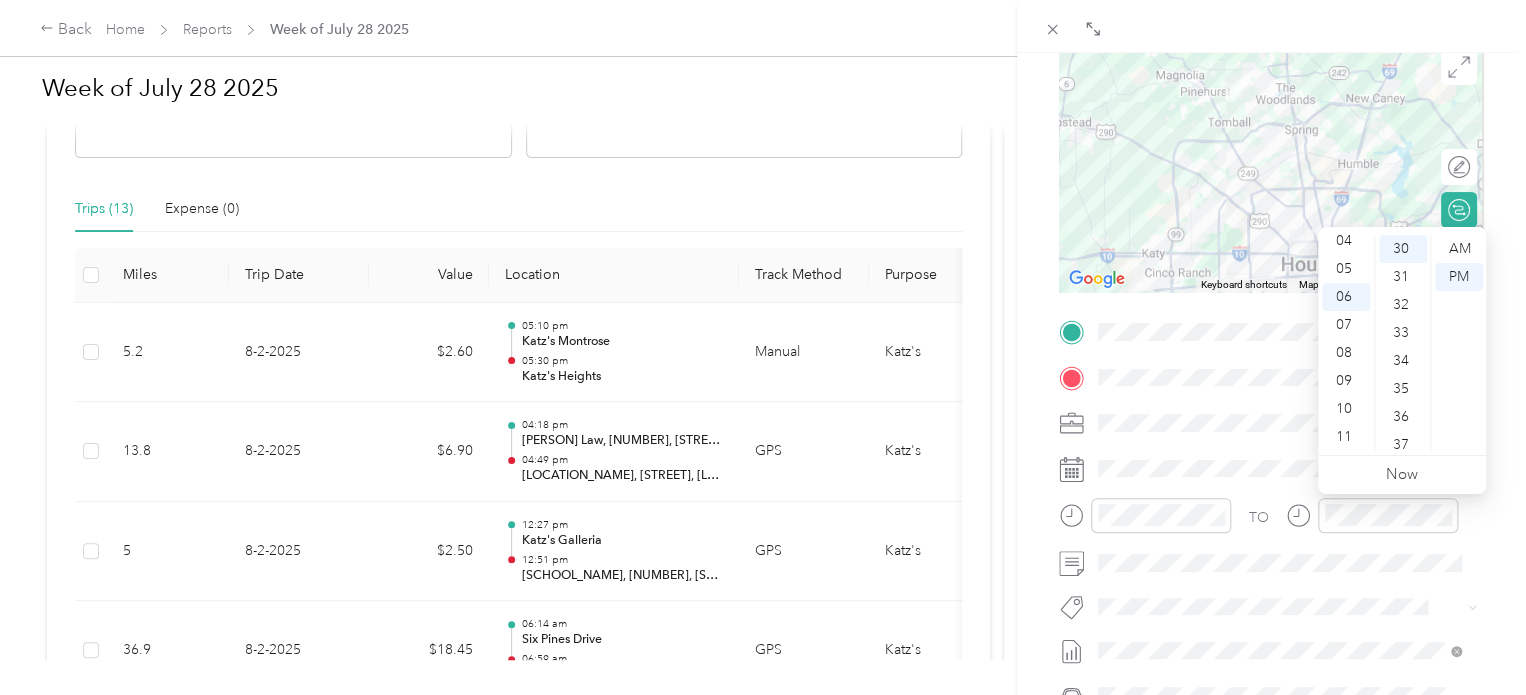 click on "BACK New Trip Save This trip cannot be edited because it is either under review, approved, or paid. Contact your Team Manager to edit it. Miles To navigate the map with touch gestures double-tap and hold your finger on the map, then drag the map. ← Move left → Move right ↑ Move up ↓ Move down + Zoom in - Zoom out Home Jump left by 75% End Jump right by 75% Page Up Jump up by 75% Page Down Jump down by 75% Keyboard shortcuts Map Data Map data ©2025 Google, INEGI Map data ©2025 Google, INEGI 20 km  Click to toggle between metric and imperial units Terms Report a map error Edit route Calculate route Round trip TO Add photo" at bounding box center [1271, 400] 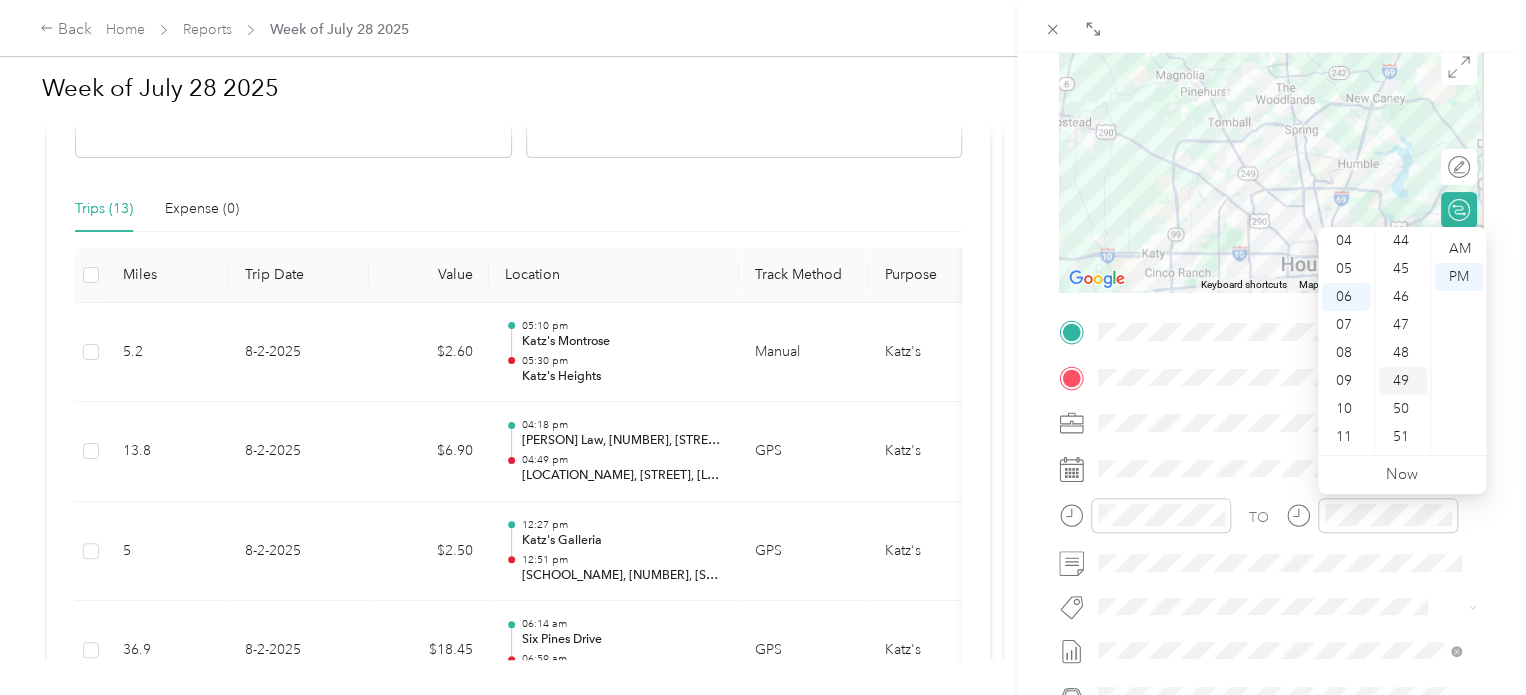 click on "49" at bounding box center (1403, 381) 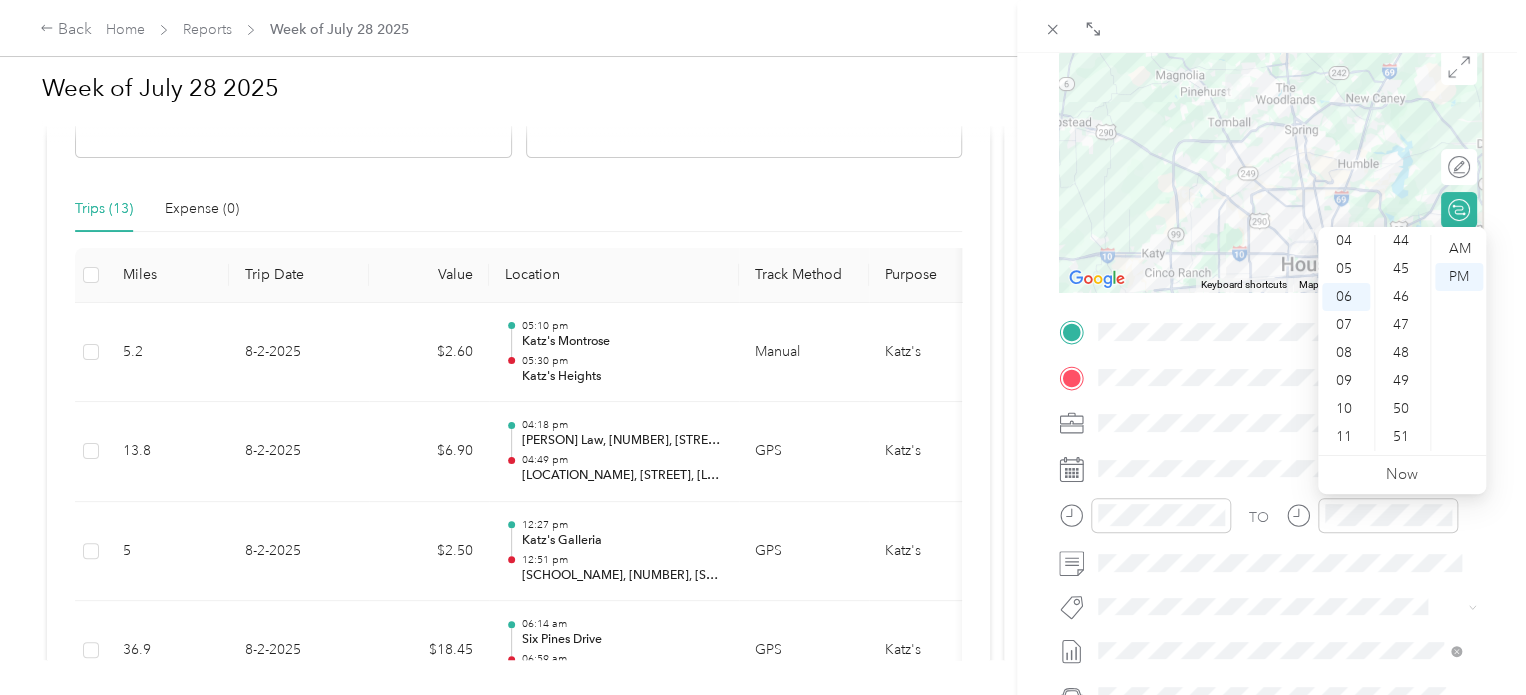 scroll, scrollTop: 1372, scrollLeft: 0, axis: vertical 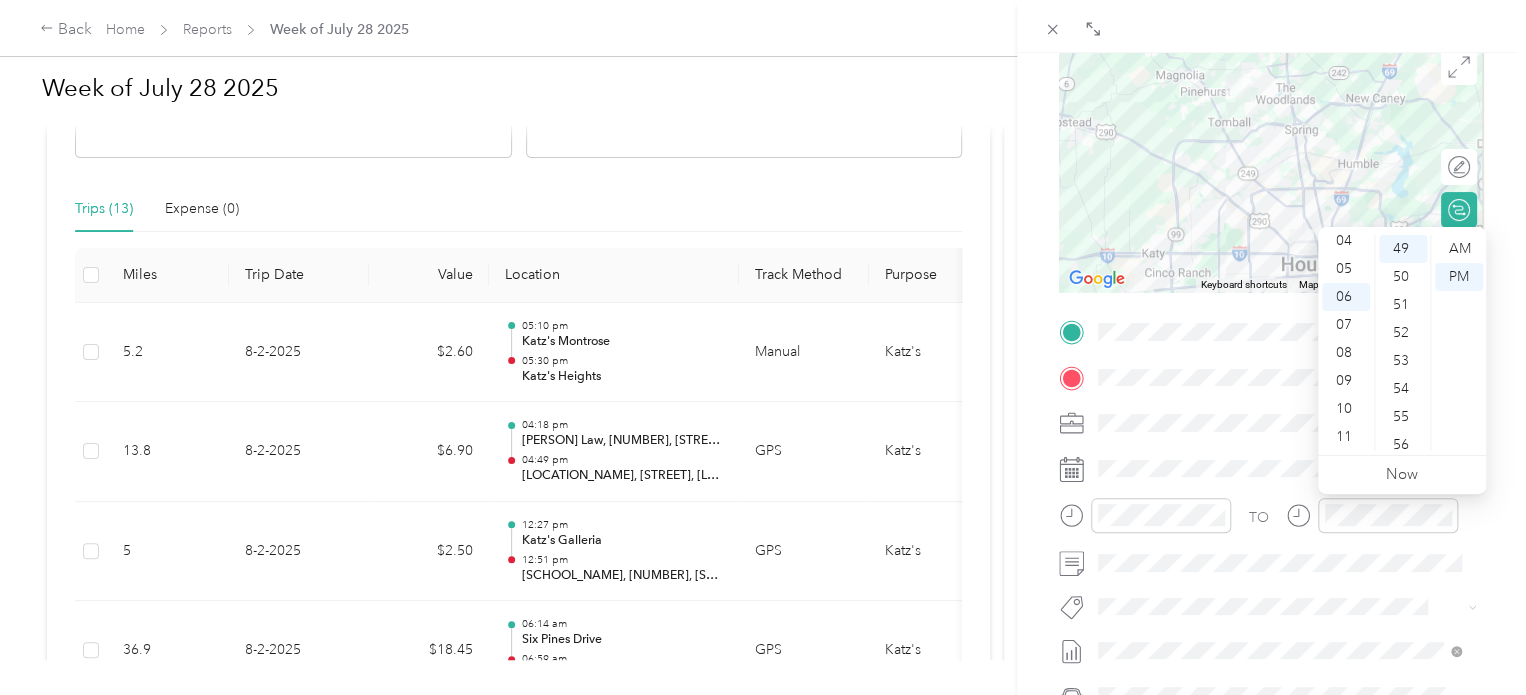 click on "BACK New Trip Save This trip cannot be edited because it is either under review, approved, or paid. Contact your Team Manager to edit it. Miles To navigate the map with touch gestures double-tap and hold your finger on the map, then drag the map. ← Move left → Move right ↑ Move up ↓ Move down + Zoom in - Zoom out Home Jump left by 75% End Jump right by 75% Page Up Jump up by 75% Page Down Jump down by 75% Keyboard shortcuts Map Data Map data ©2025 Google, INEGI Map data ©2025 Google, INEGI 20 km  Click to toggle between metric and imperial units Terms Report a map error Edit route Calculate route Round trip TO Add photo" at bounding box center (1271, 400) 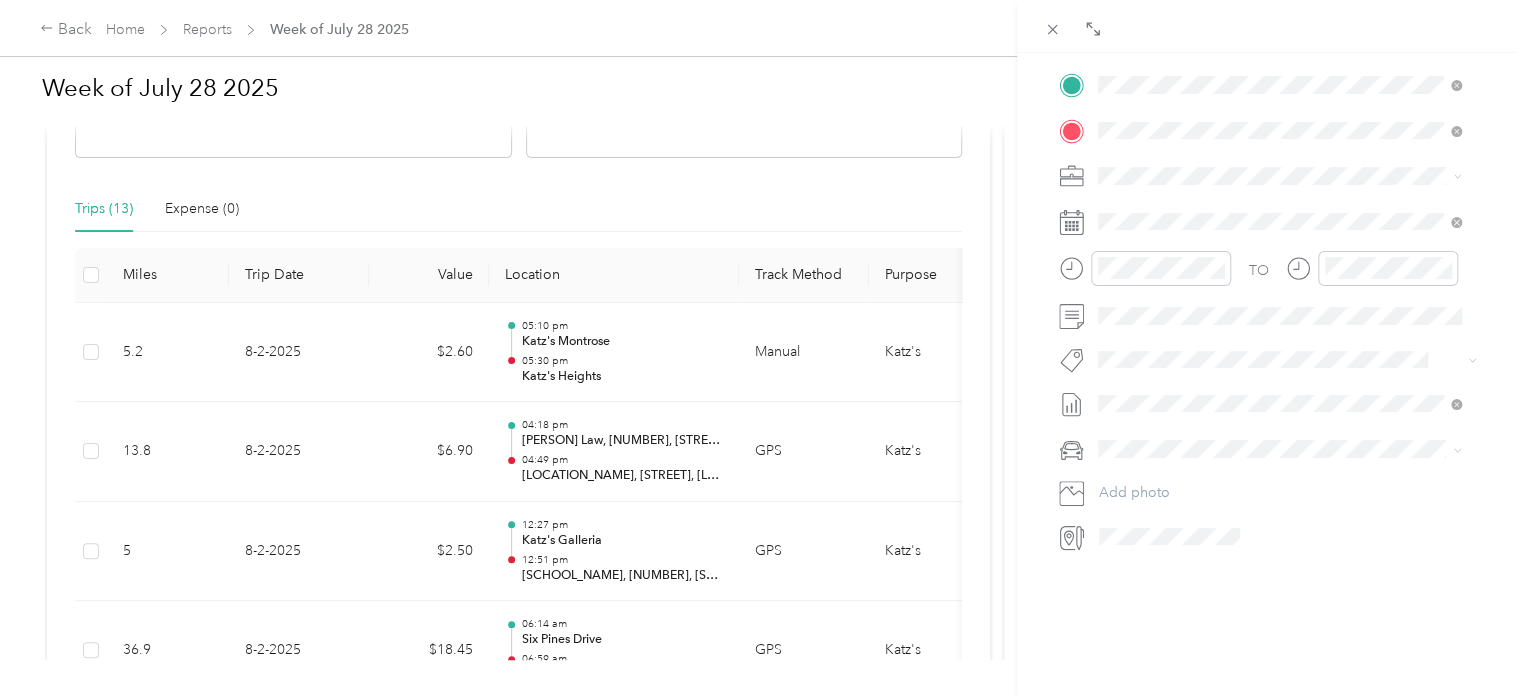 scroll, scrollTop: 0, scrollLeft: 0, axis: both 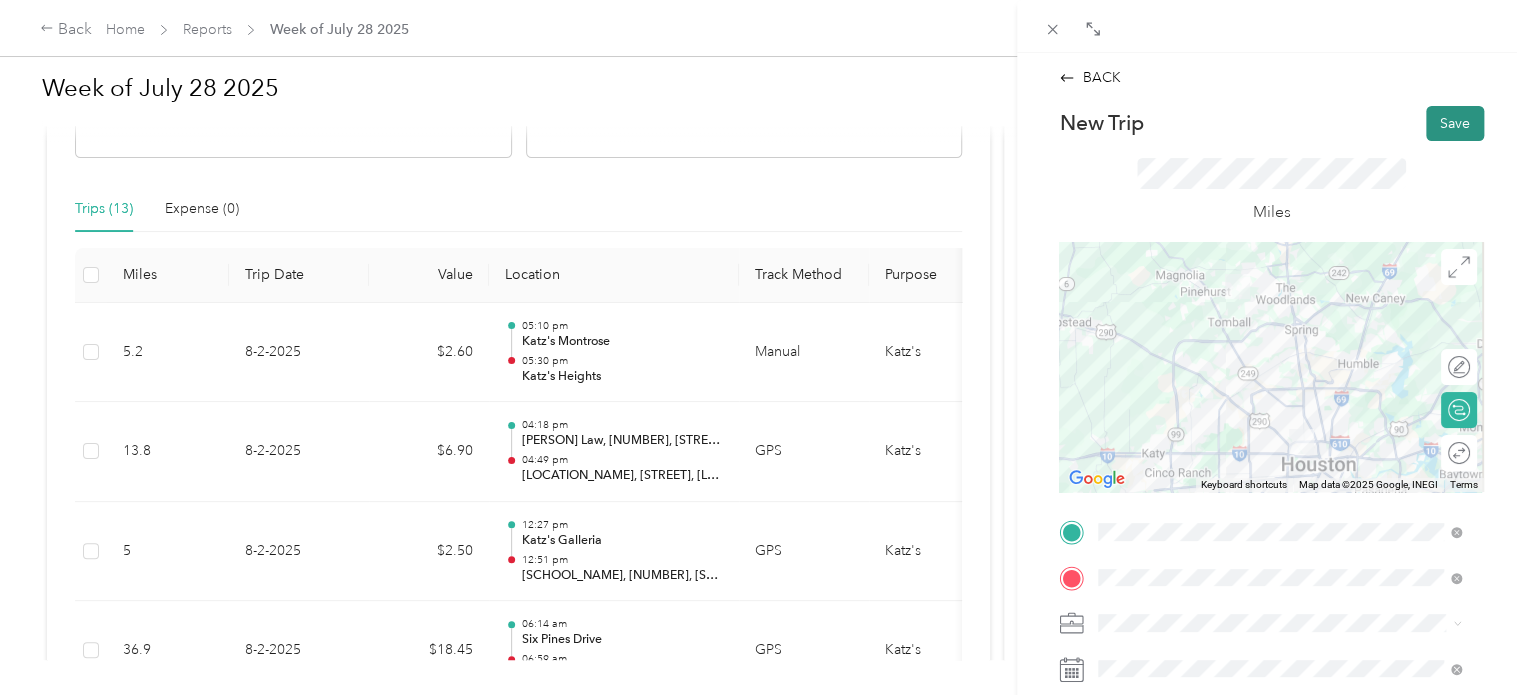 click on "Save" at bounding box center (1455, 123) 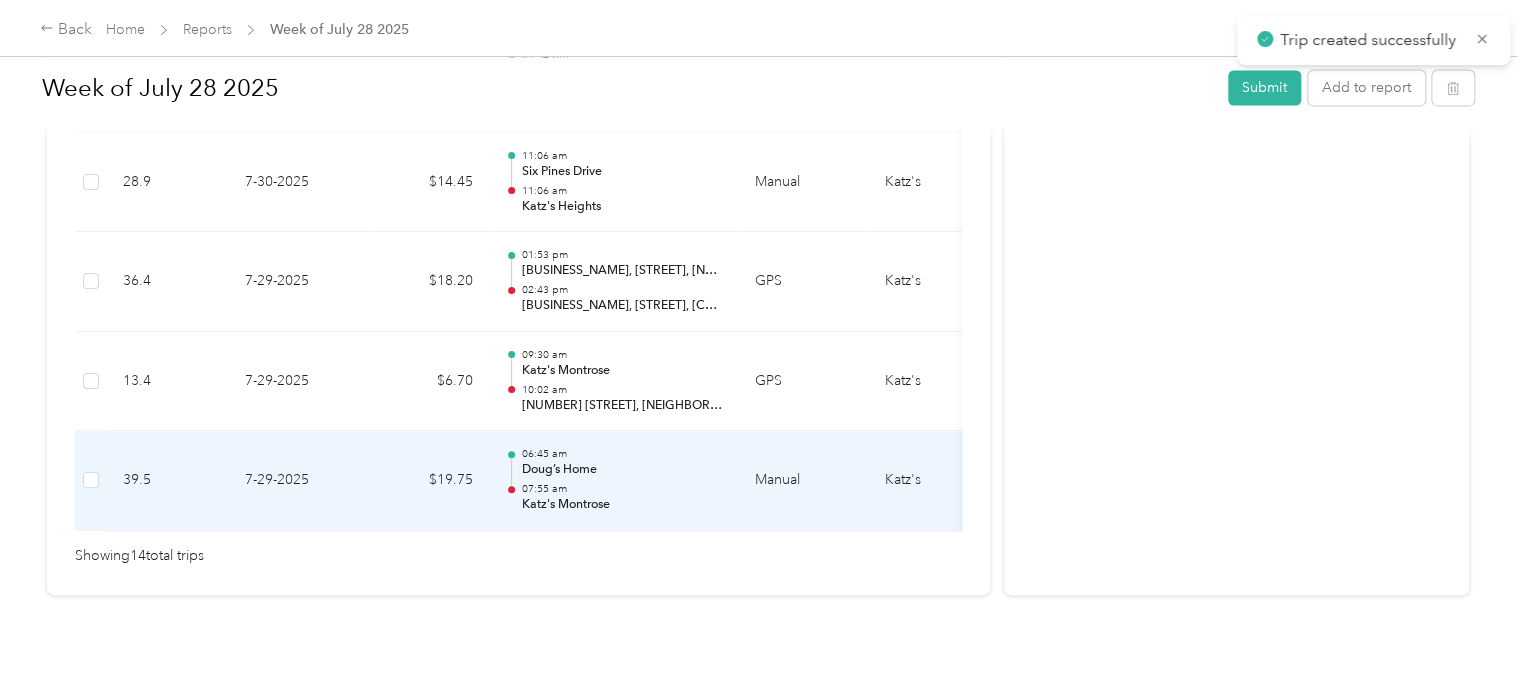 scroll, scrollTop: 1603, scrollLeft: 0, axis: vertical 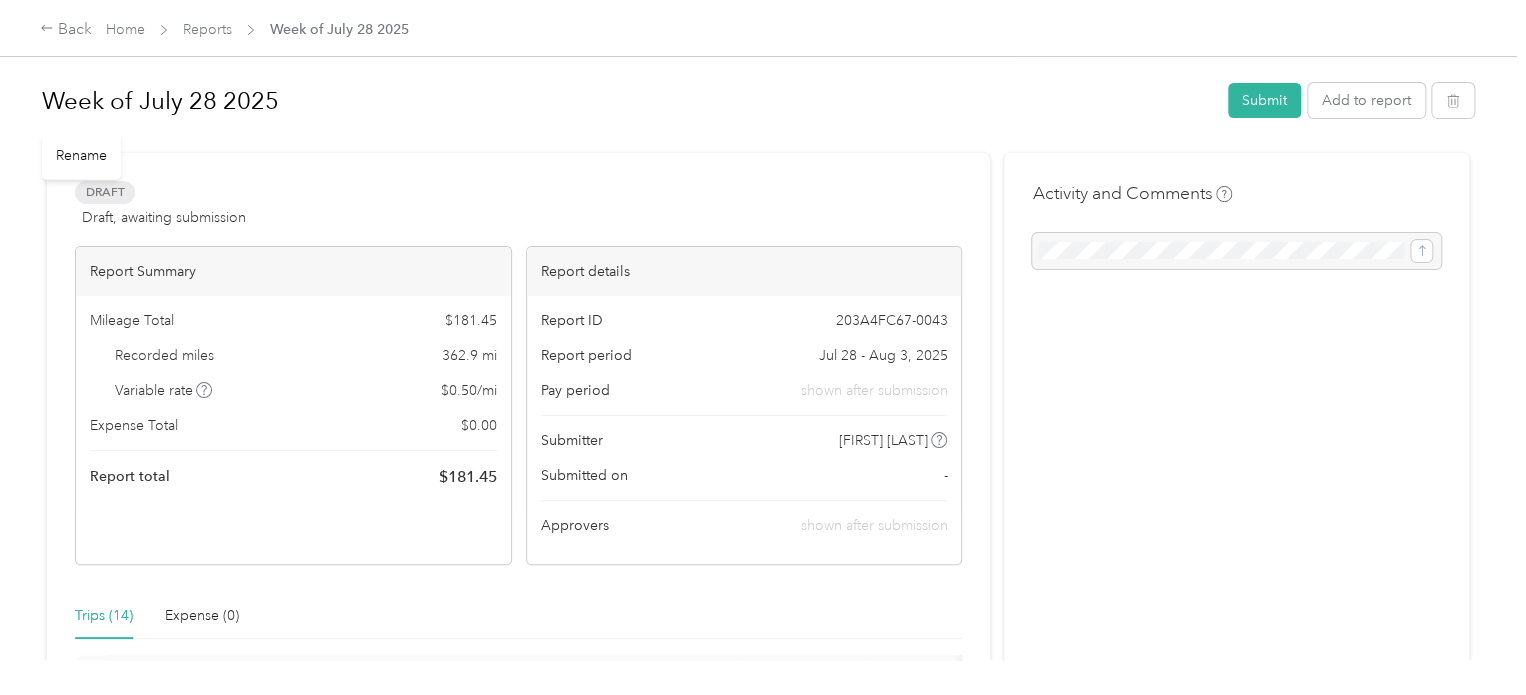click on "Week of July 28 2025" at bounding box center [628, 101] 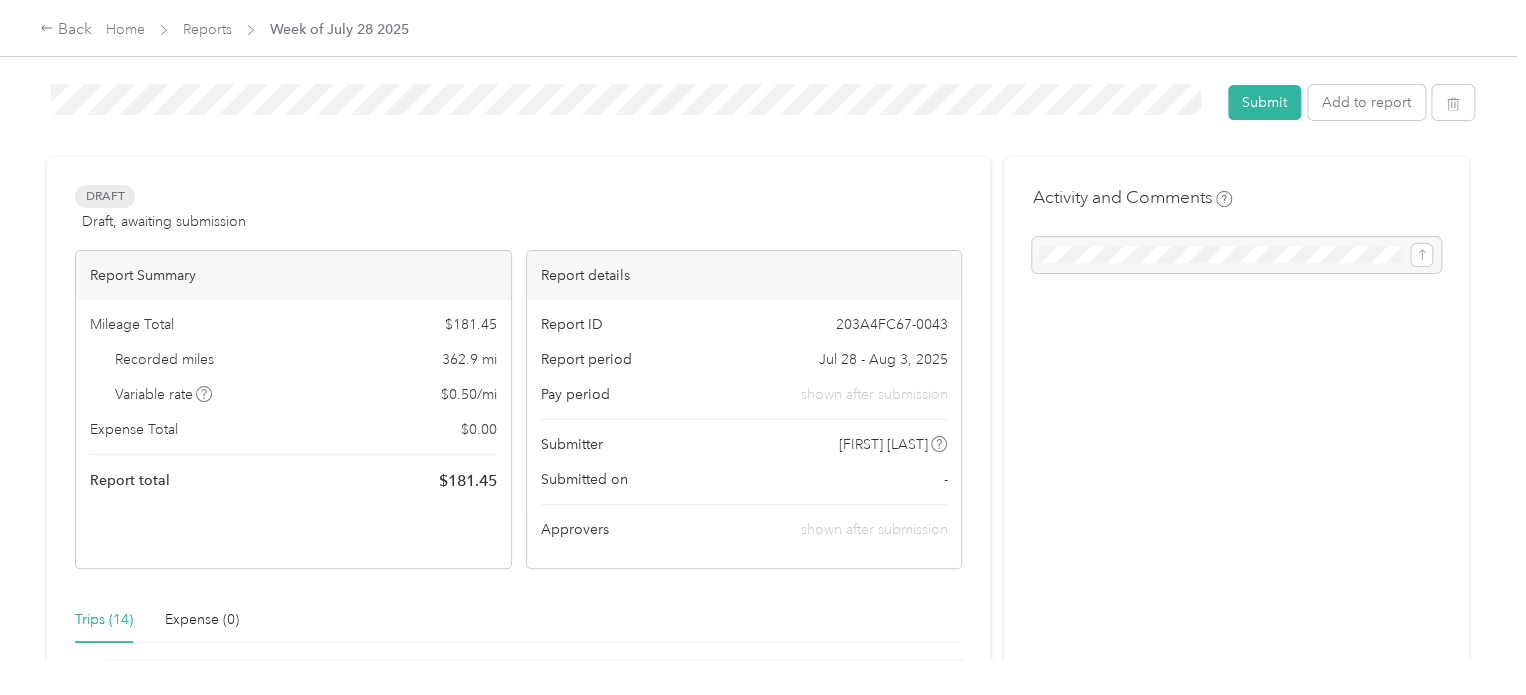 click on "Week of [DATE] Submit Add to report" at bounding box center [758, 106] 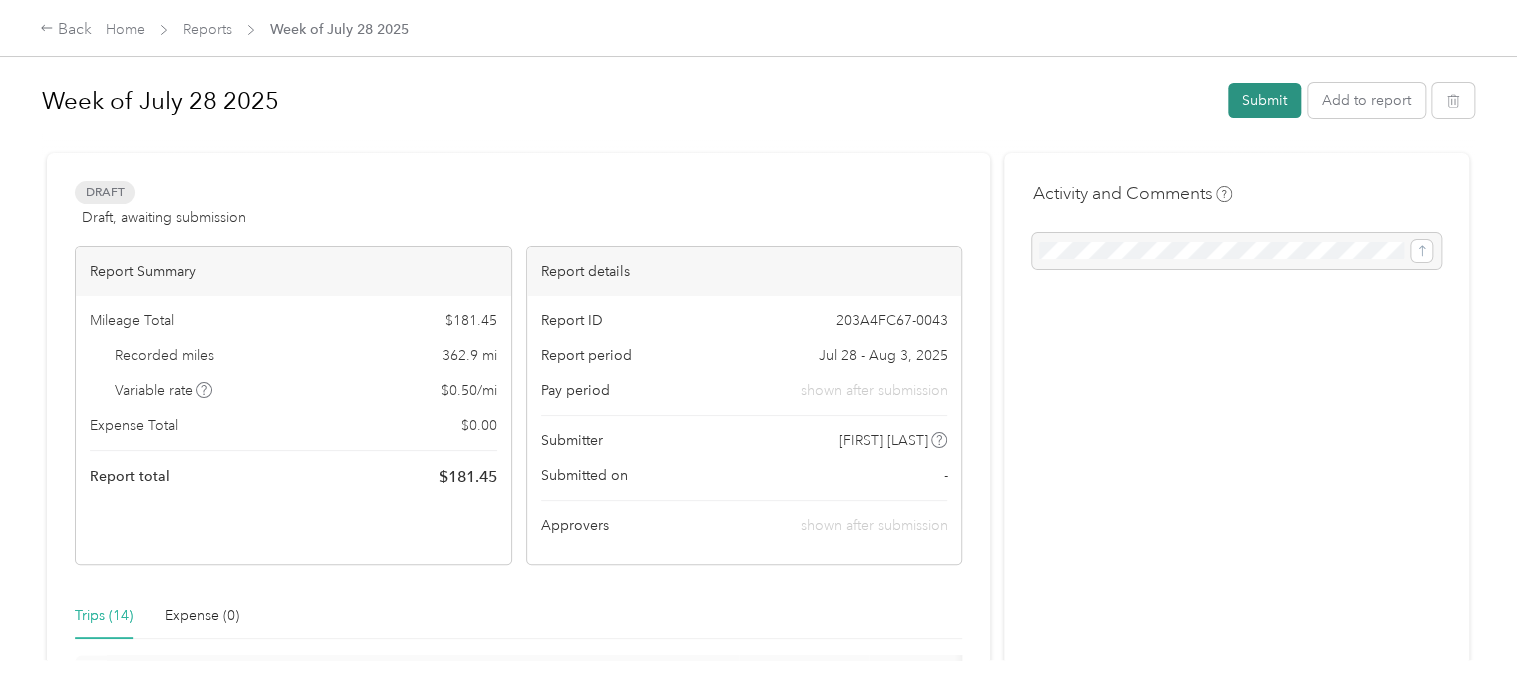 click on "Submit" at bounding box center (1264, 100) 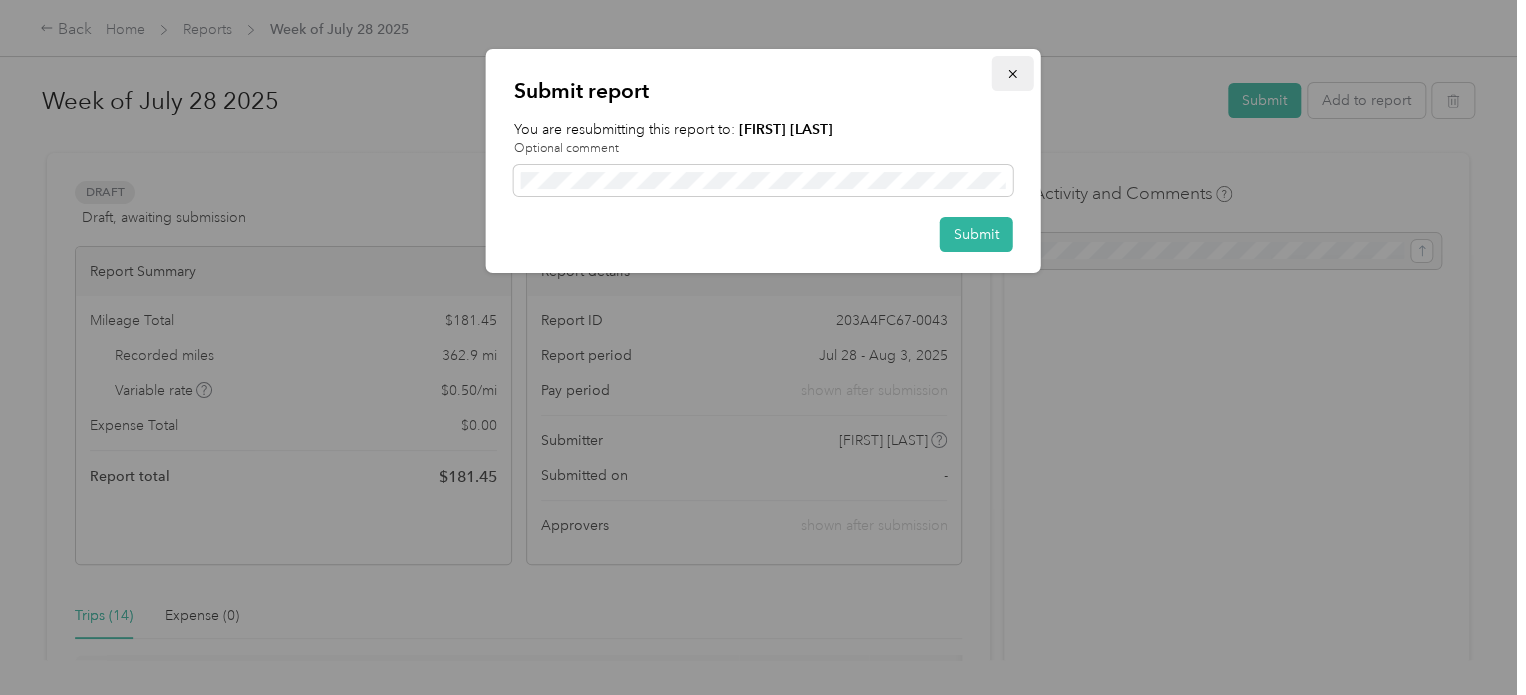 click 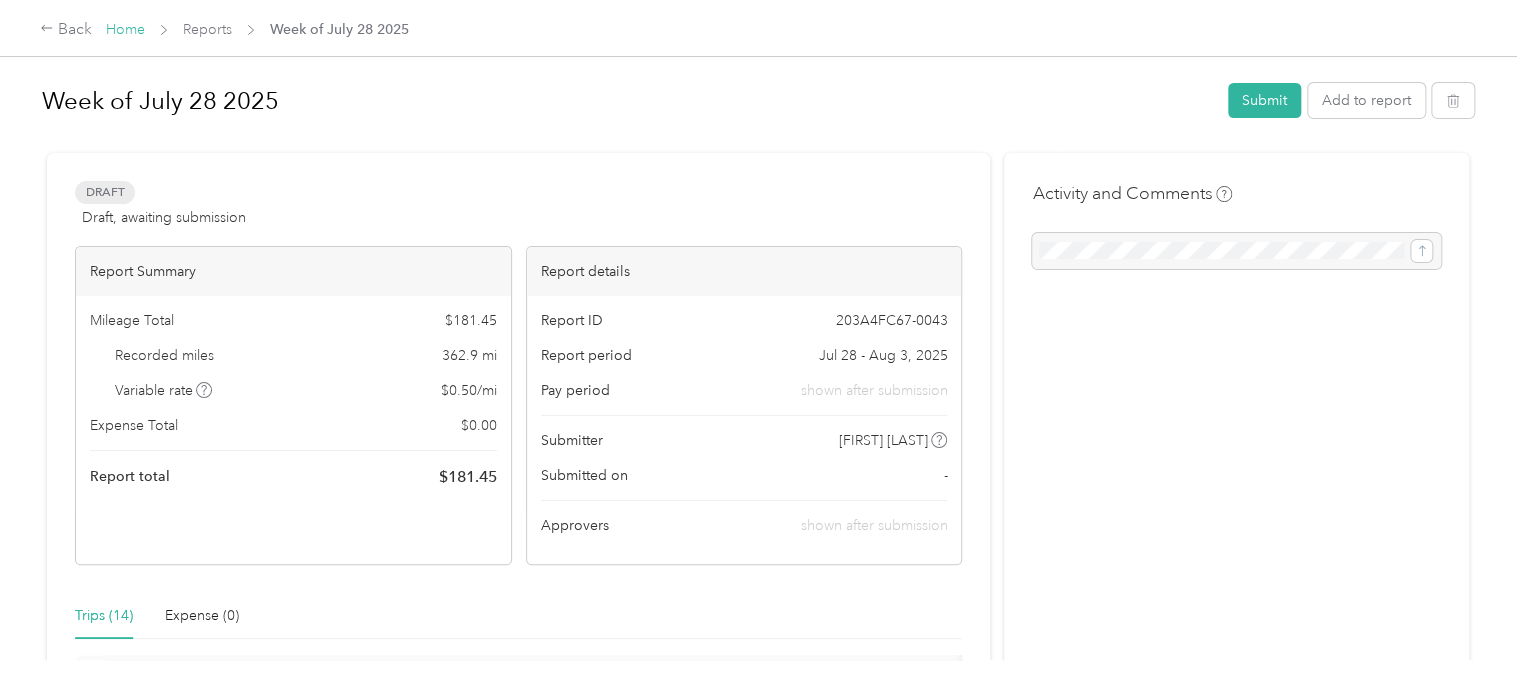 click on "Home" at bounding box center (125, 29) 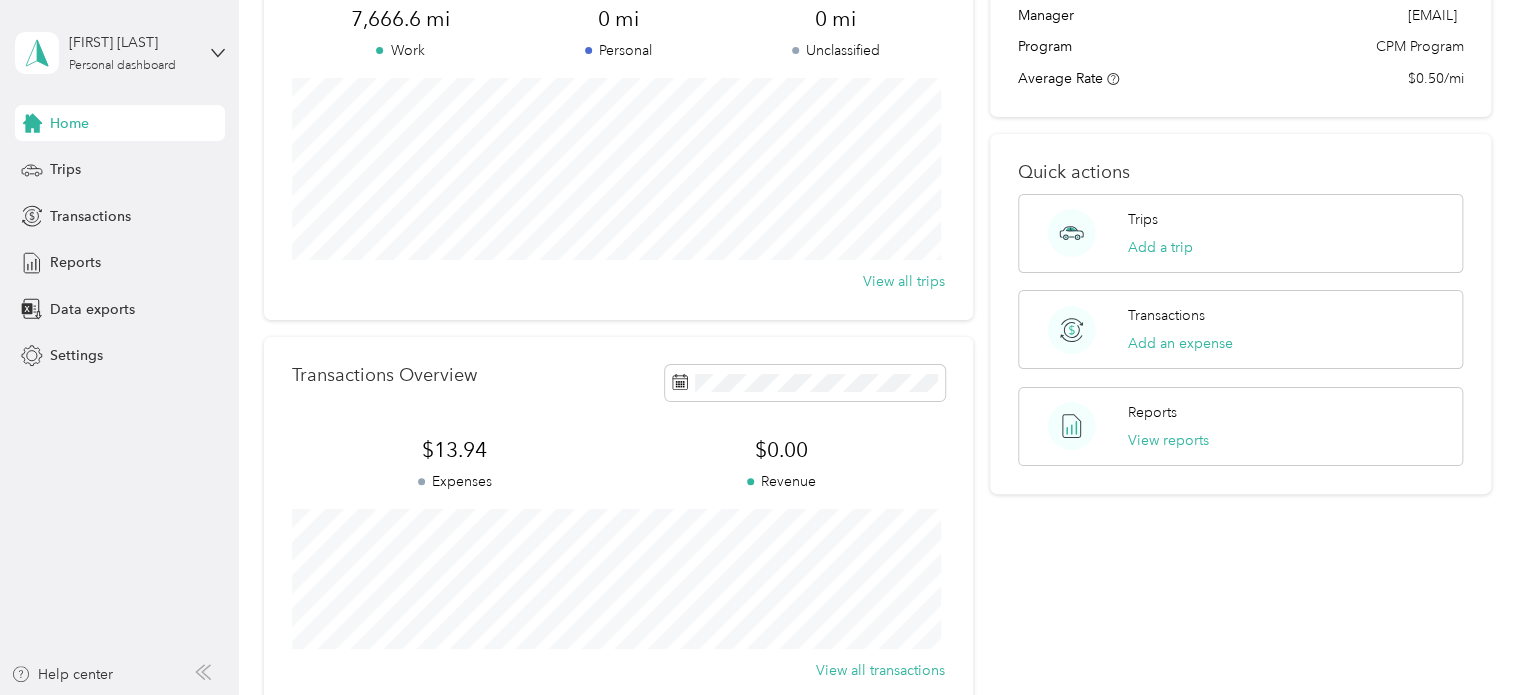 scroll, scrollTop: 0, scrollLeft: 0, axis: both 